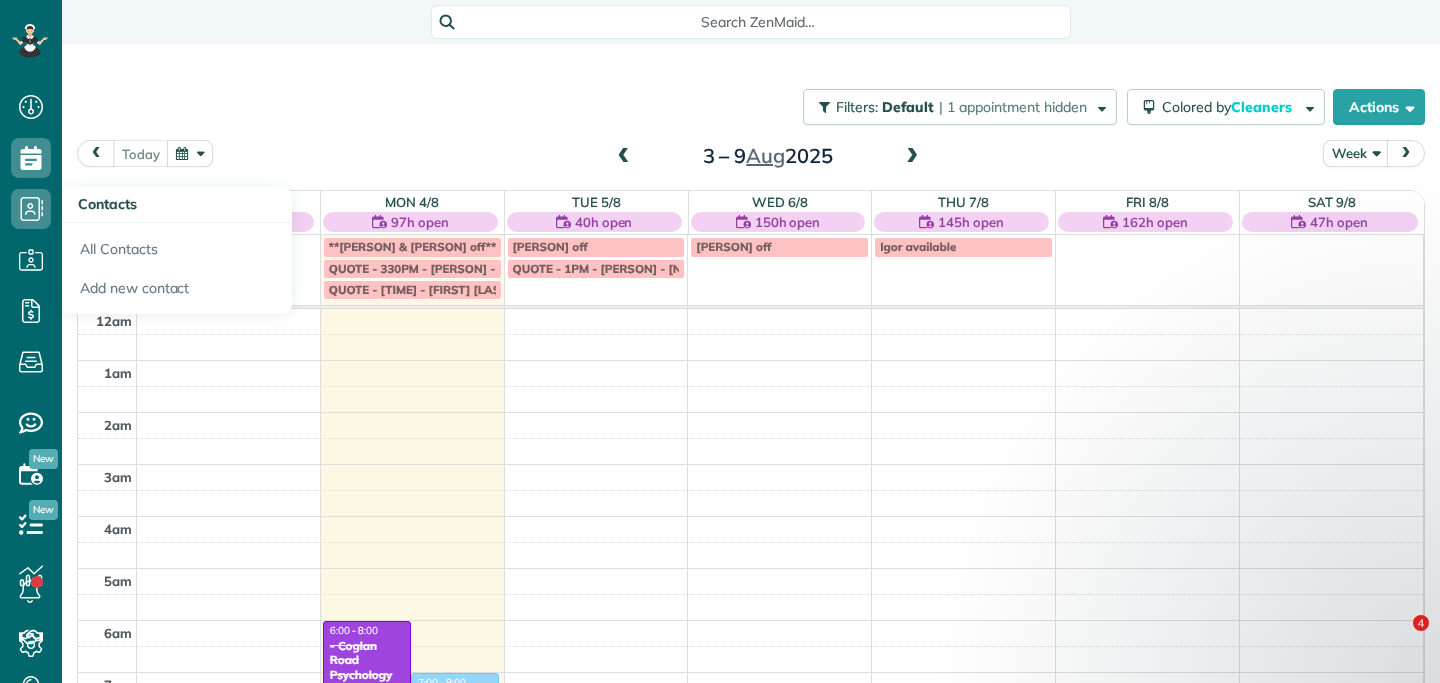 scroll, scrollTop: 0, scrollLeft: 0, axis: both 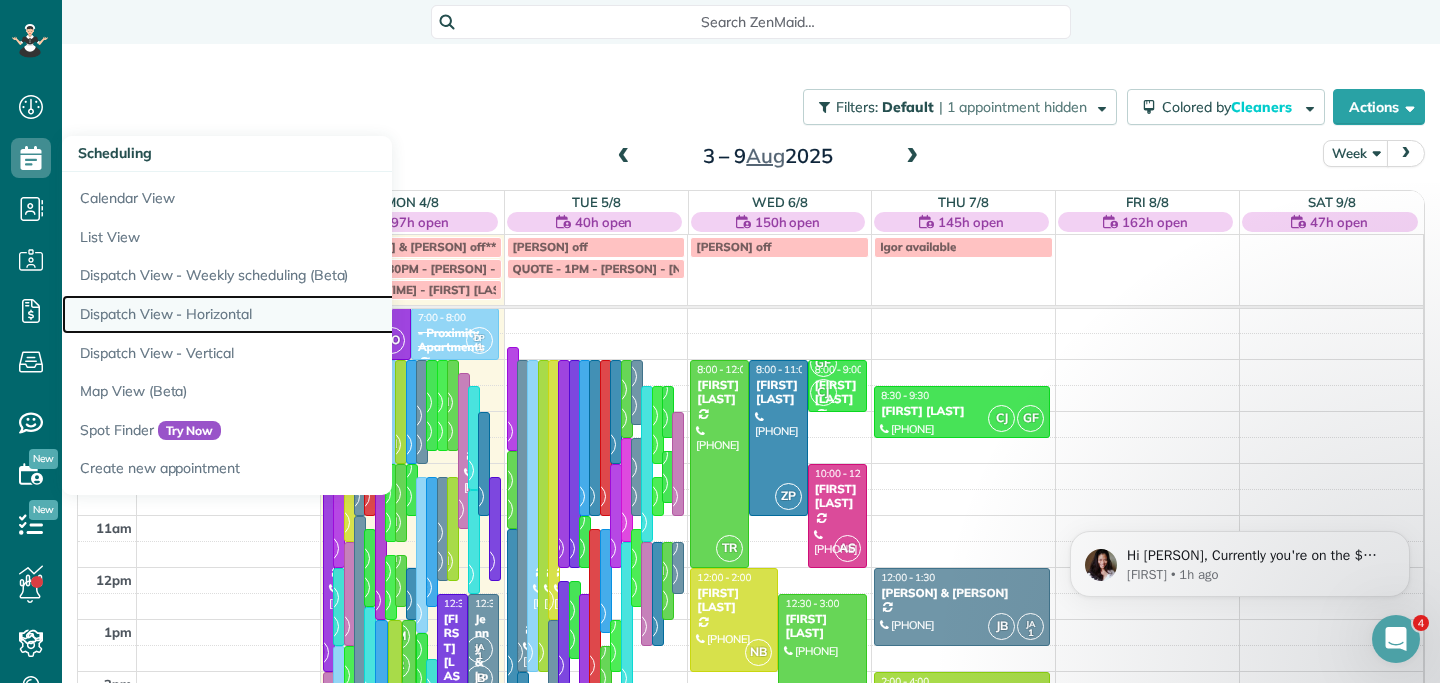 click on "Dispatch View - Horizontal" at bounding box center (312, 314) 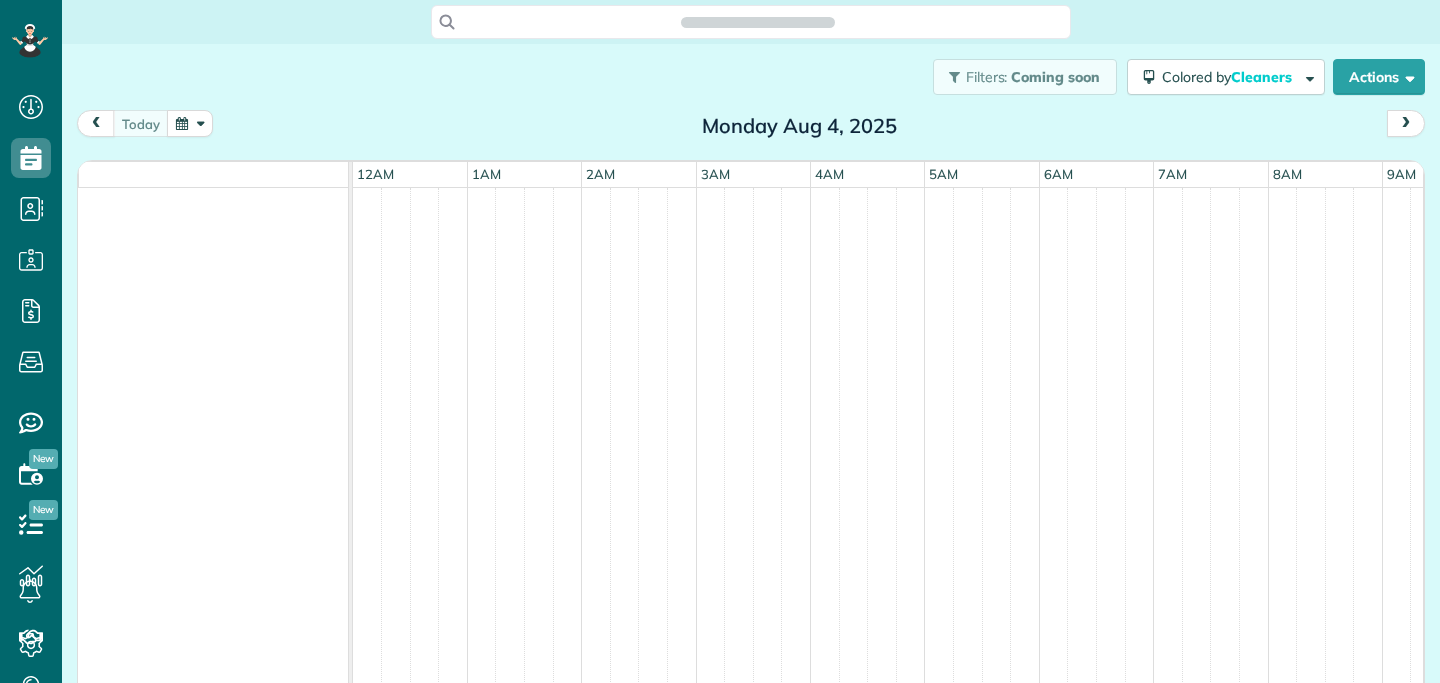 scroll, scrollTop: 0, scrollLeft: 0, axis: both 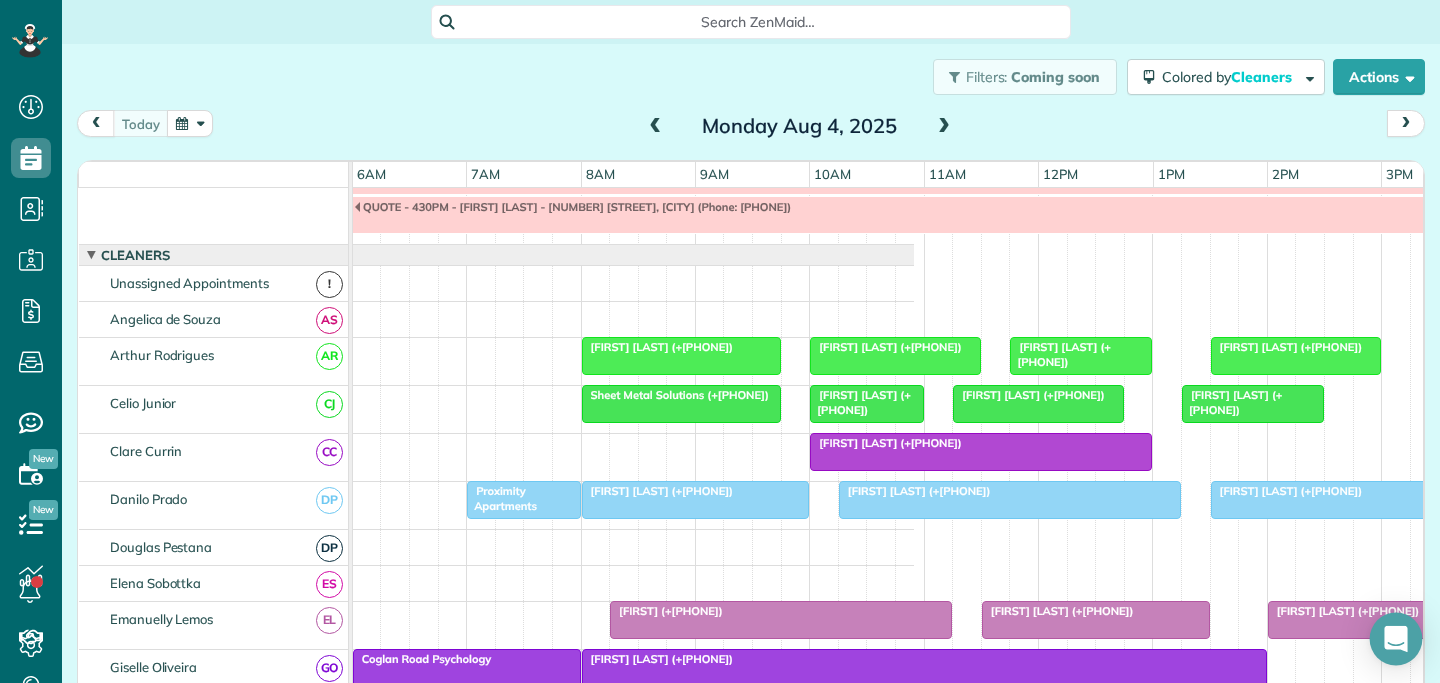 click at bounding box center (1396, 639) 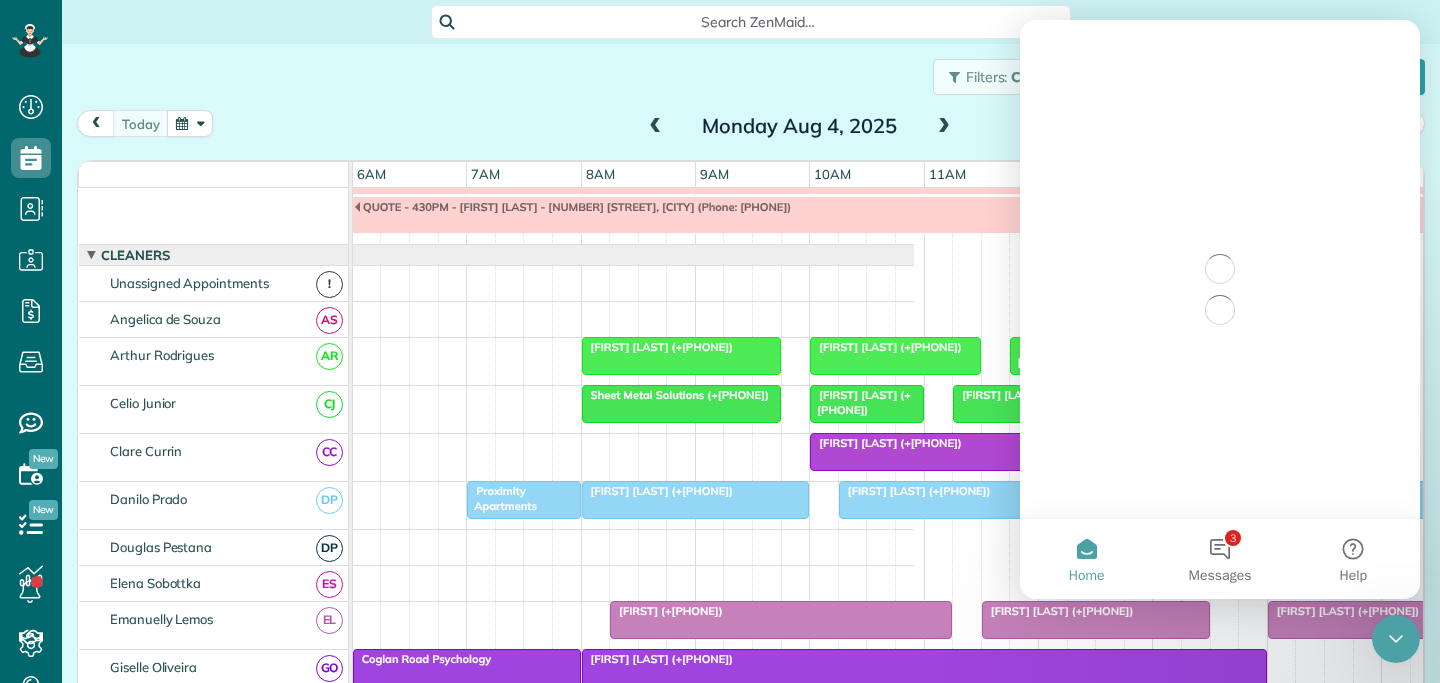 scroll, scrollTop: 0, scrollLeft: 0, axis: both 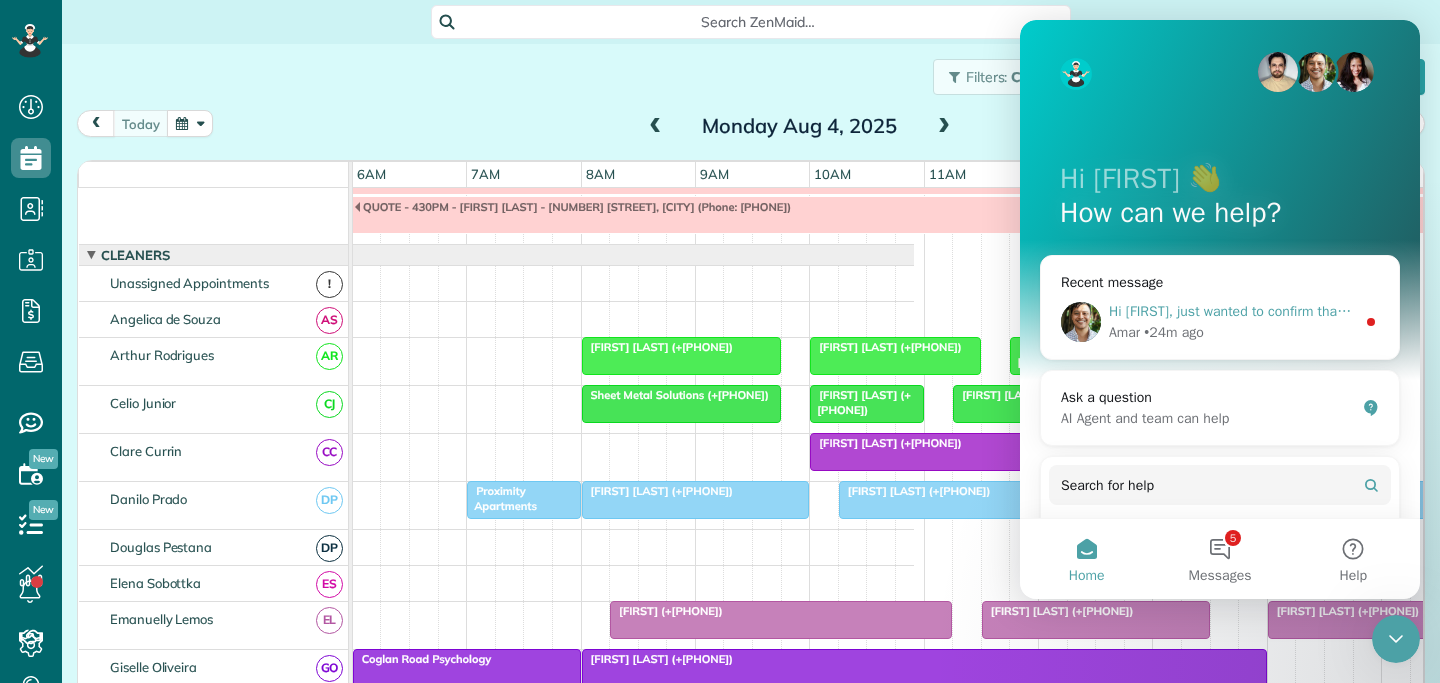 click on "Hi Clare, just wanted to confirm that we're speaking in 40 minutes?  I know you were messaging Jorge from our team but just wanted to check. I'll be available at that time regardless 😀  Join me here:  zenmaid.com/amar-zoom" at bounding box center (1810, 311) 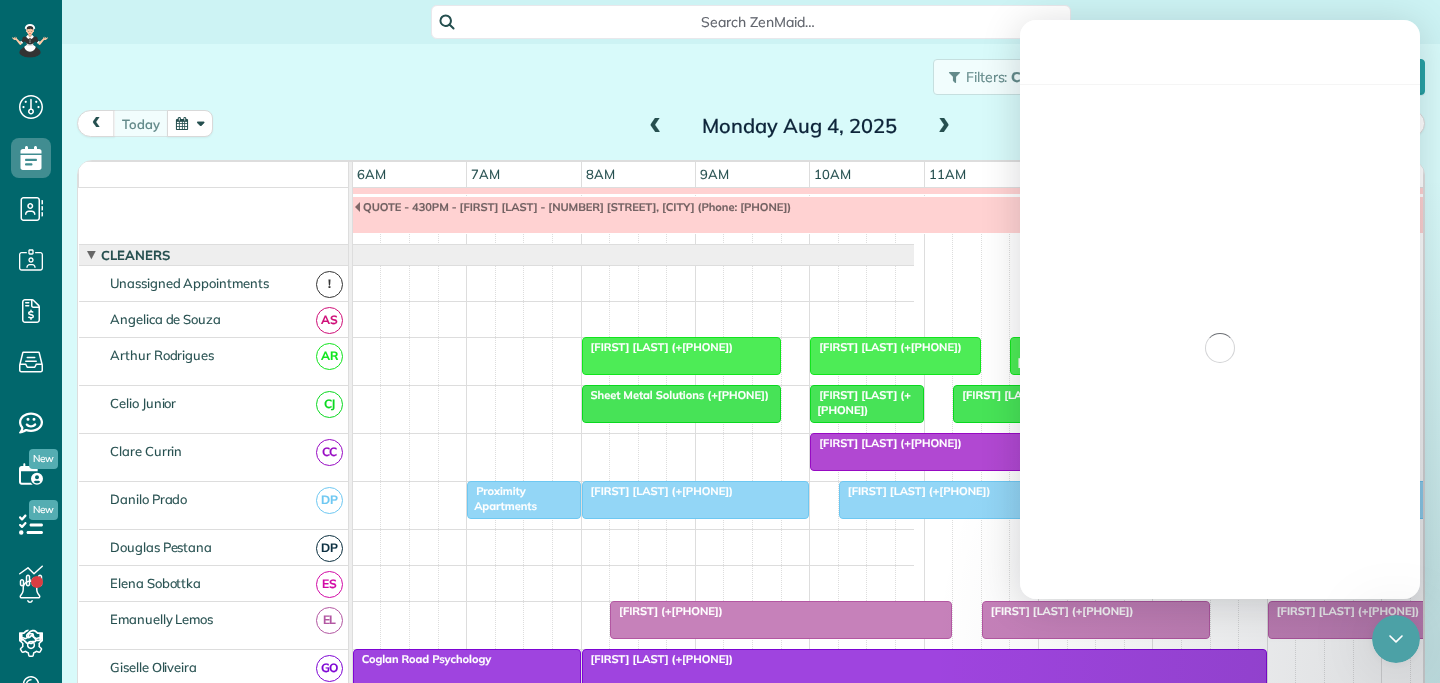 scroll, scrollTop: 3, scrollLeft: 0, axis: vertical 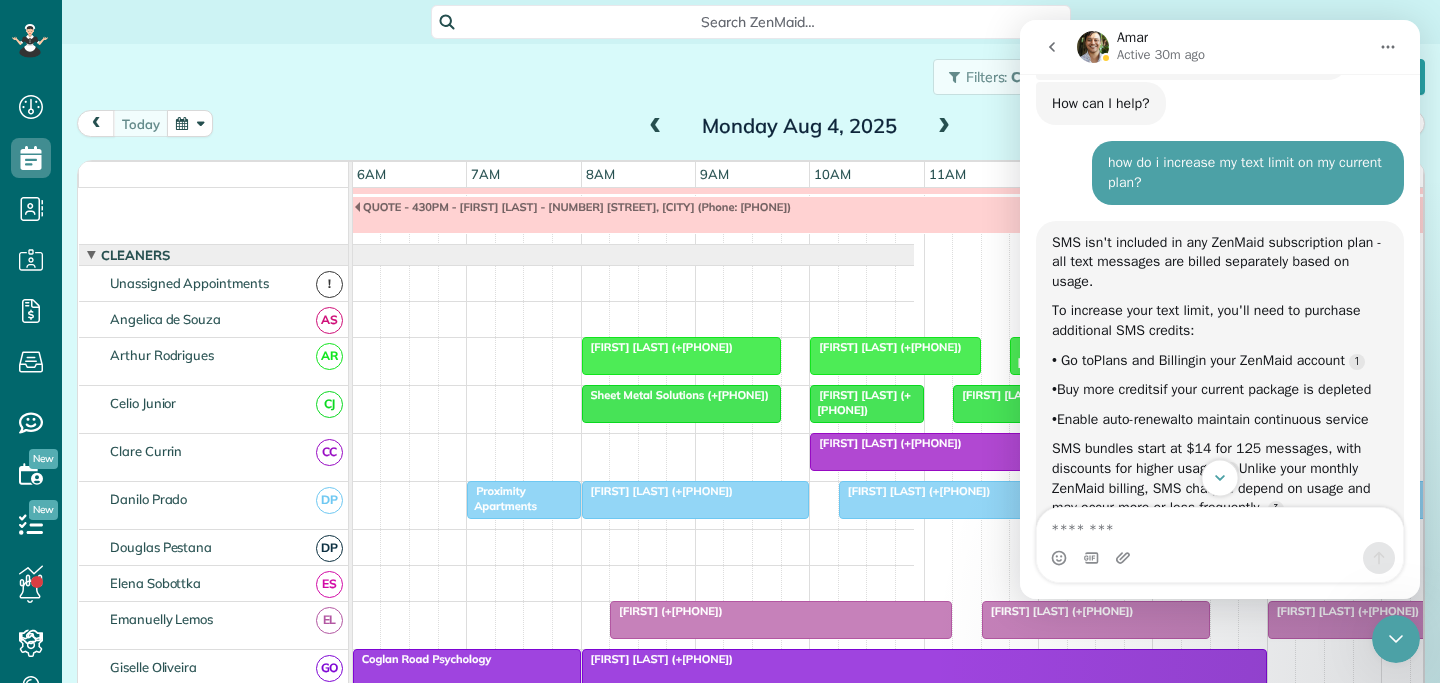 click 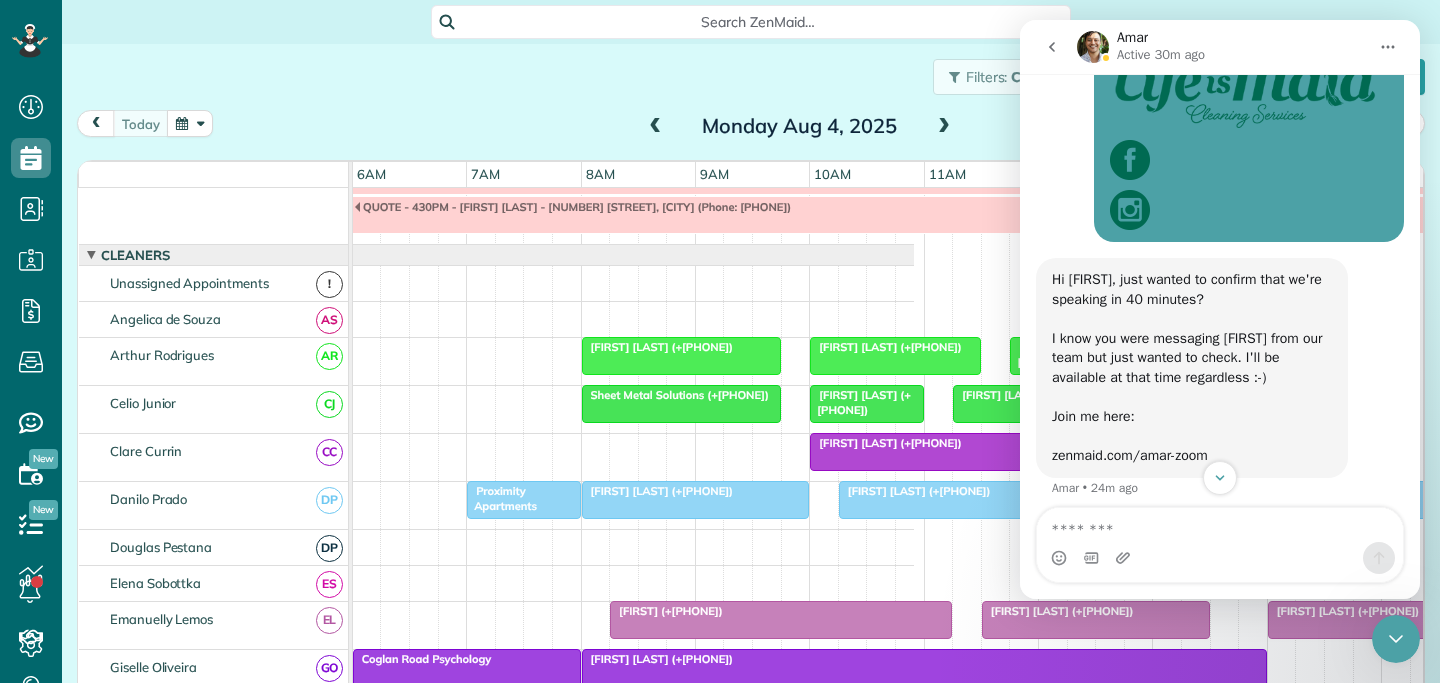 scroll, scrollTop: 1249, scrollLeft: 0, axis: vertical 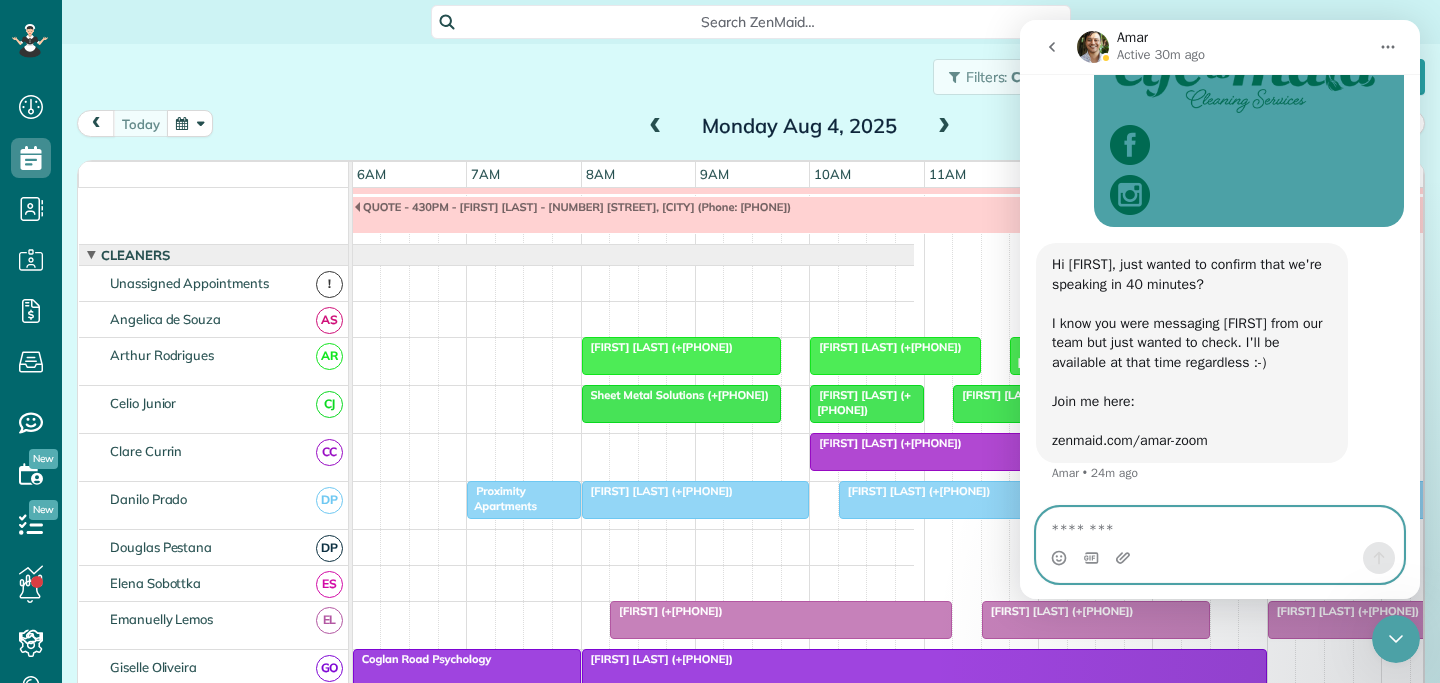 click at bounding box center [1220, 525] 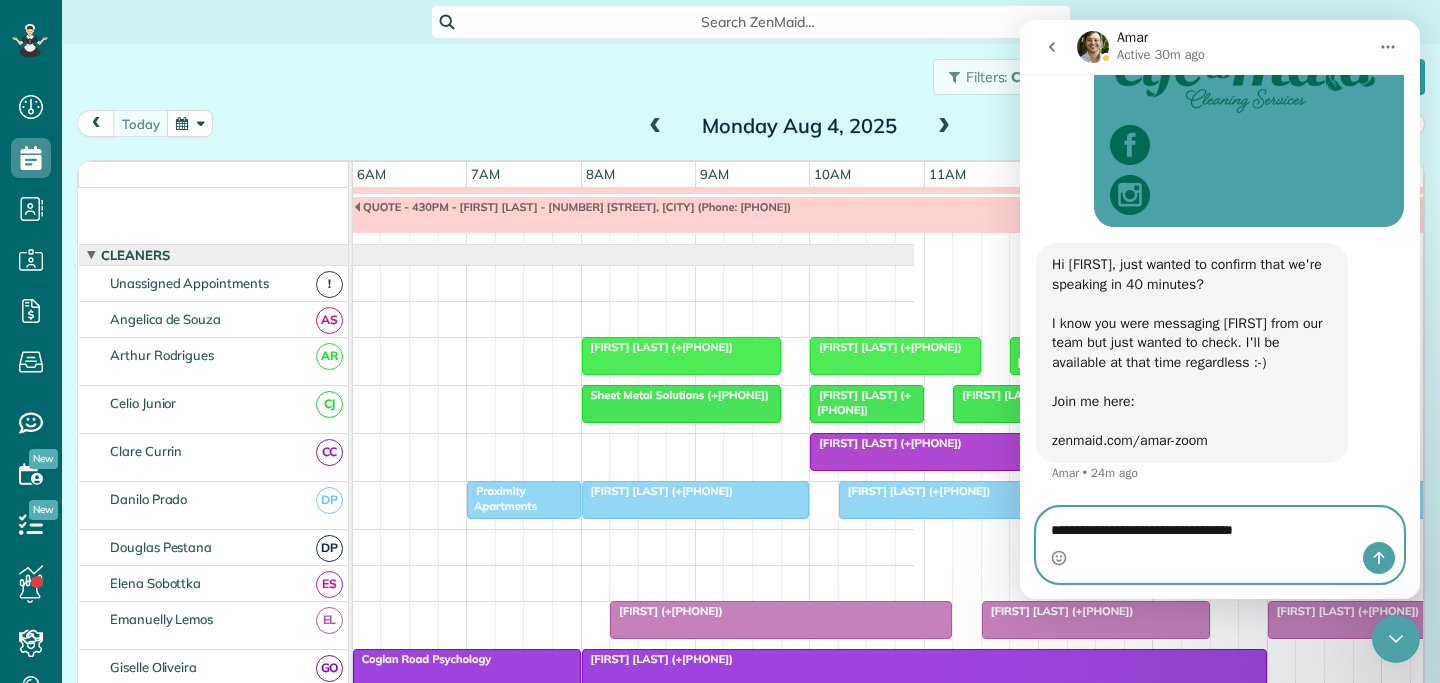 type on "**********" 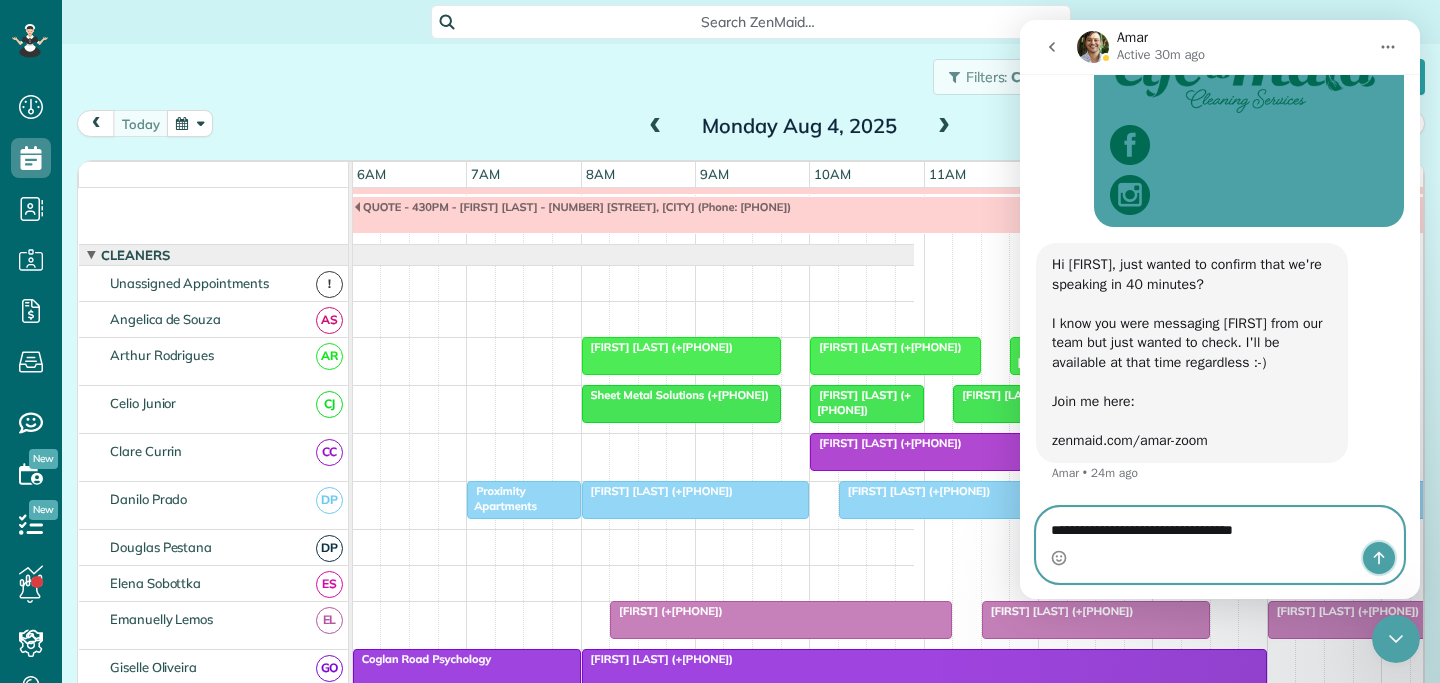 click 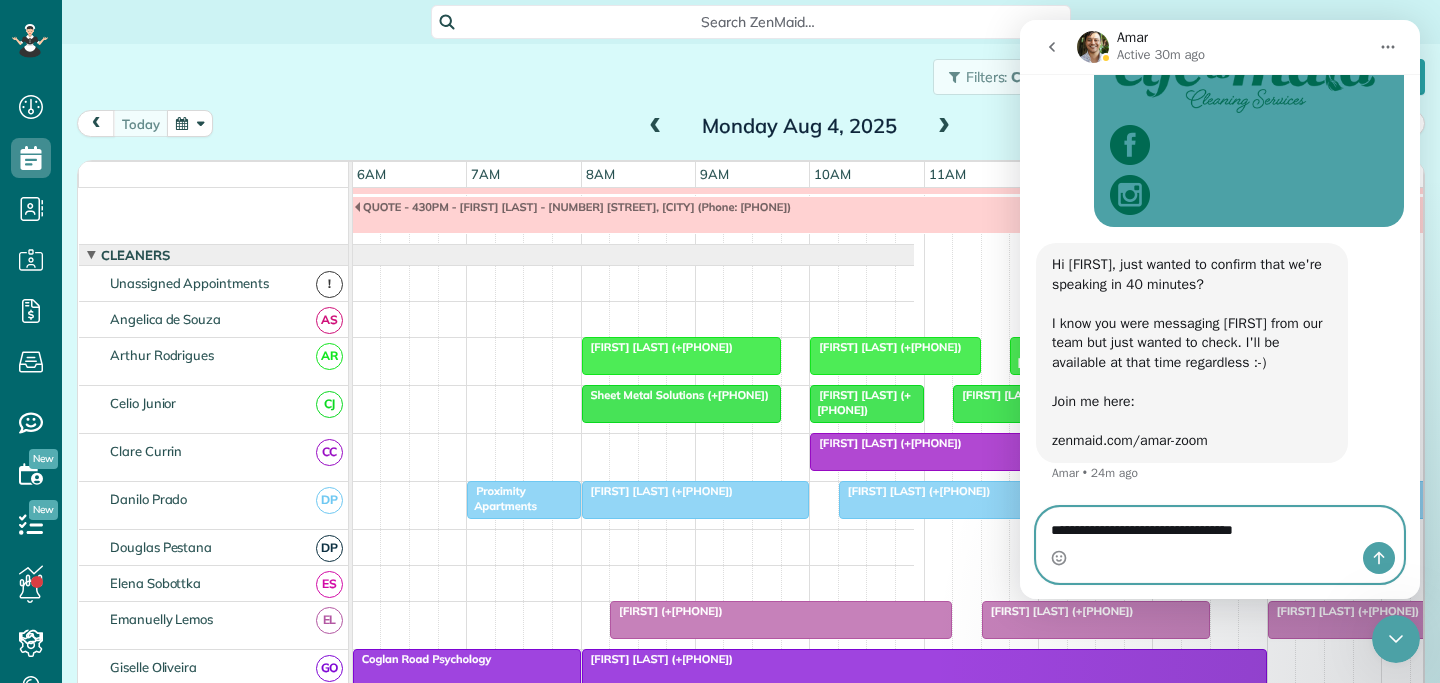 type 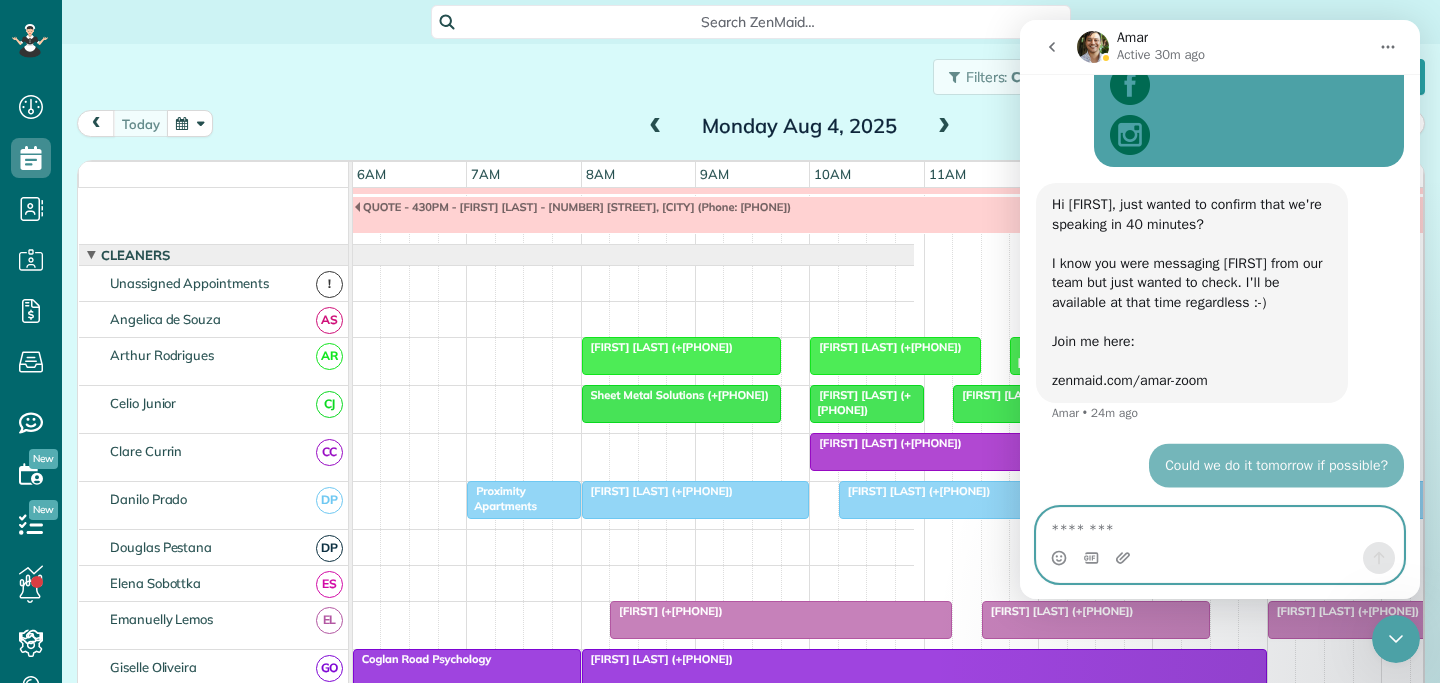 scroll, scrollTop: 1332, scrollLeft: 0, axis: vertical 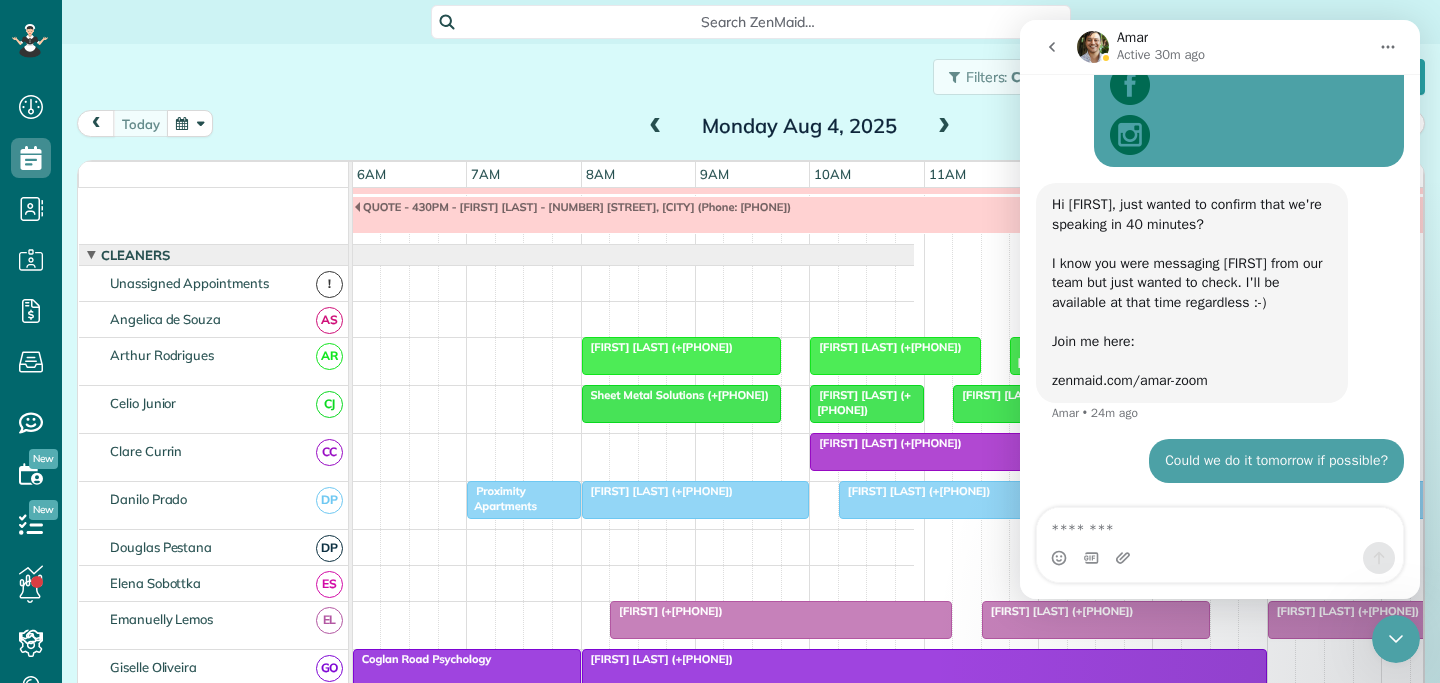 click 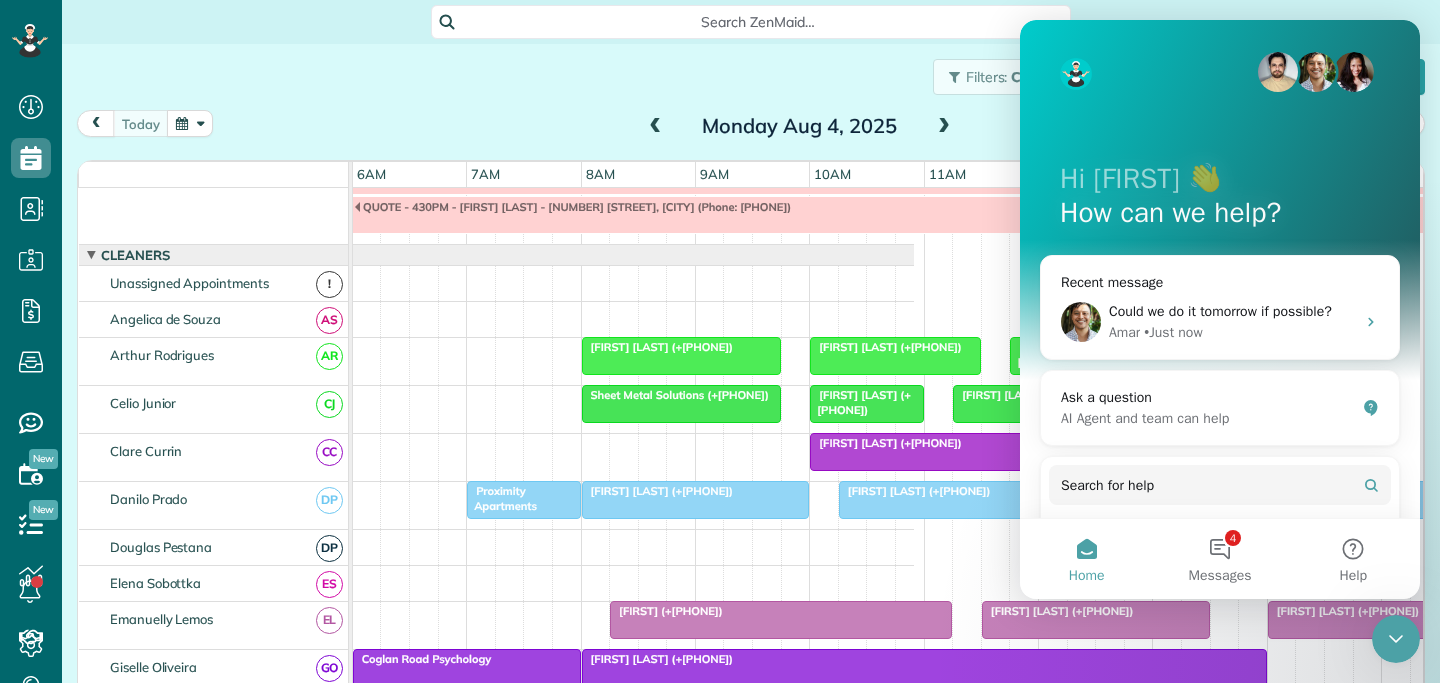 scroll, scrollTop: 0, scrollLeft: 0, axis: both 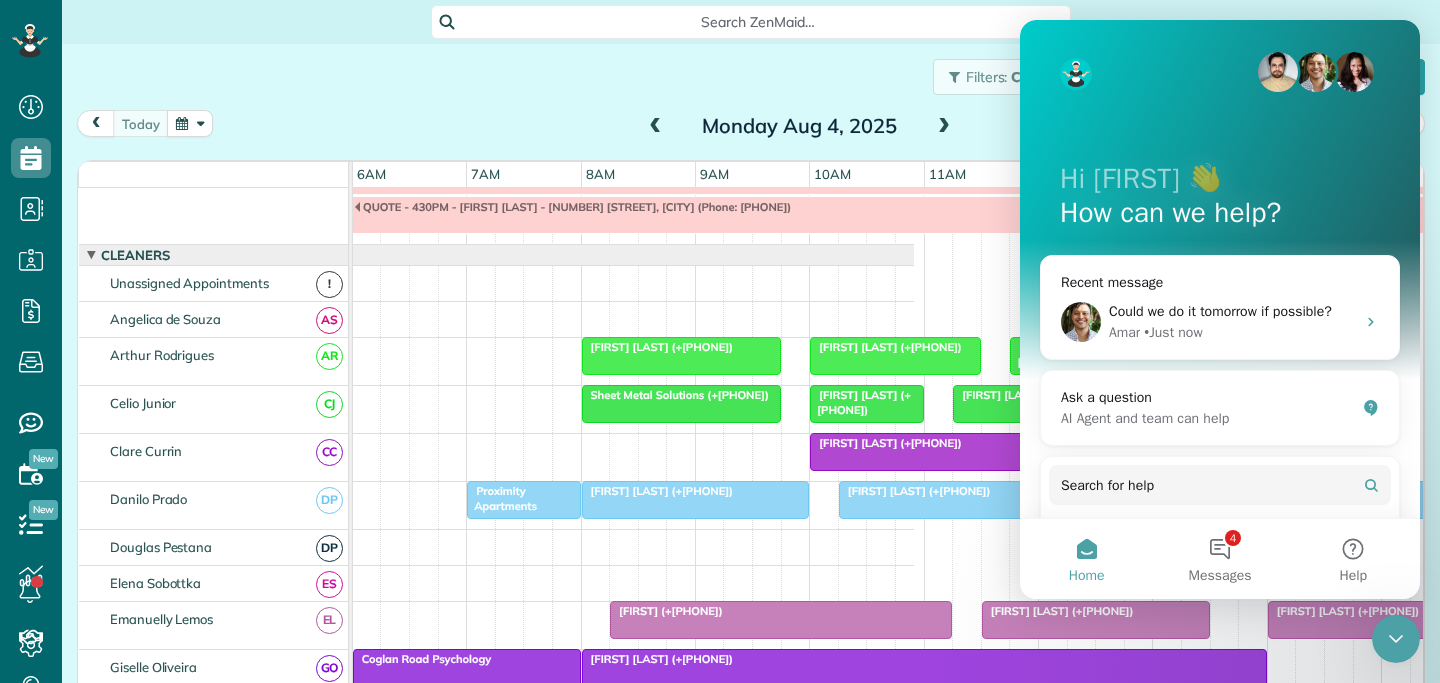 click at bounding box center [1396, 639] 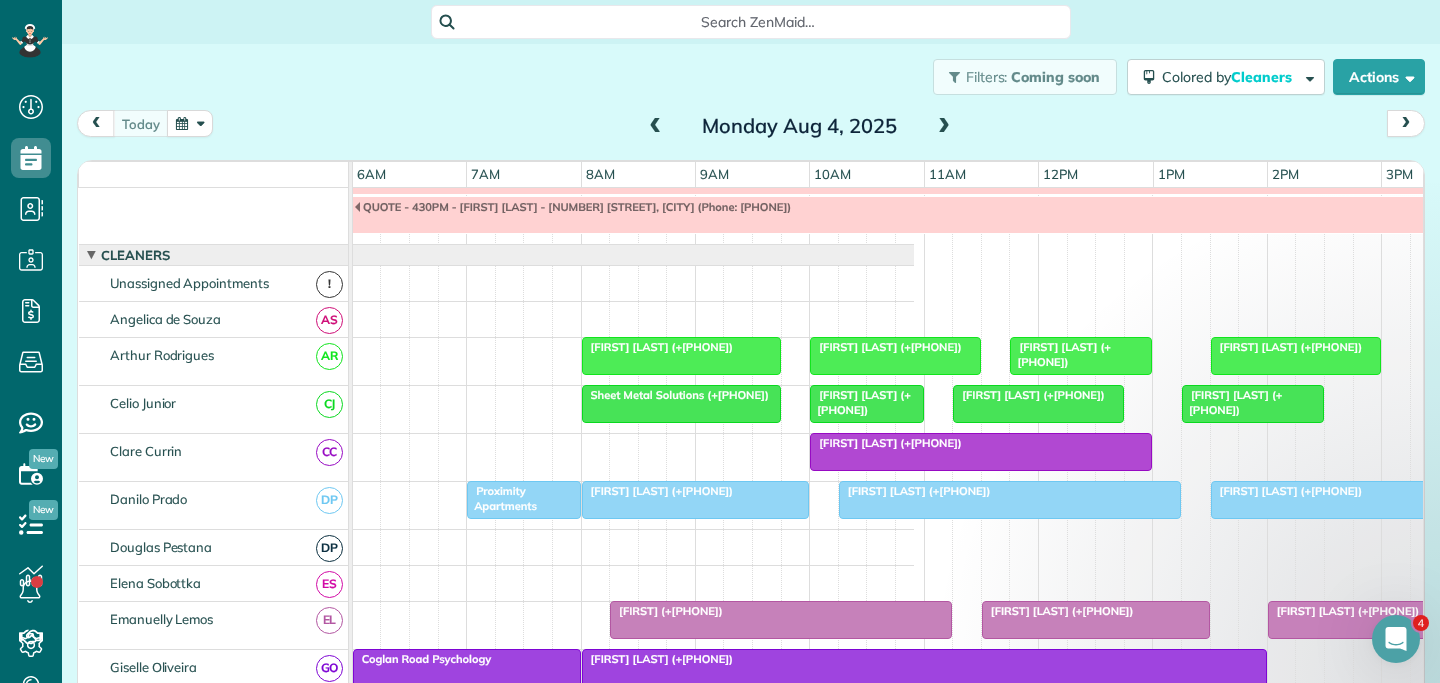 scroll, scrollTop: 0, scrollLeft: 0, axis: both 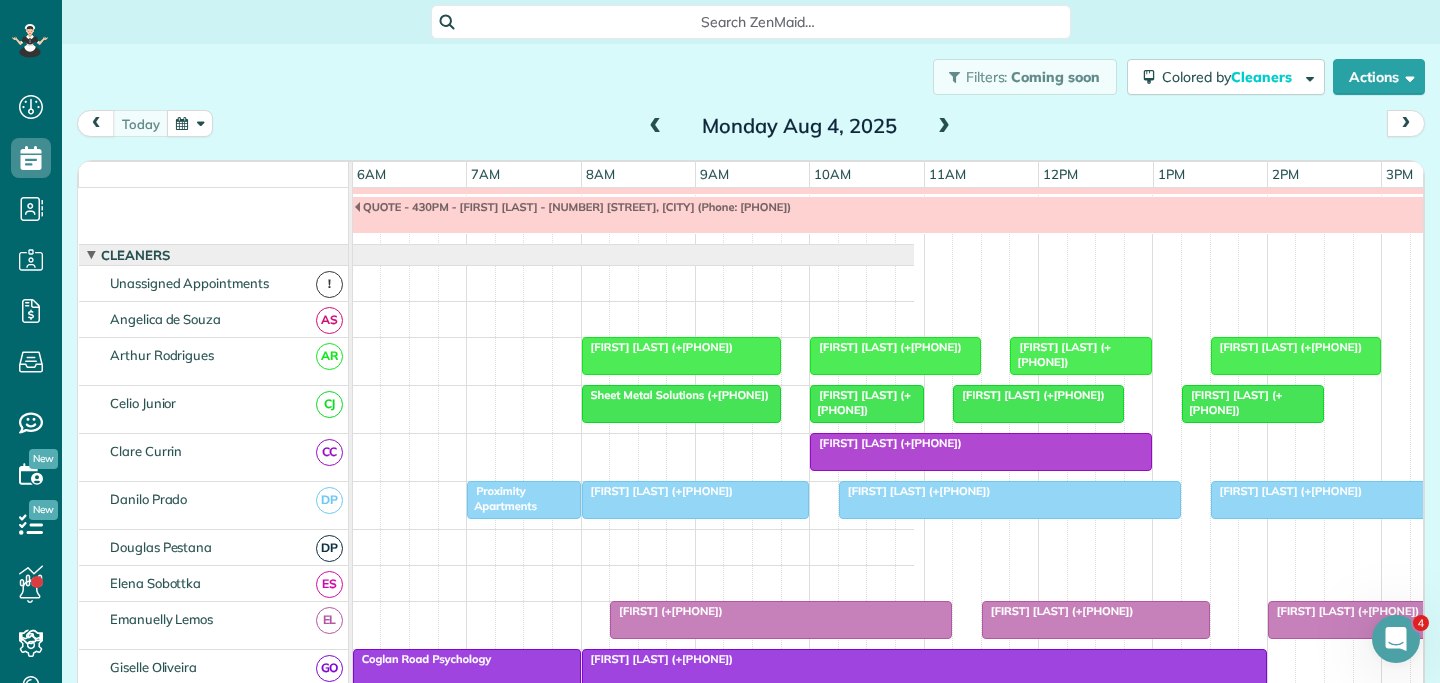 click at bounding box center [944, 127] 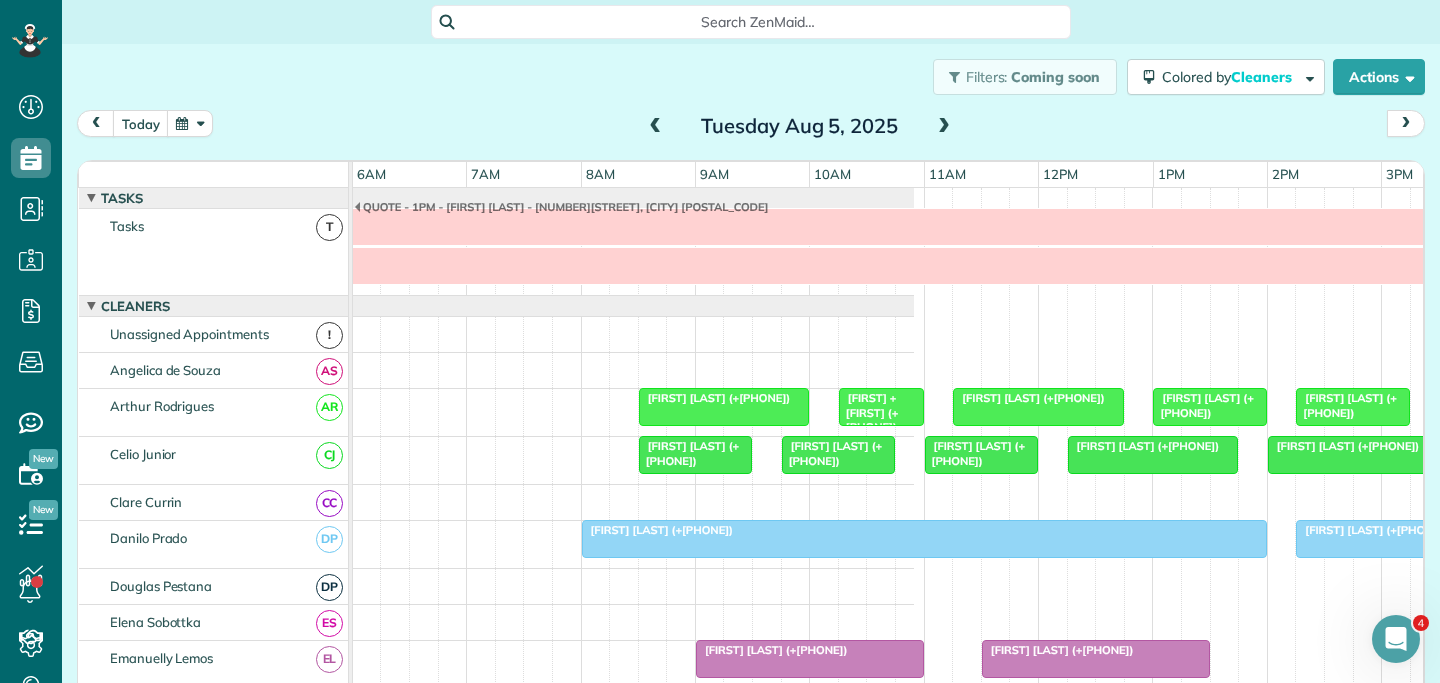 scroll, scrollTop: 51, scrollLeft: 687, axis: both 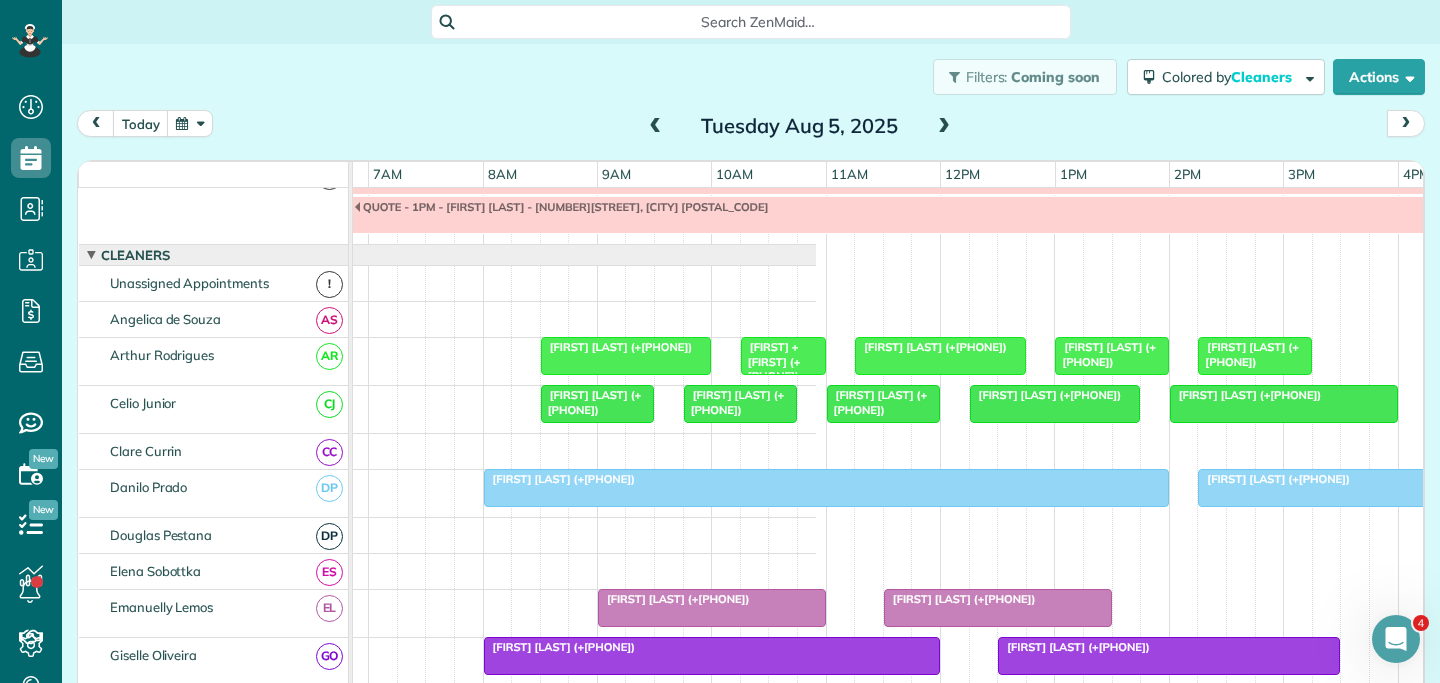 click on "Ashley Michaels (+61408453664)" at bounding box center [1246, 395] 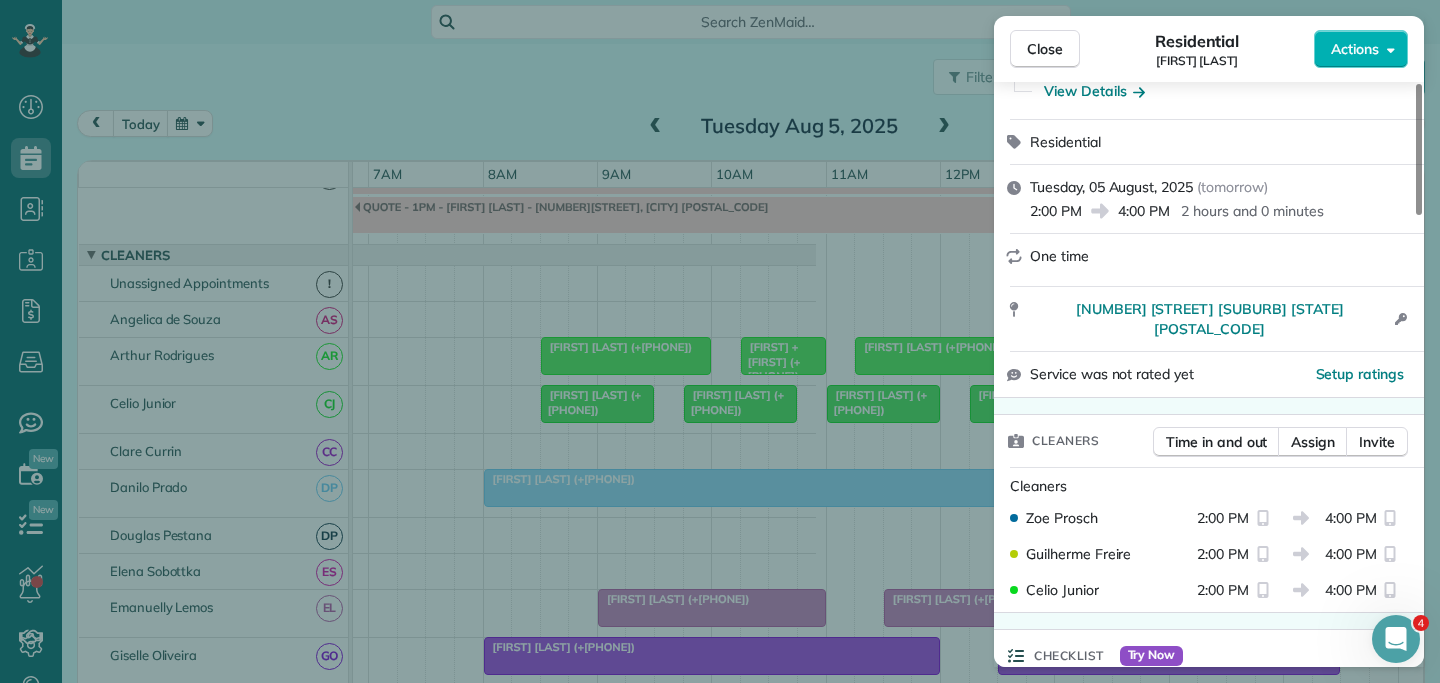 scroll, scrollTop: 197, scrollLeft: 0, axis: vertical 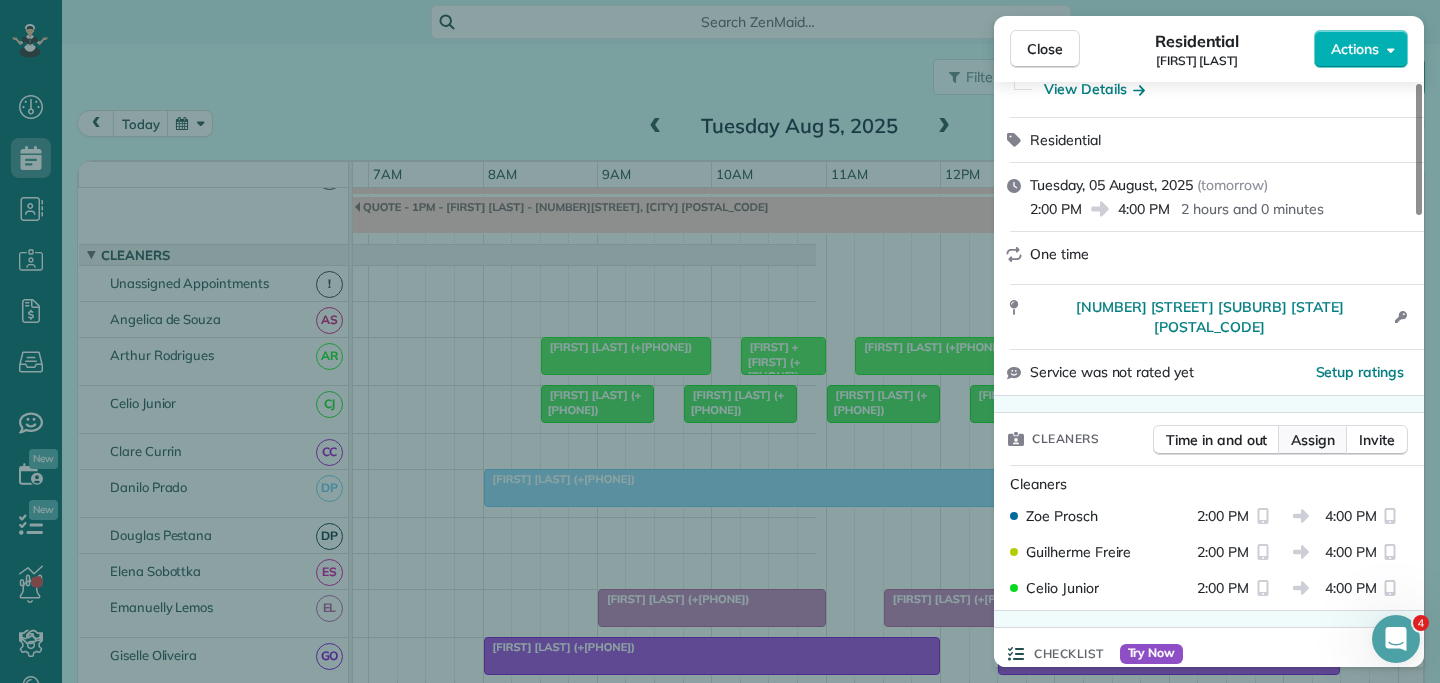 click on "Assign" at bounding box center (1313, 440) 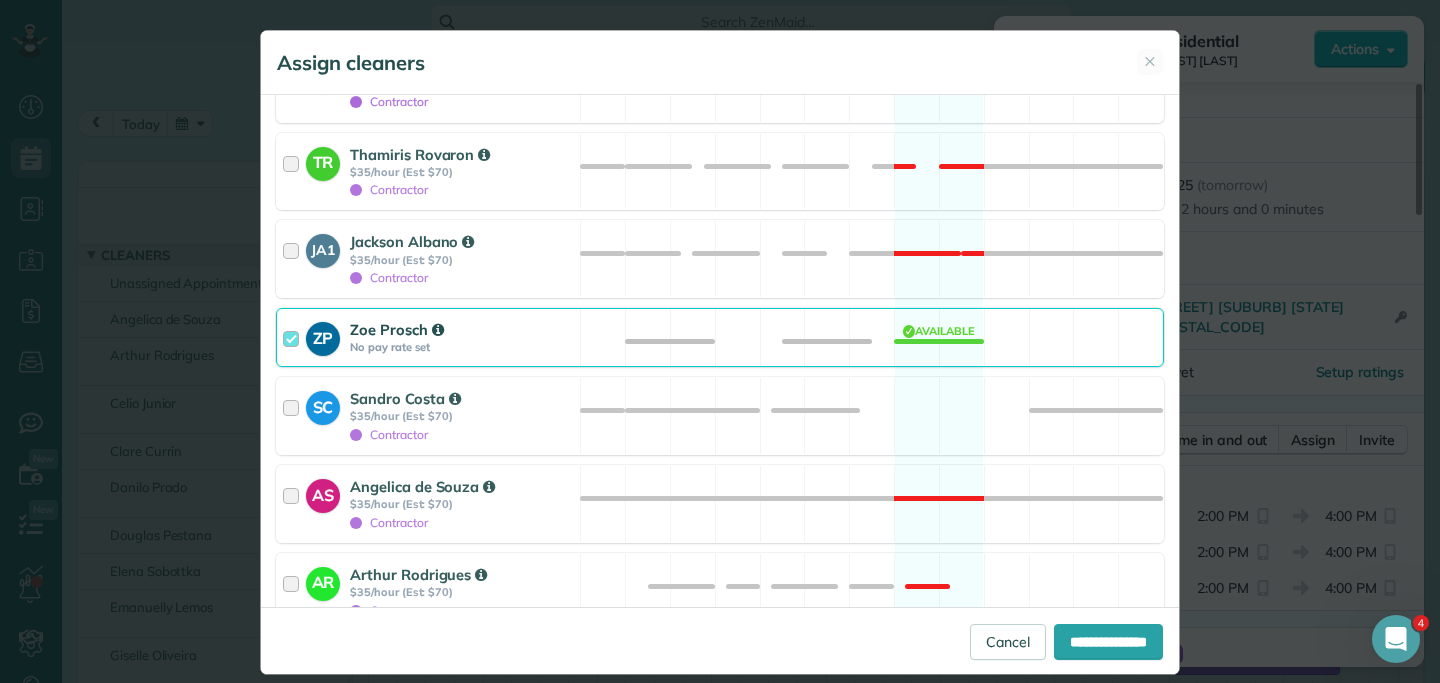 scroll, scrollTop: 514, scrollLeft: 0, axis: vertical 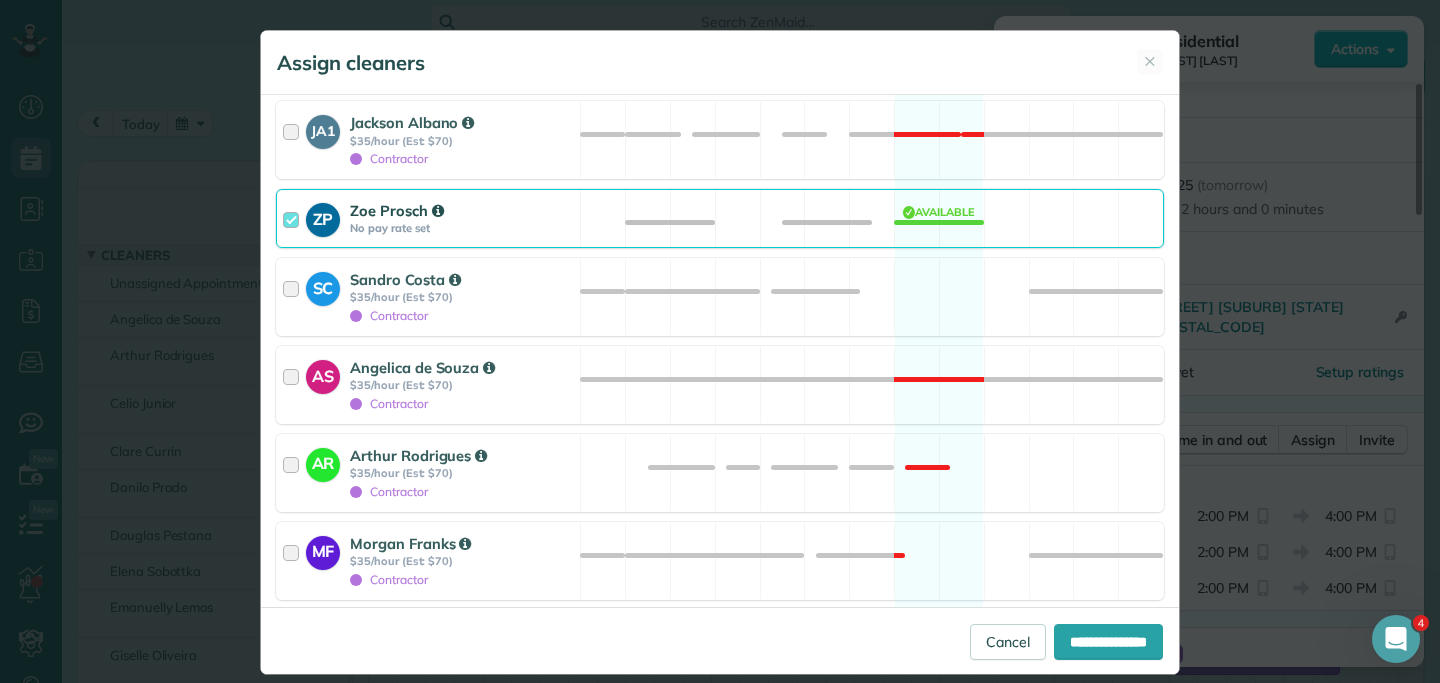 click at bounding box center (294, 218) 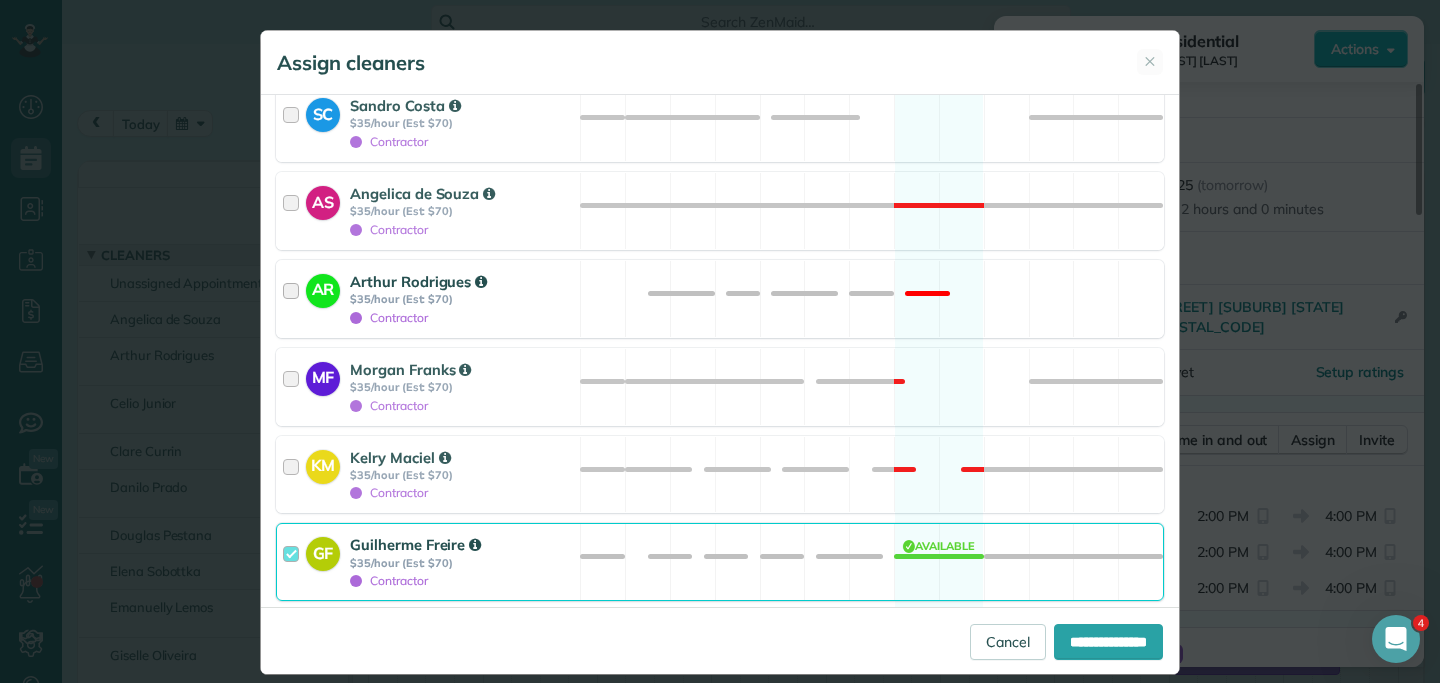 scroll, scrollTop: 697, scrollLeft: 0, axis: vertical 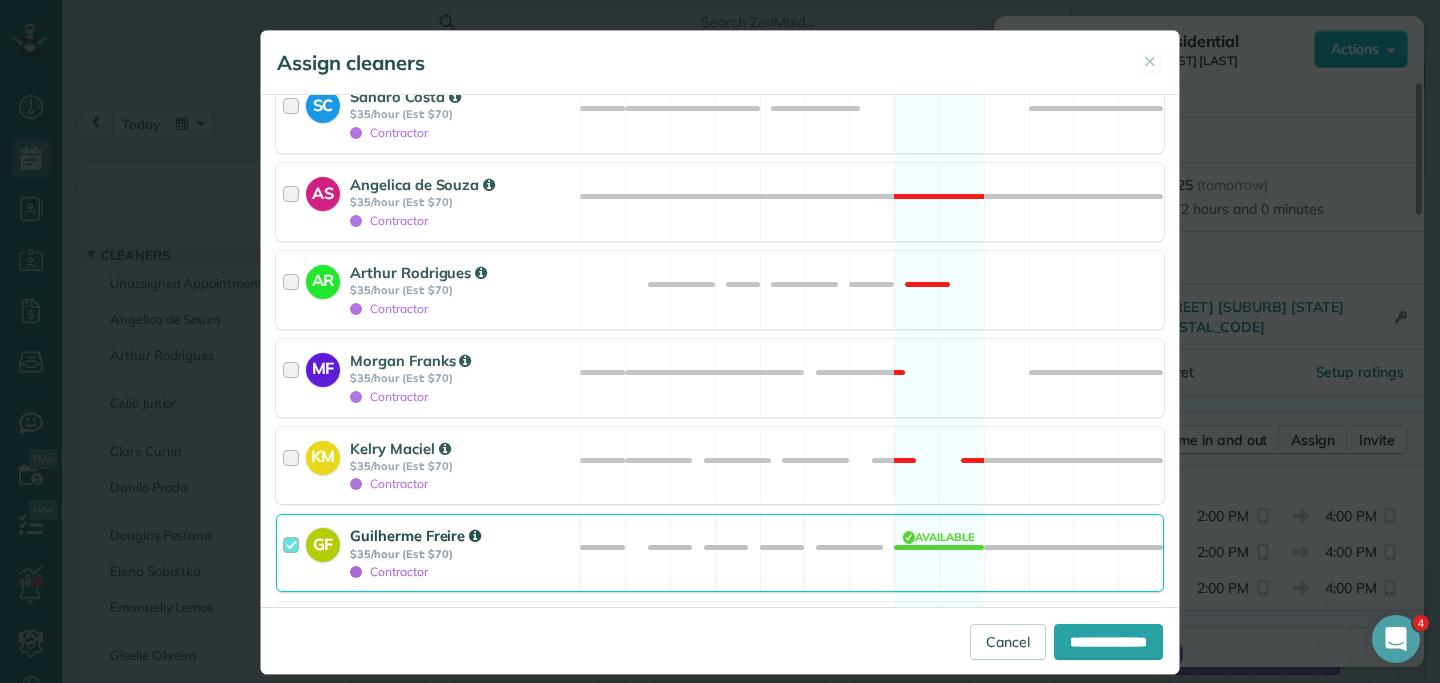 click at bounding box center [294, 553] 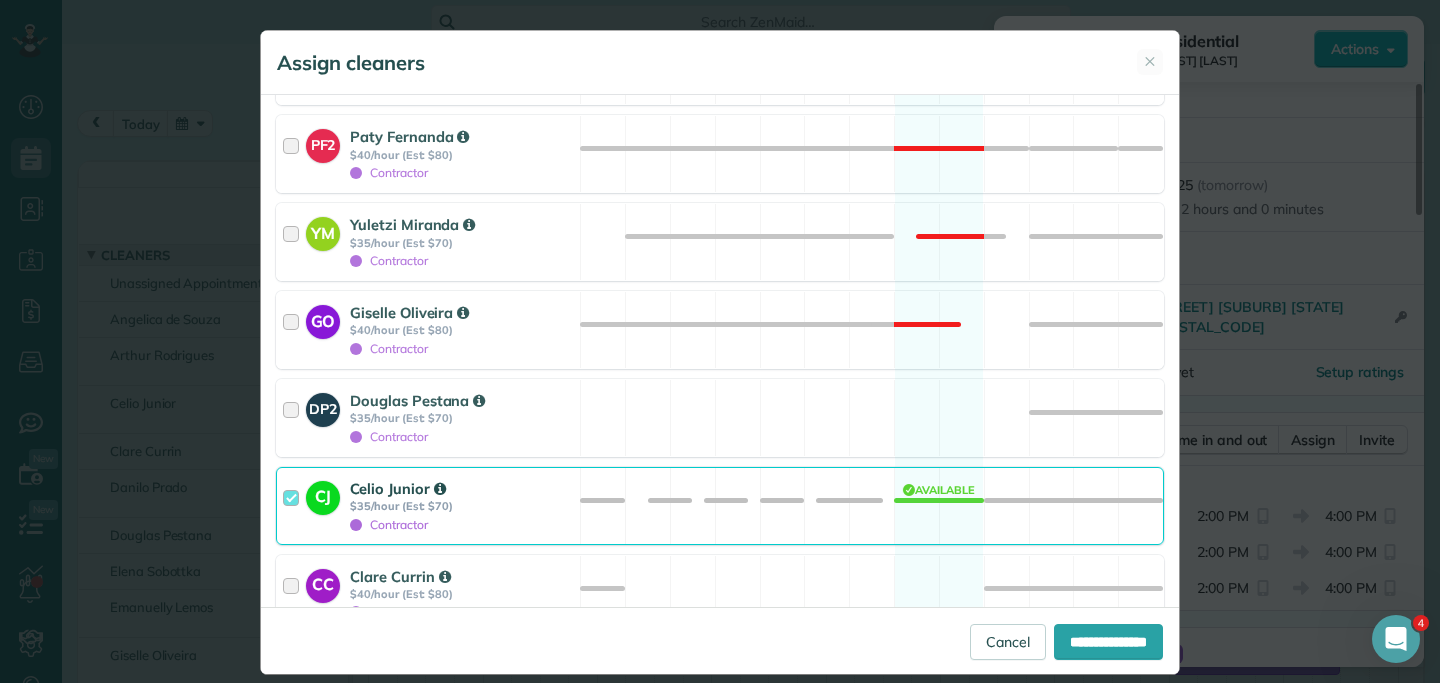 scroll, scrollTop: 2236, scrollLeft: 0, axis: vertical 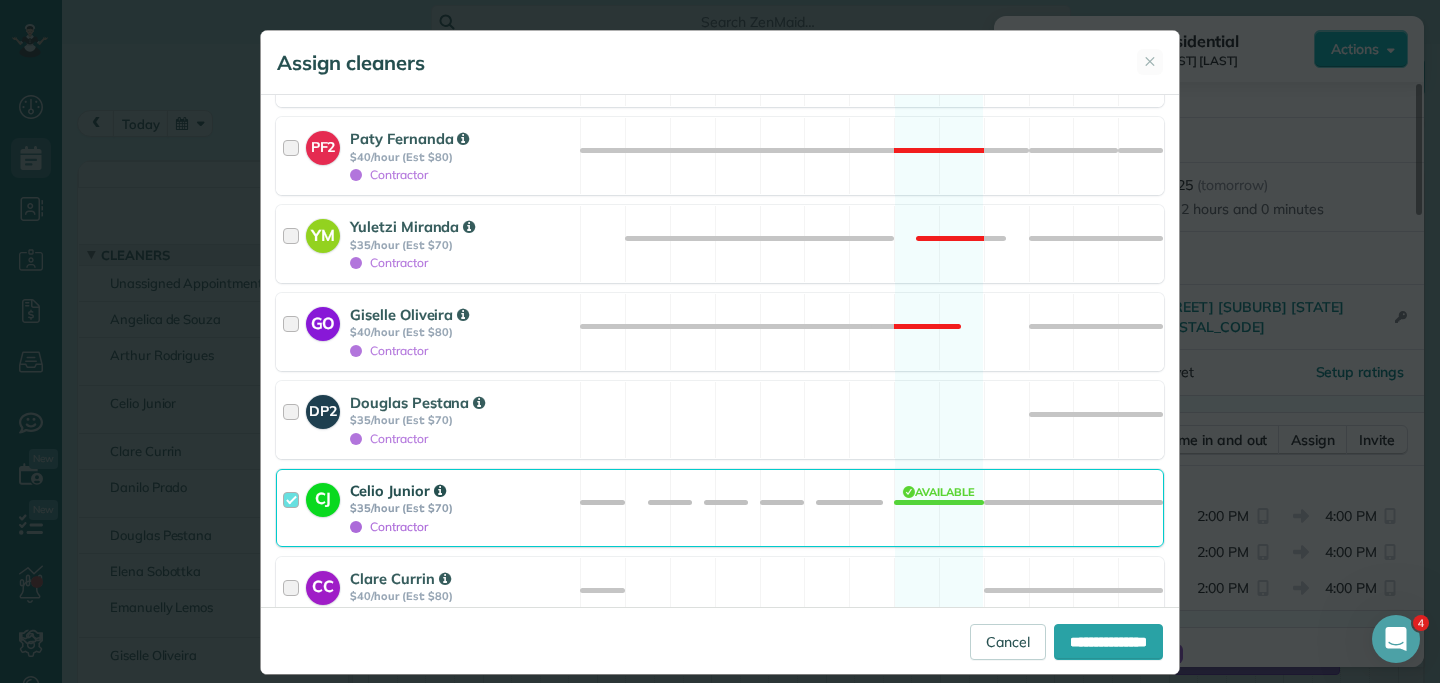 click at bounding box center (294, 508) 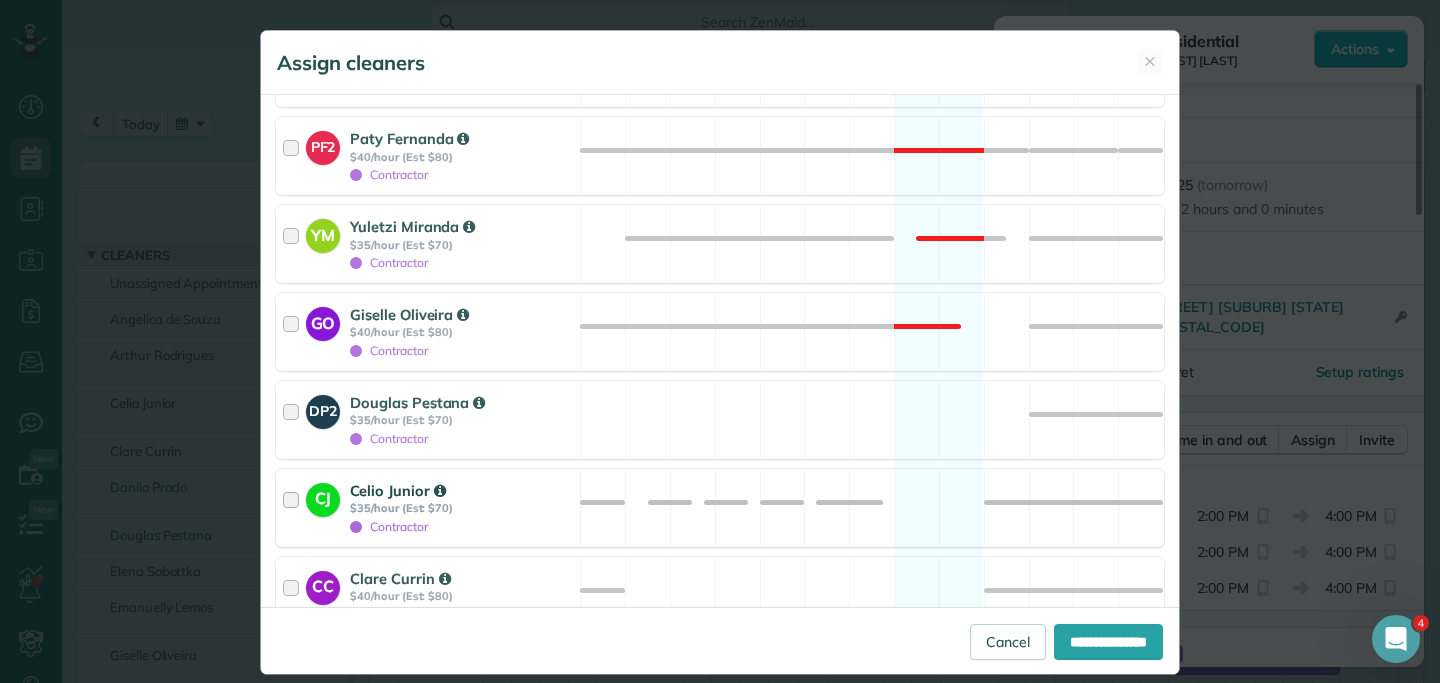 scroll, scrollTop: 2311, scrollLeft: 0, axis: vertical 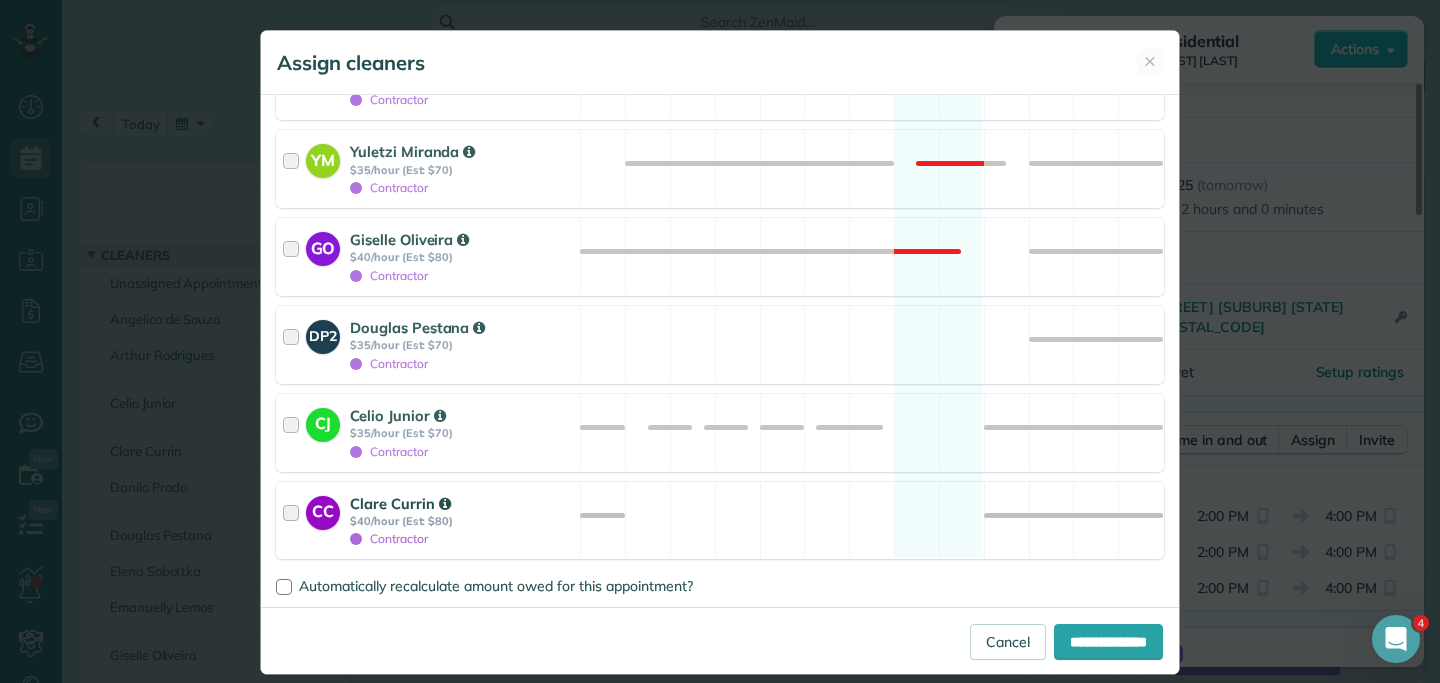 click at bounding box center [294, 521] 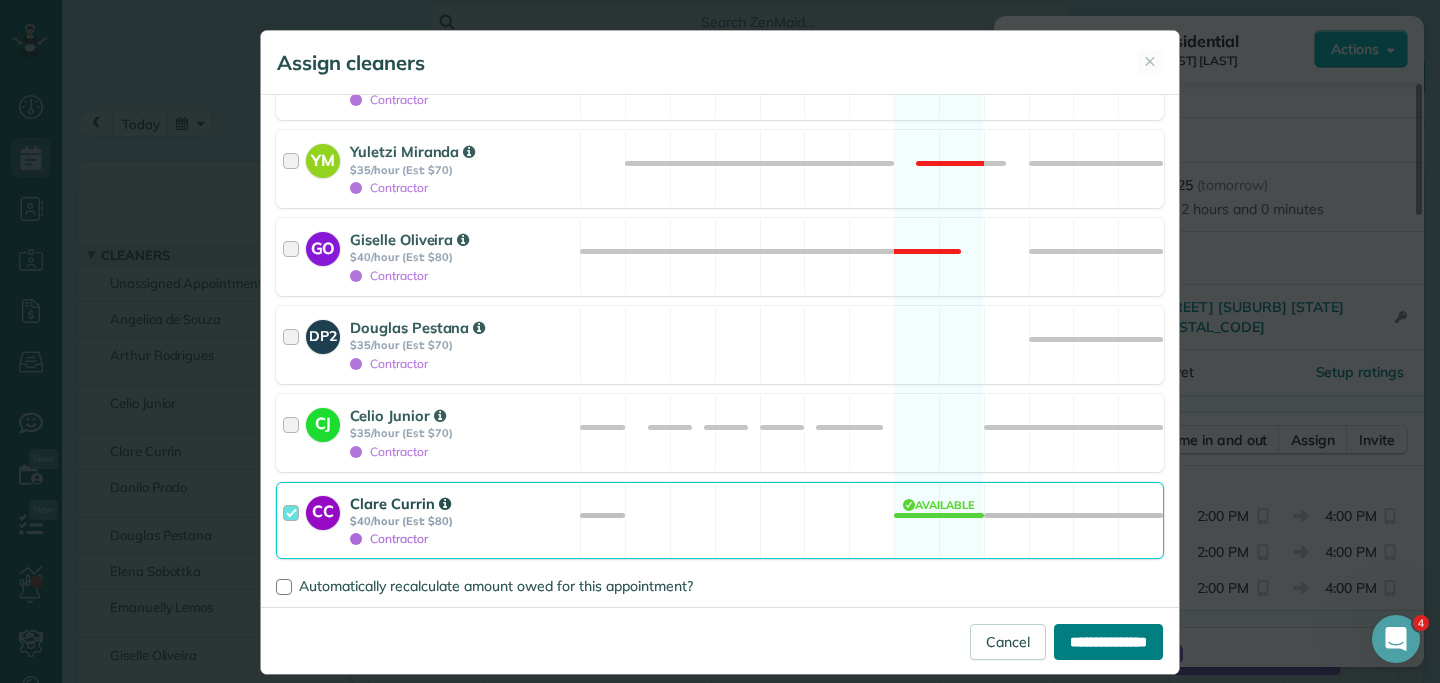 click on "**********" at bounding box center [1108, 642] 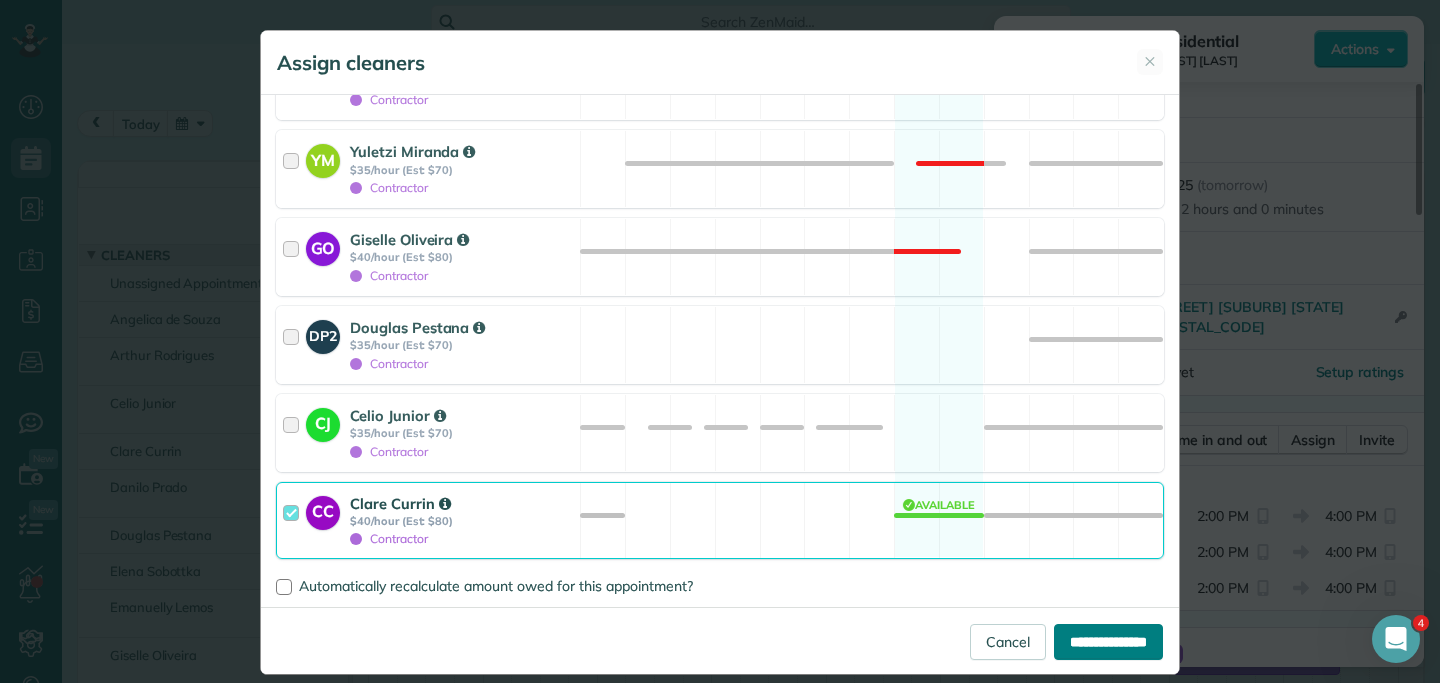 type on "**********" 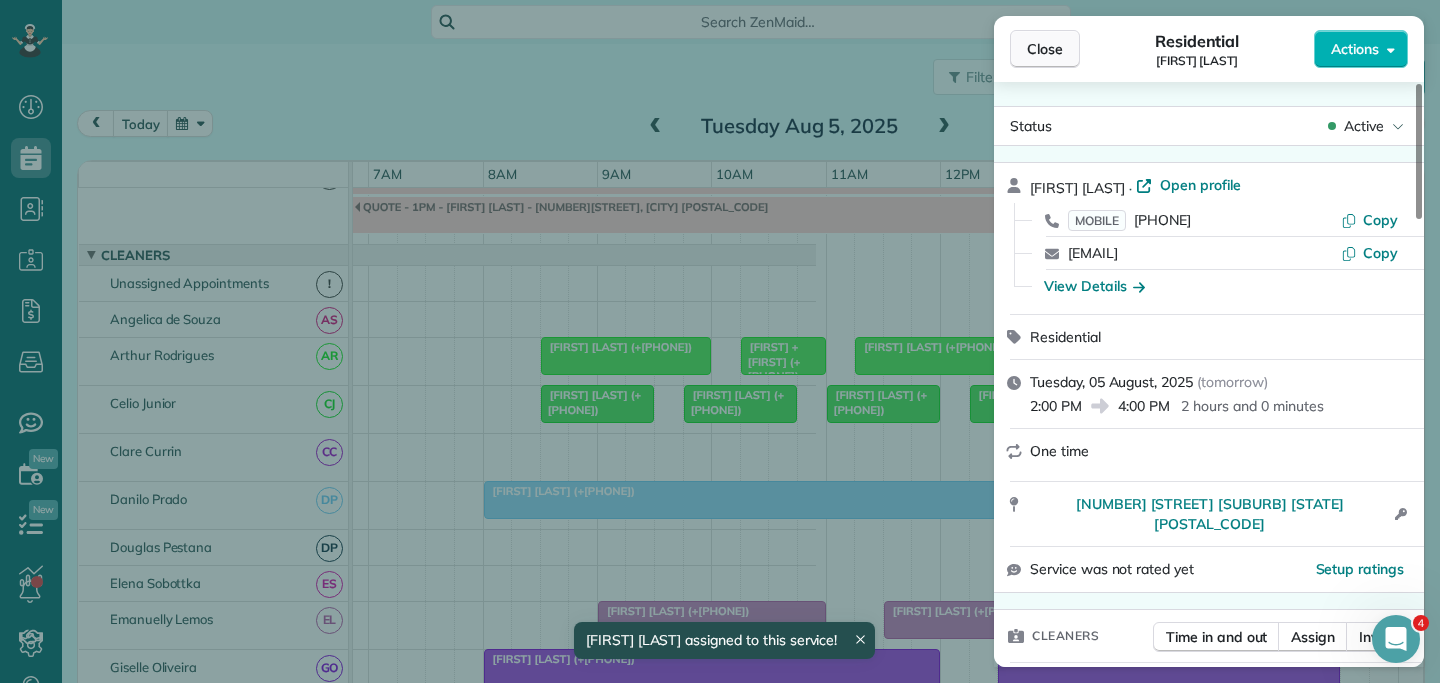 click on "Close" at bounding box center (1045, 49) 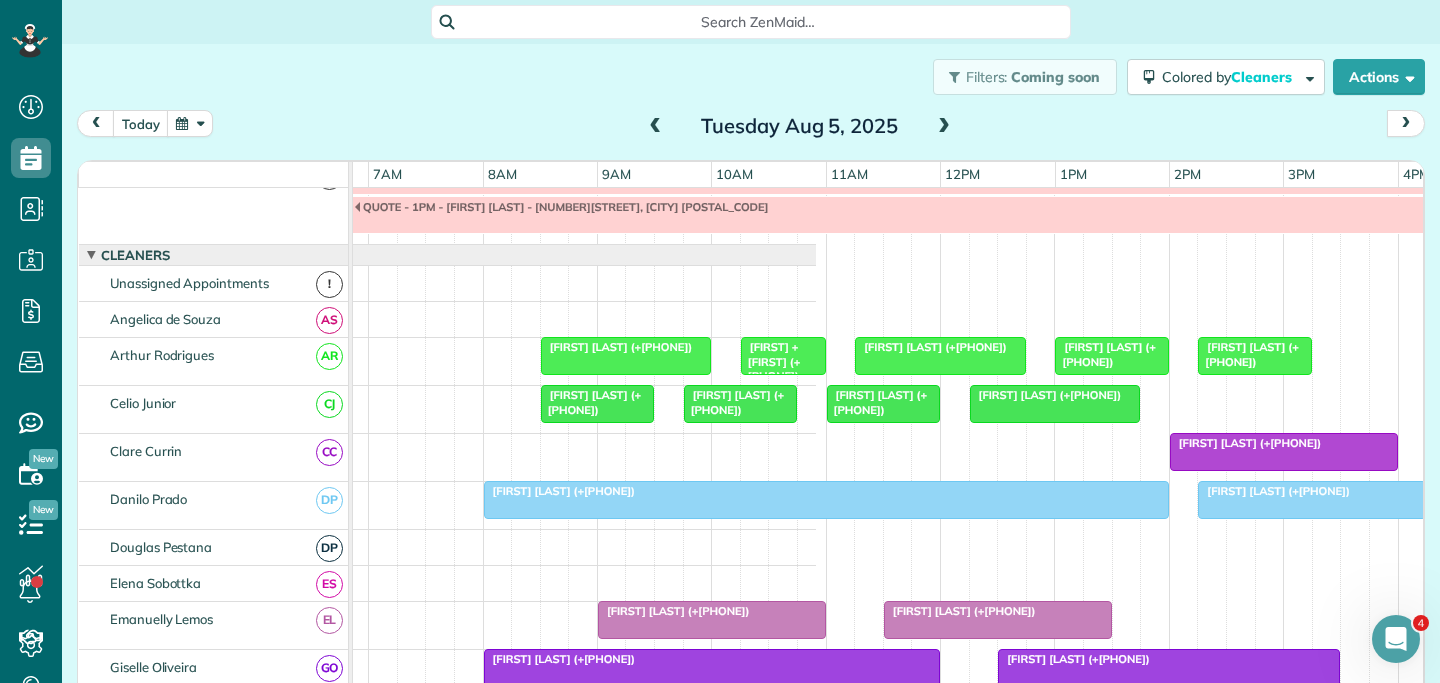 click on "Ashley Michaels (+61408453664)" at bounding box center (1246, 443) 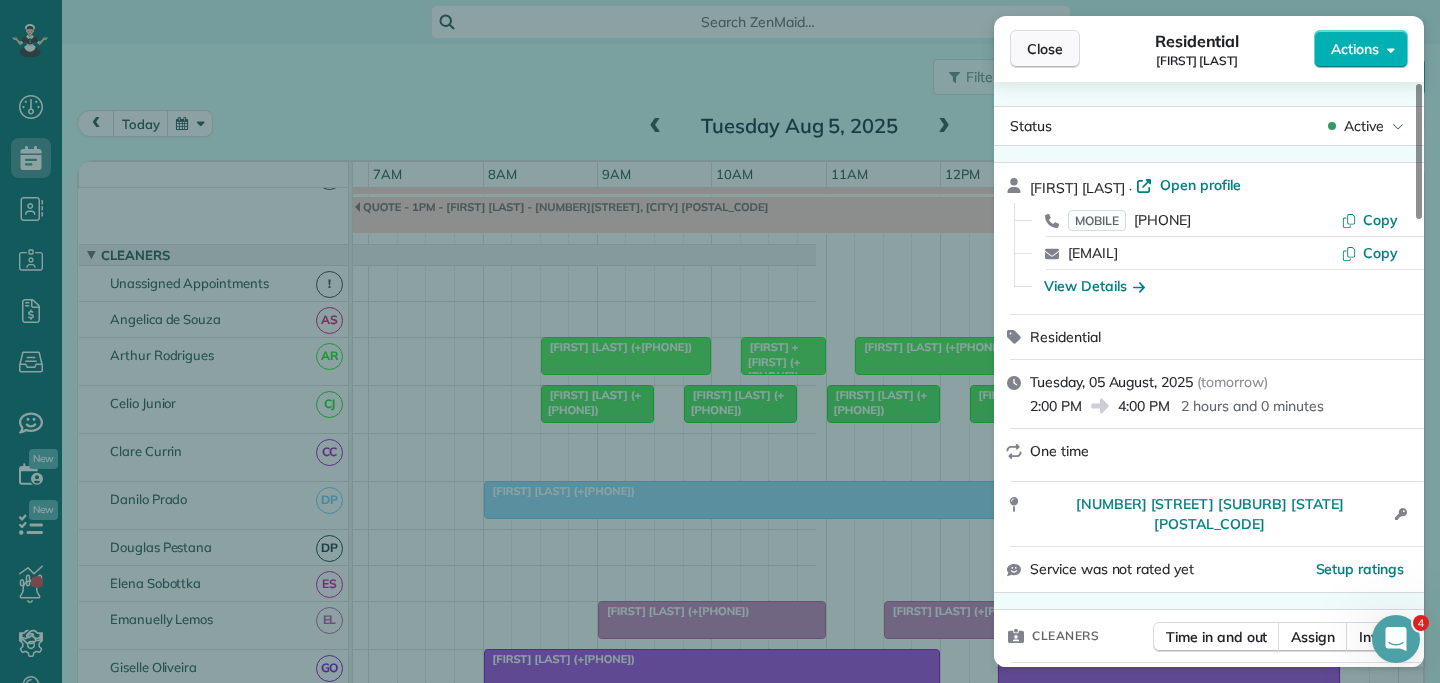 click on "Close" at bounding box center (1045, 49) 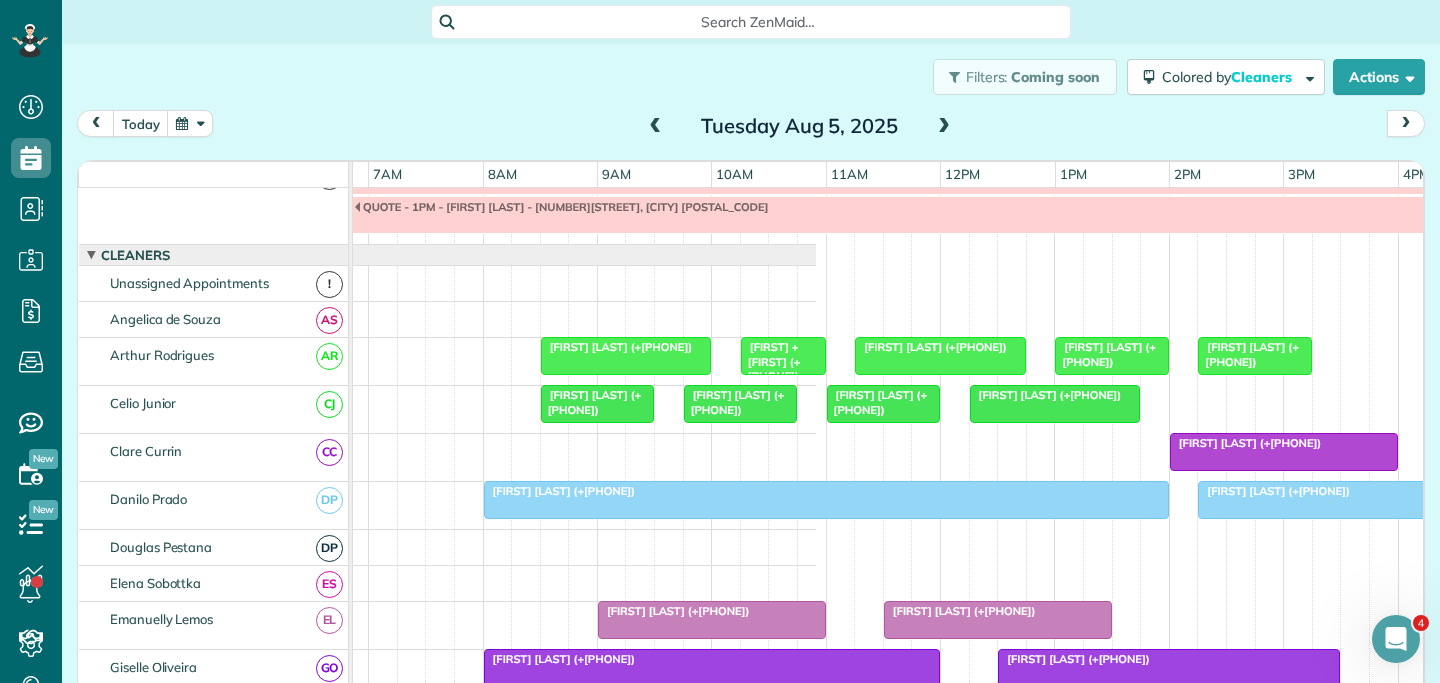 scroll, scrollTop: 205, scrollLeft: 785, axis: both 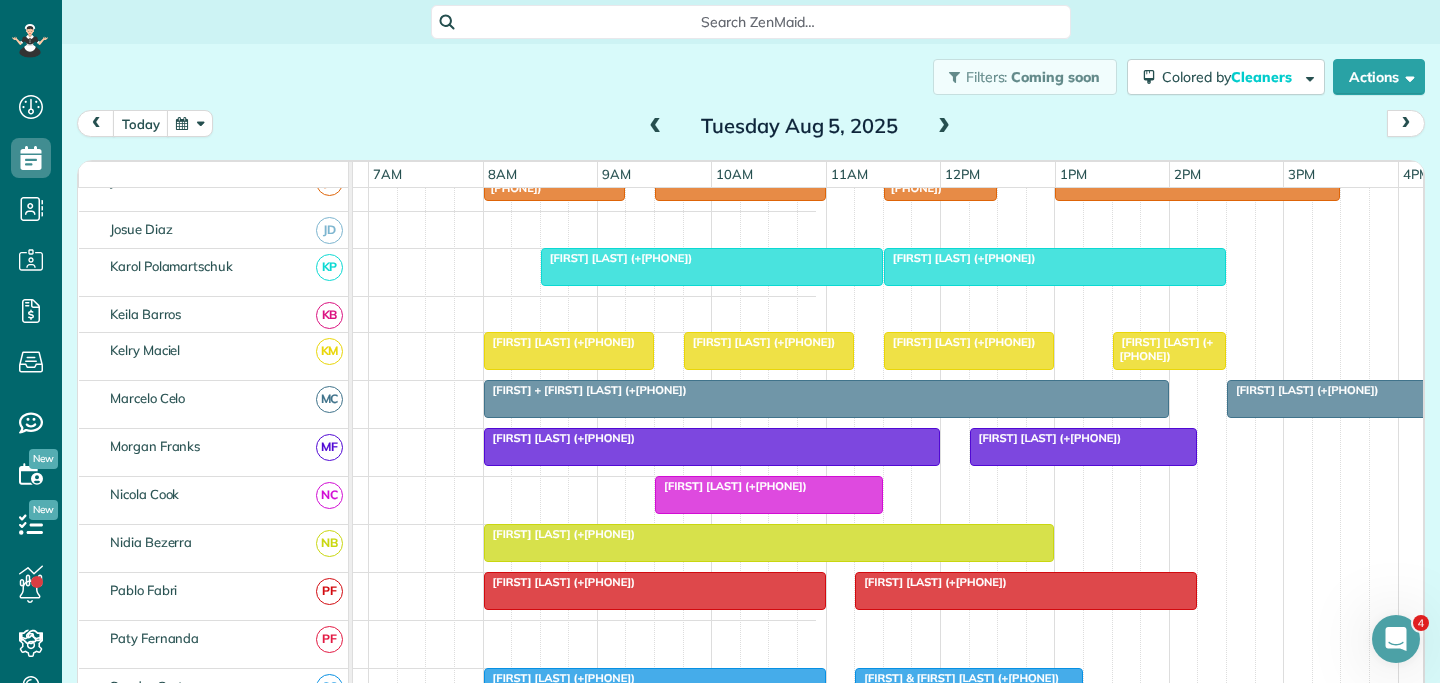 click at bounding box center [769, 495] 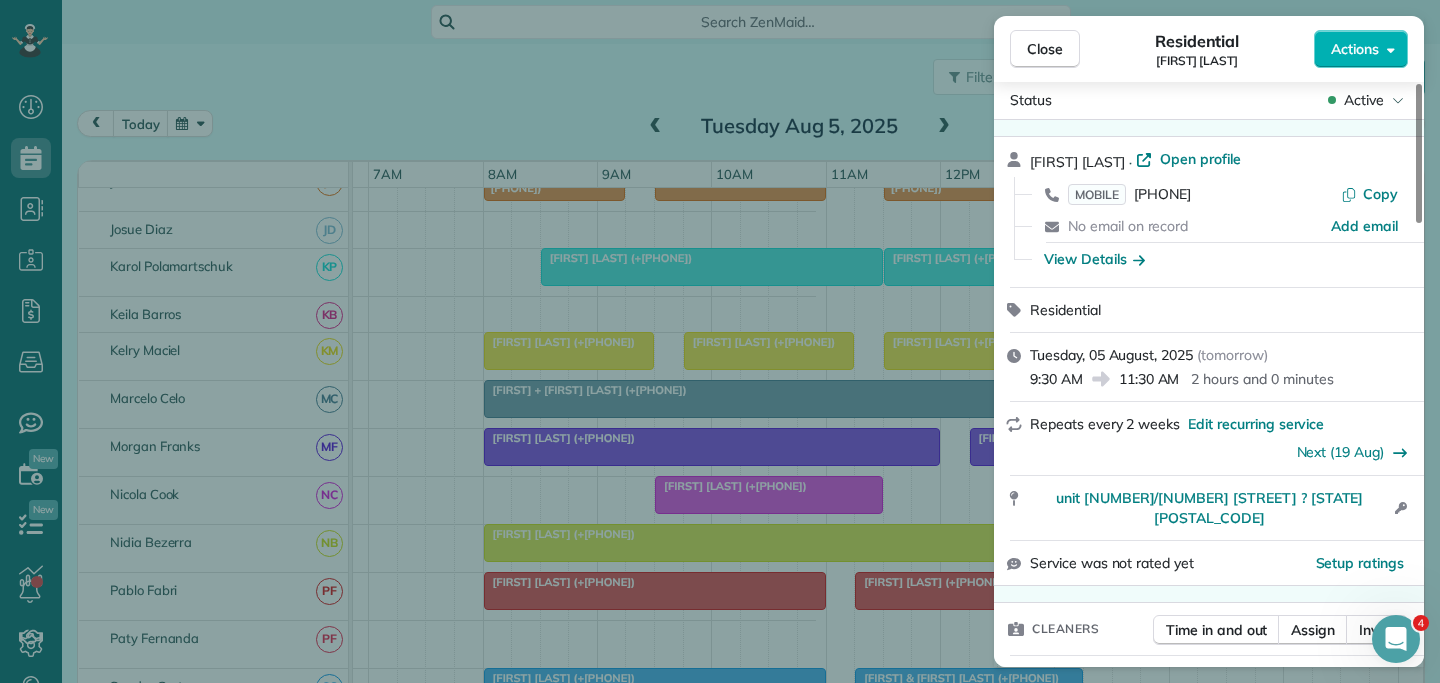 scroll, scrollTop: 27, scrollLeft: 0, axis: vertical 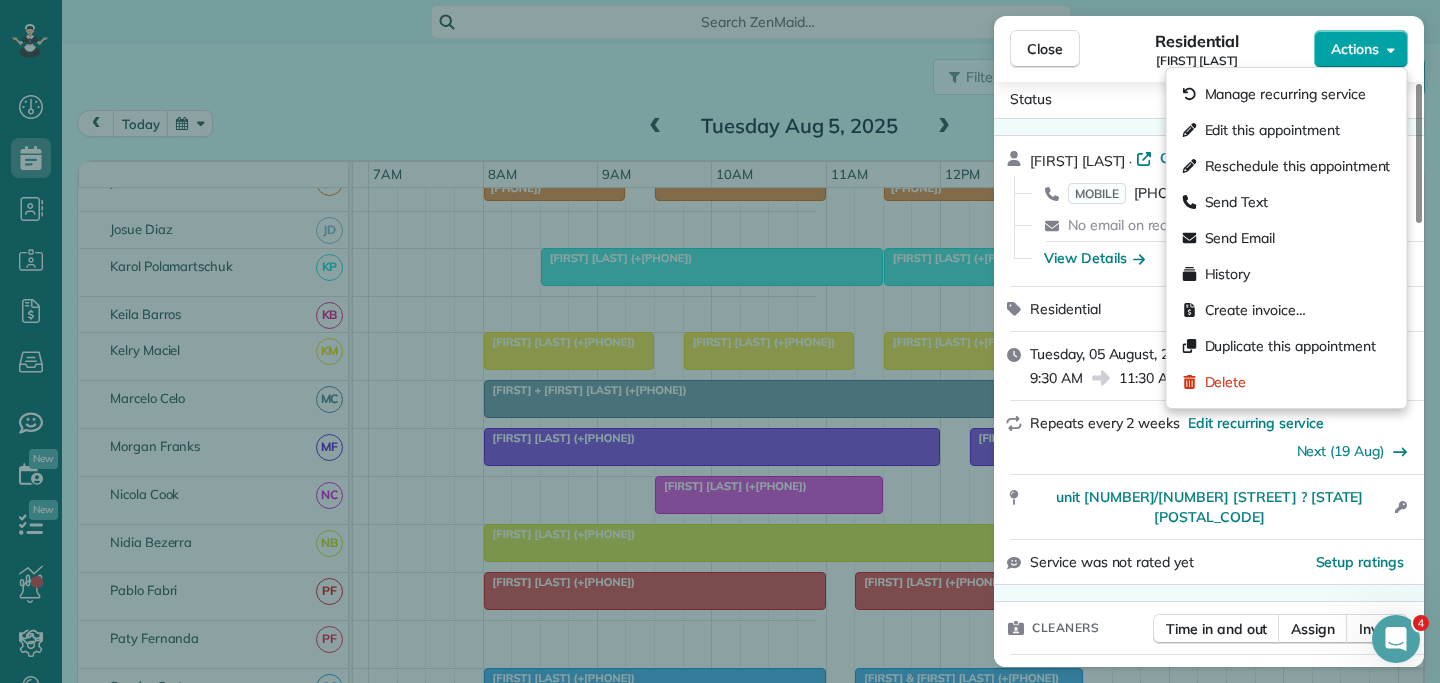 click on "Actions" at bounding box center [1361, 49] 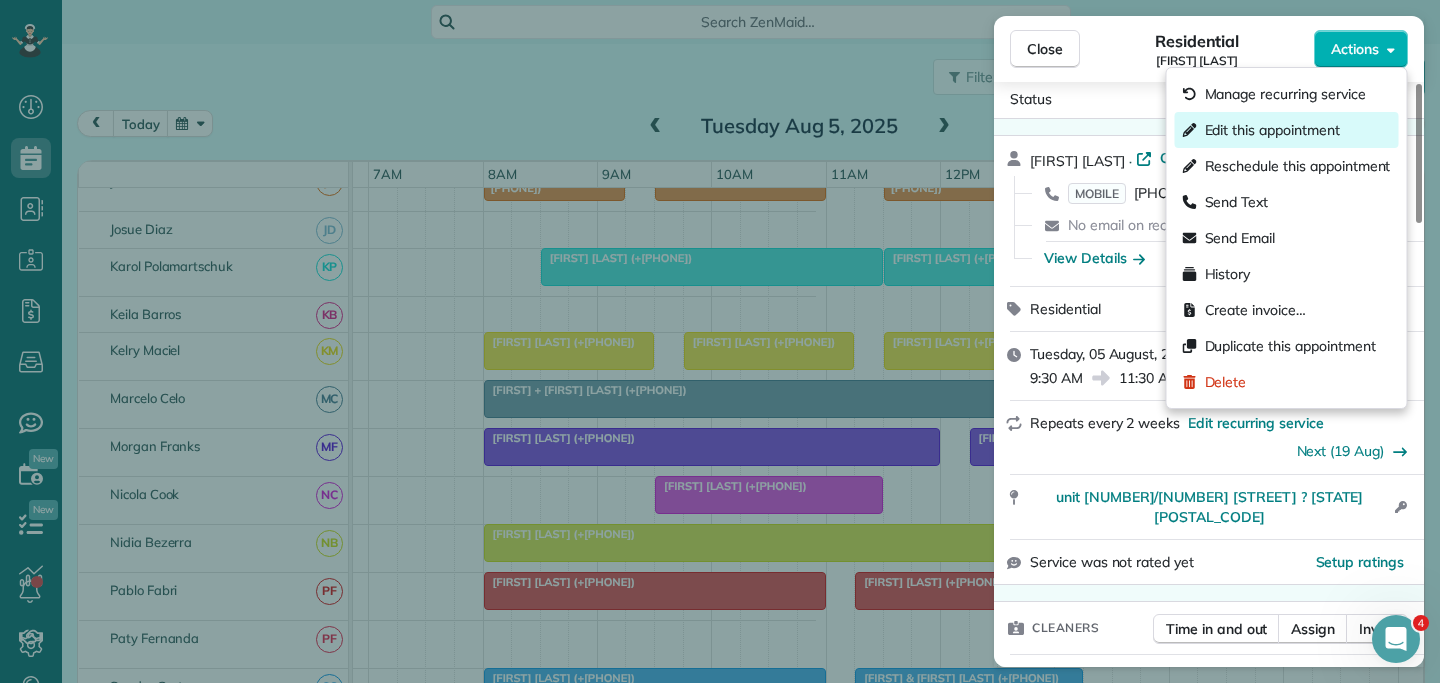 click on "Edit this appointment" at bounding box center (1272, 130) 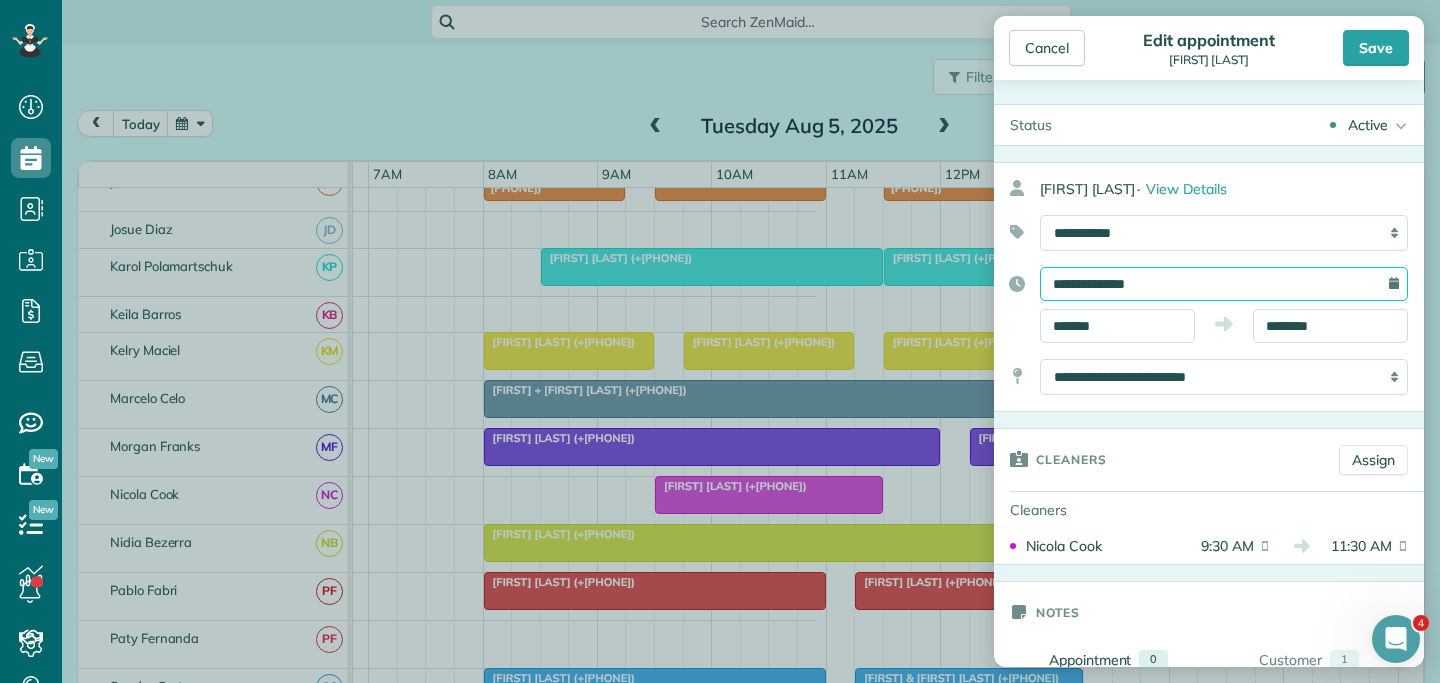click on "**********" at bounding box center (1224, 284) 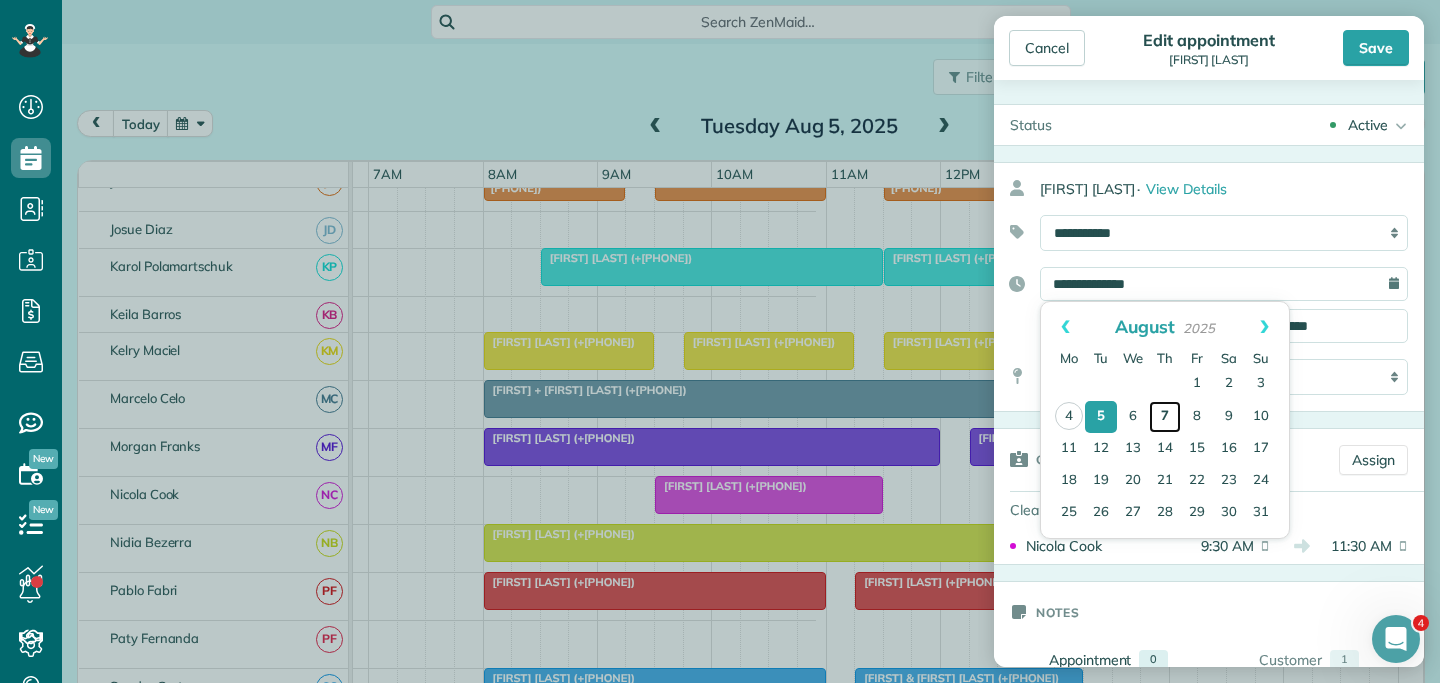 click on "7" at bounding box center (1165, 417) 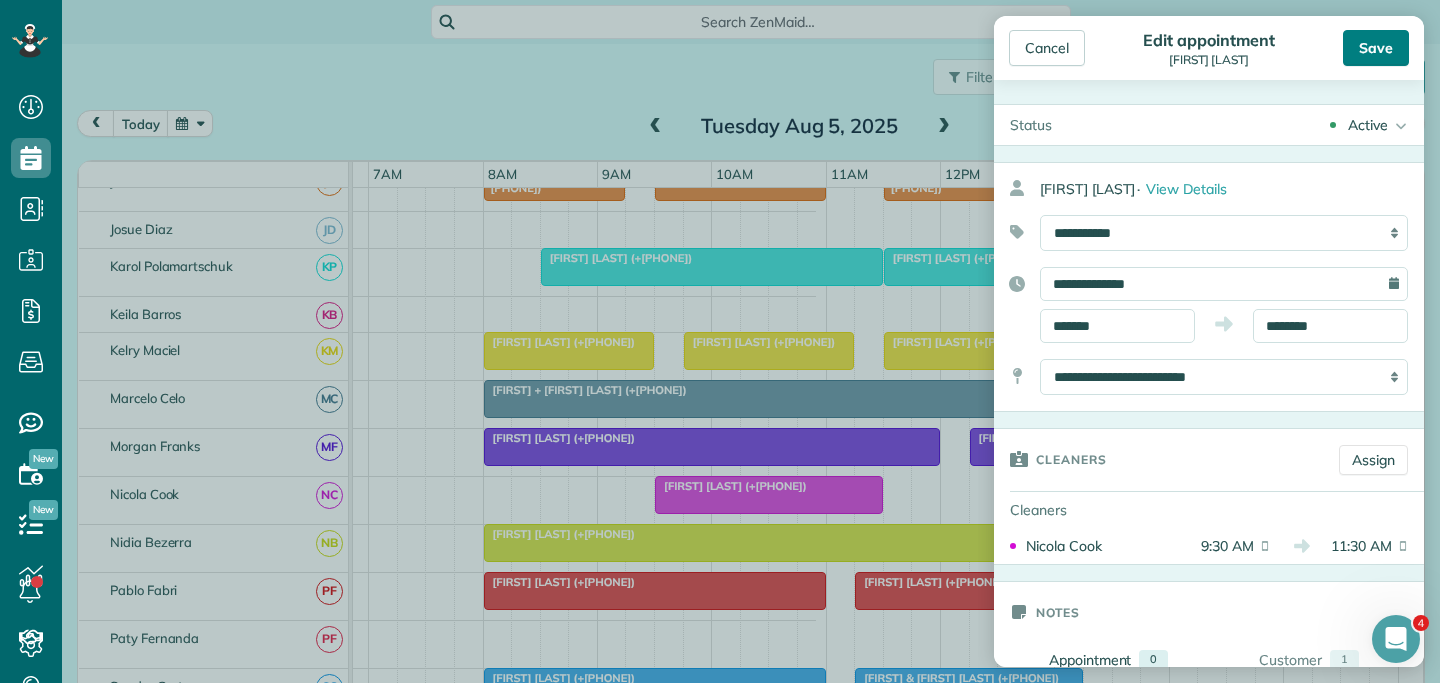 click on "Save" at bounding box center (1376, 48) 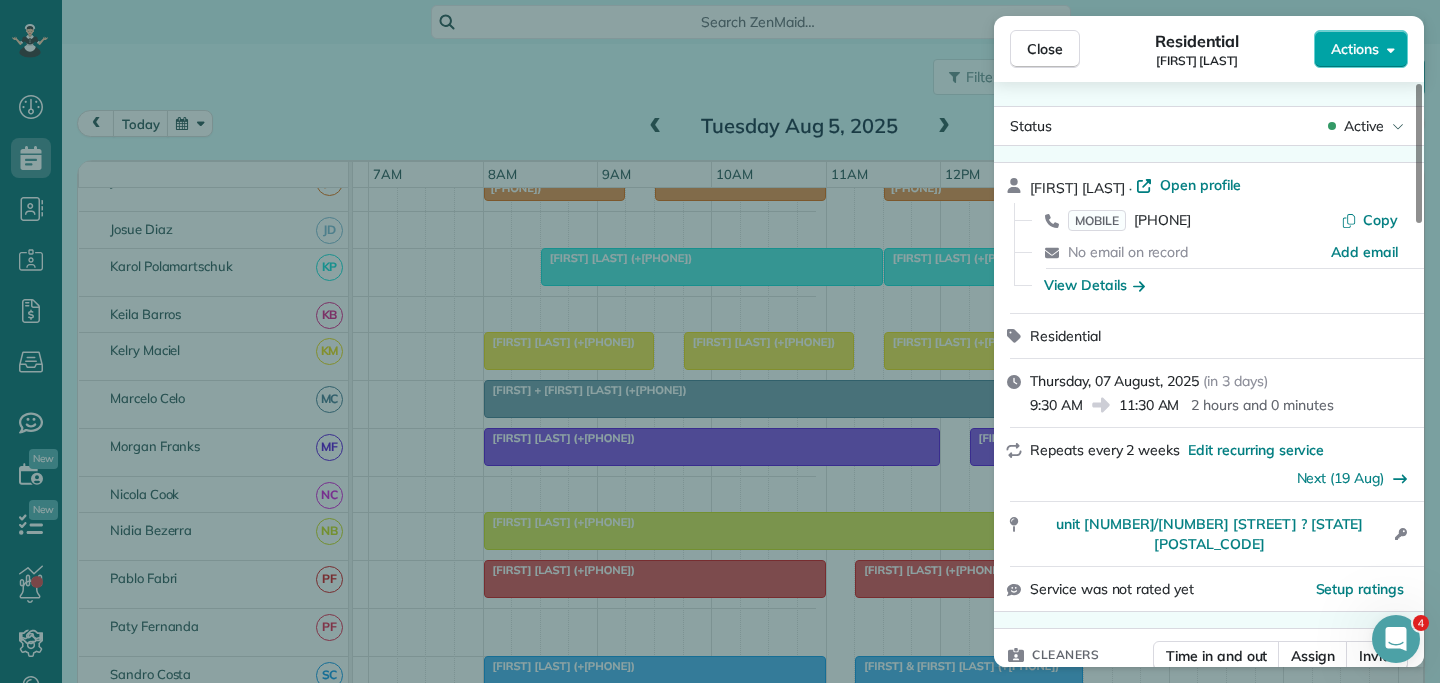 click on "Actions" at bounding box center [1355, 49] 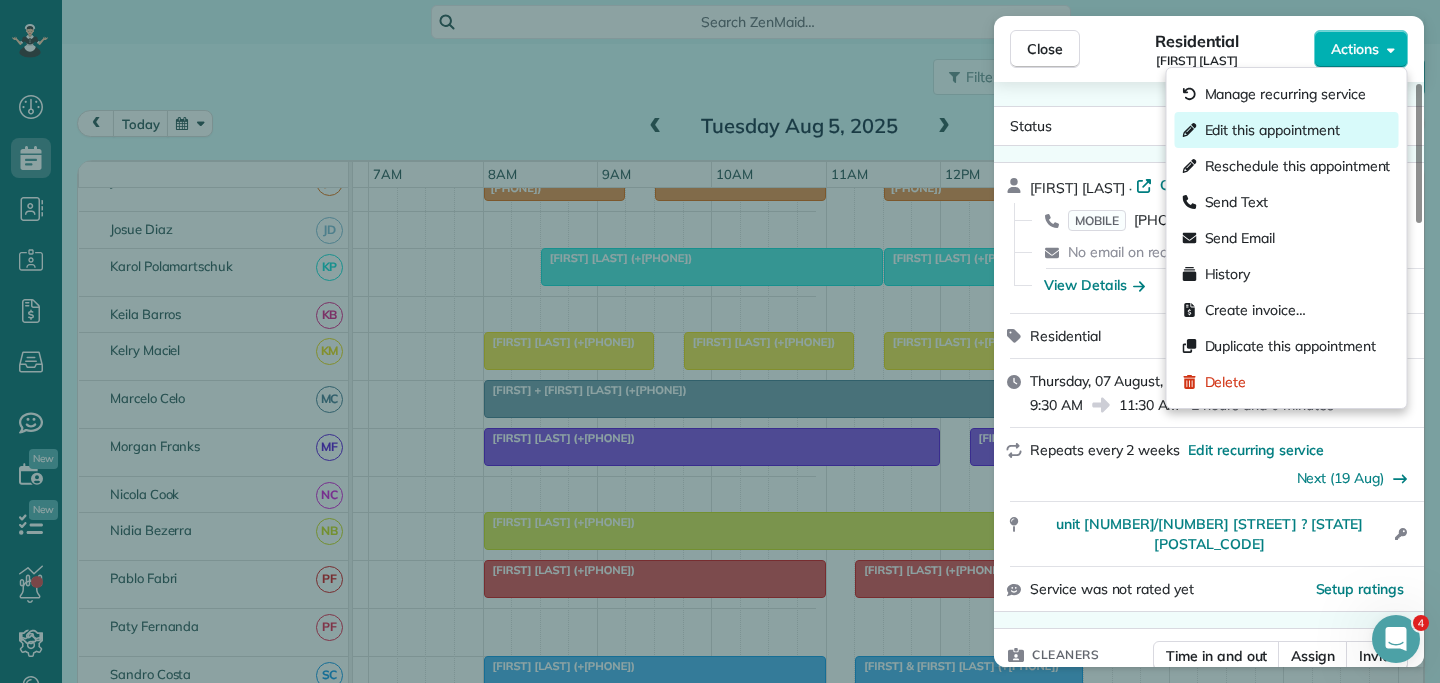 click on "Edit this appointment" at bounding box center [1272, 130] 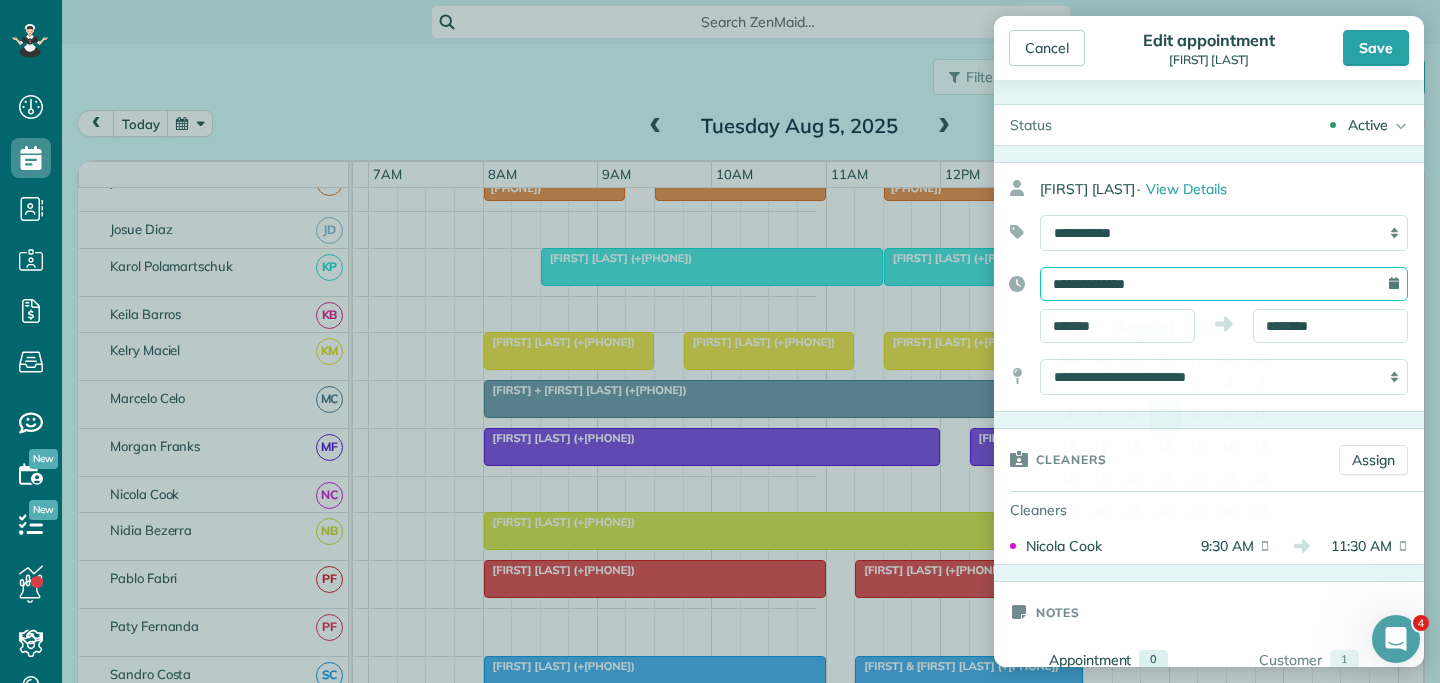 click on "**********" at bounding box center (1224, 284) 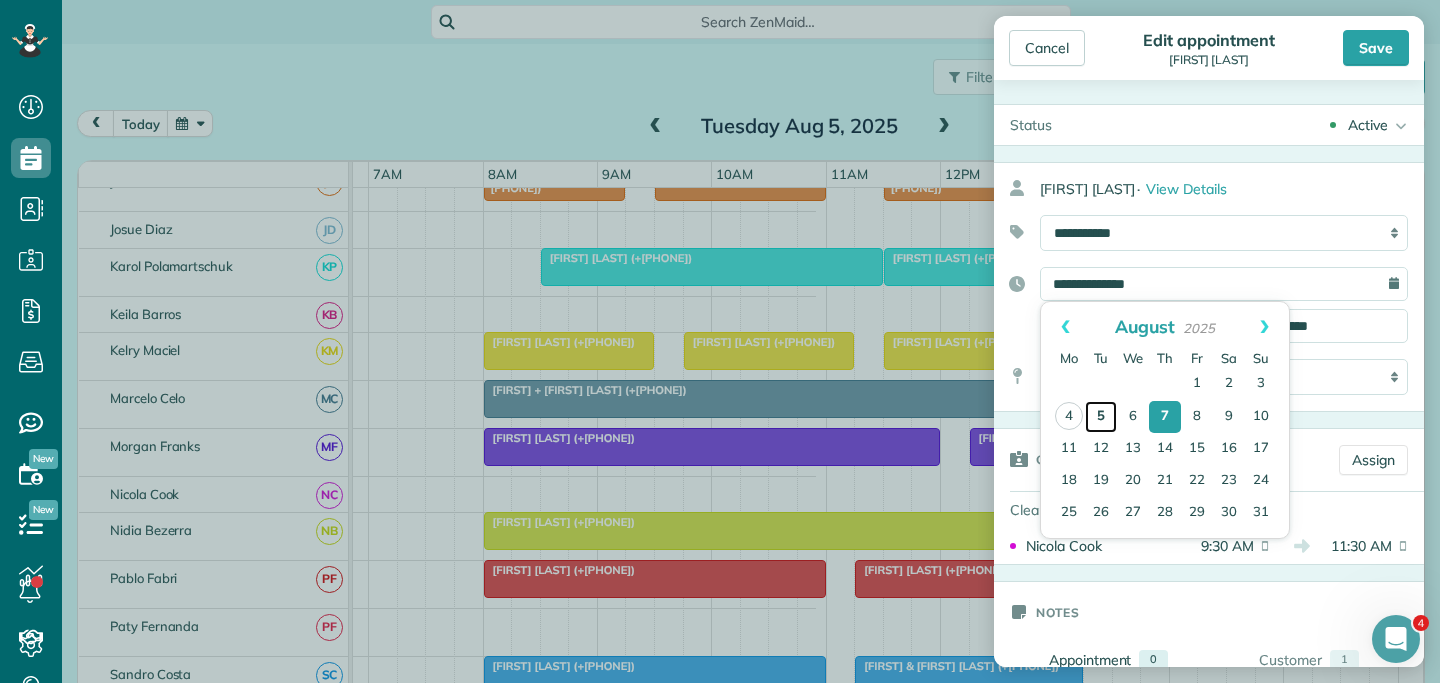 click on "5" at bounding box center (1101, 417) 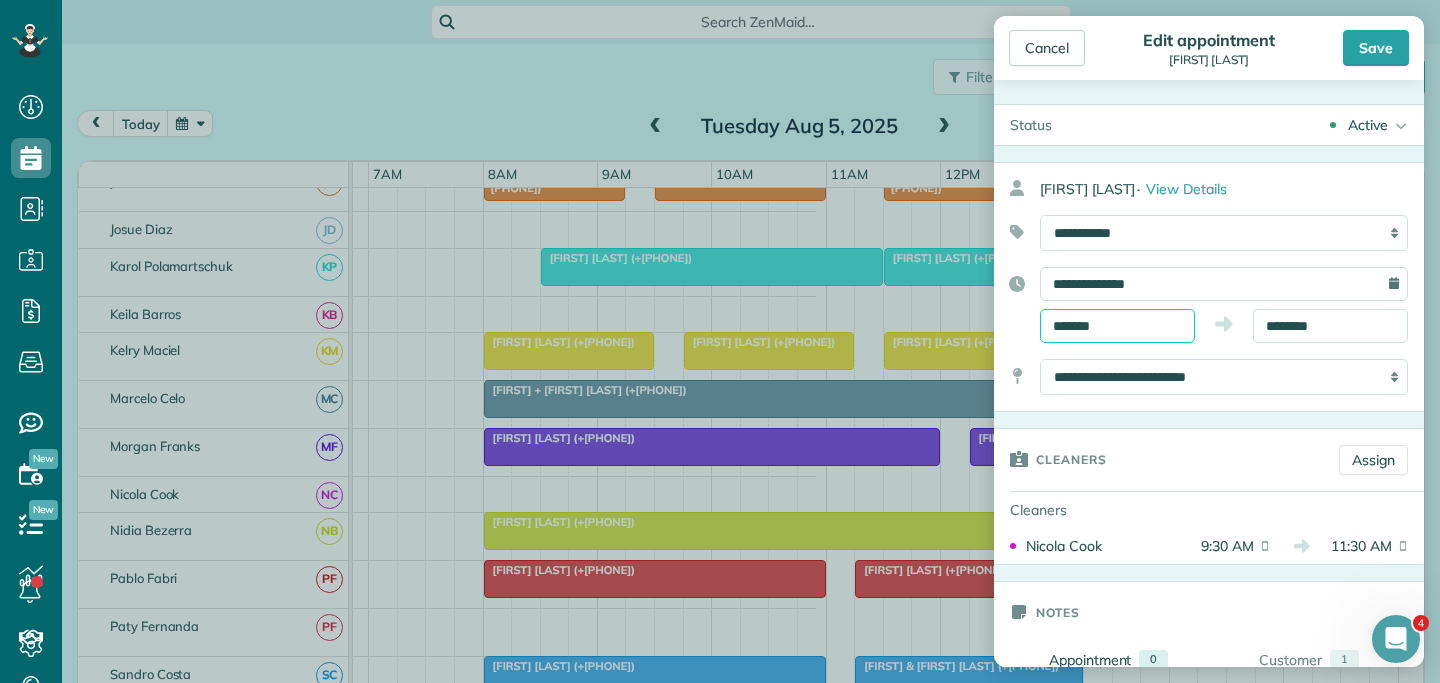 click on "*******" at bounding box center [1117, 326] 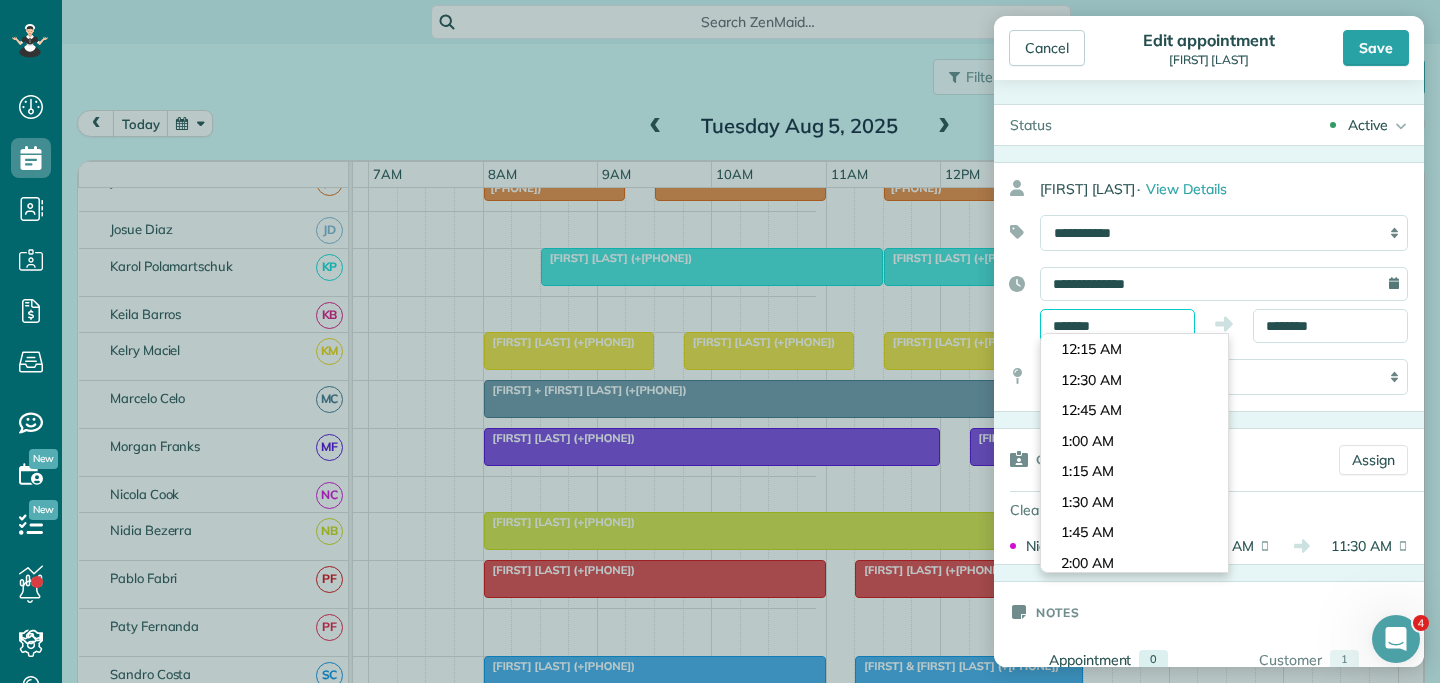 scroll, scrollTop: 1099, scrollLeft: 0, axis: vertical 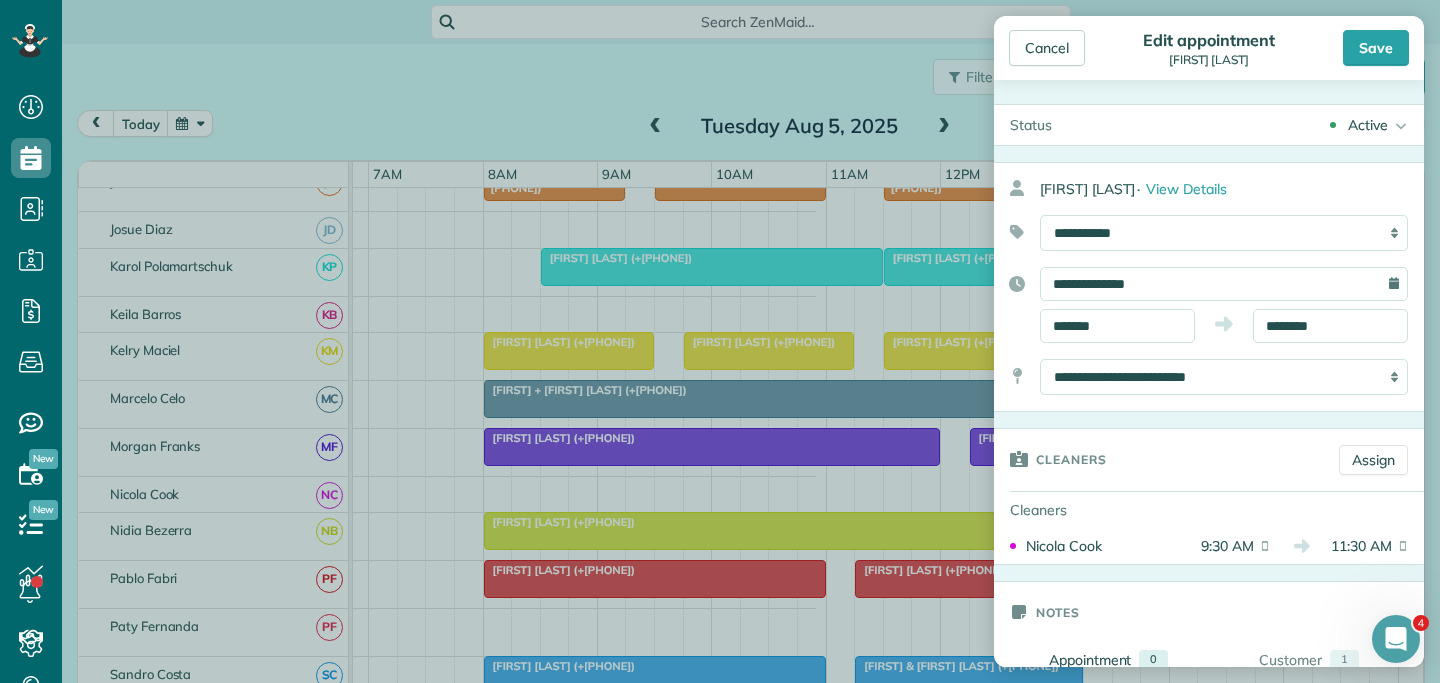 click on "**********" at bounding box center [1209, 287] 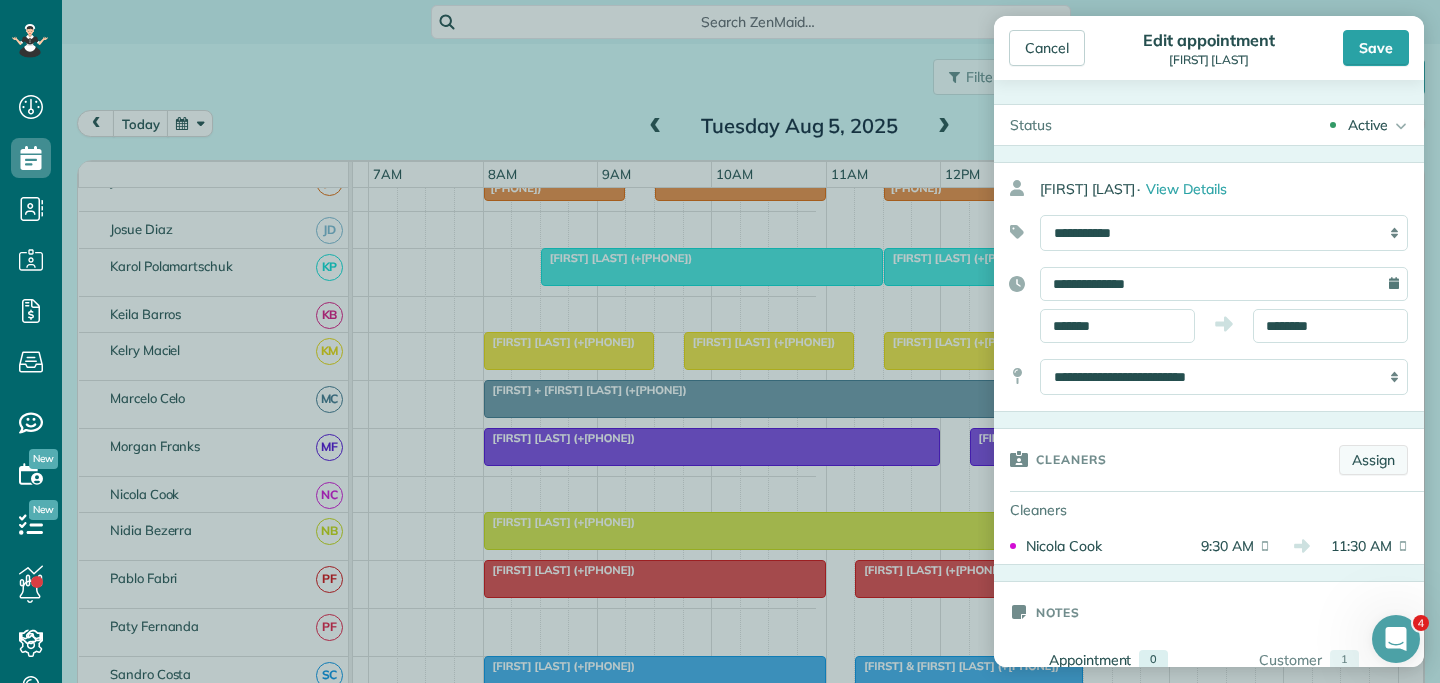 click on "Assign" at bounding box center (1373, 460) 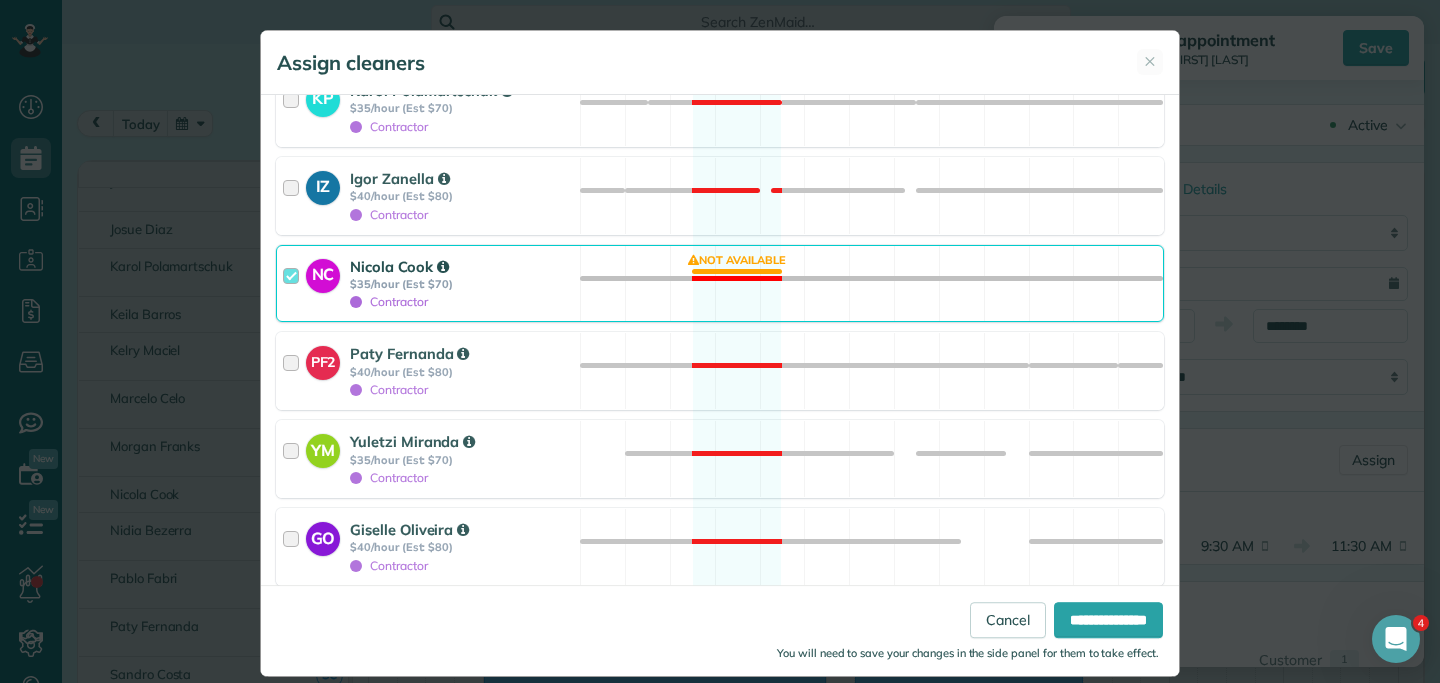 scroll, scrollTop: 2068, scrollLeft: 0, axis: vertical 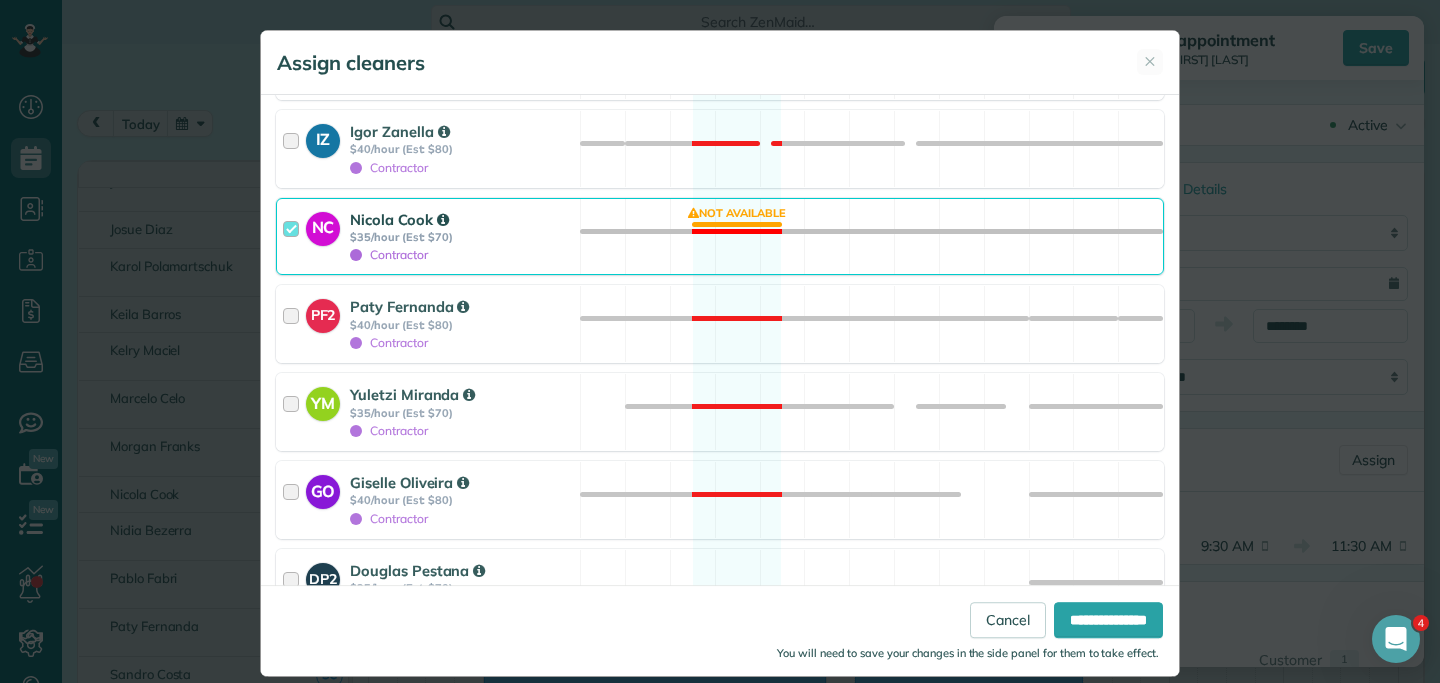 click at bounding box center [294, 237] 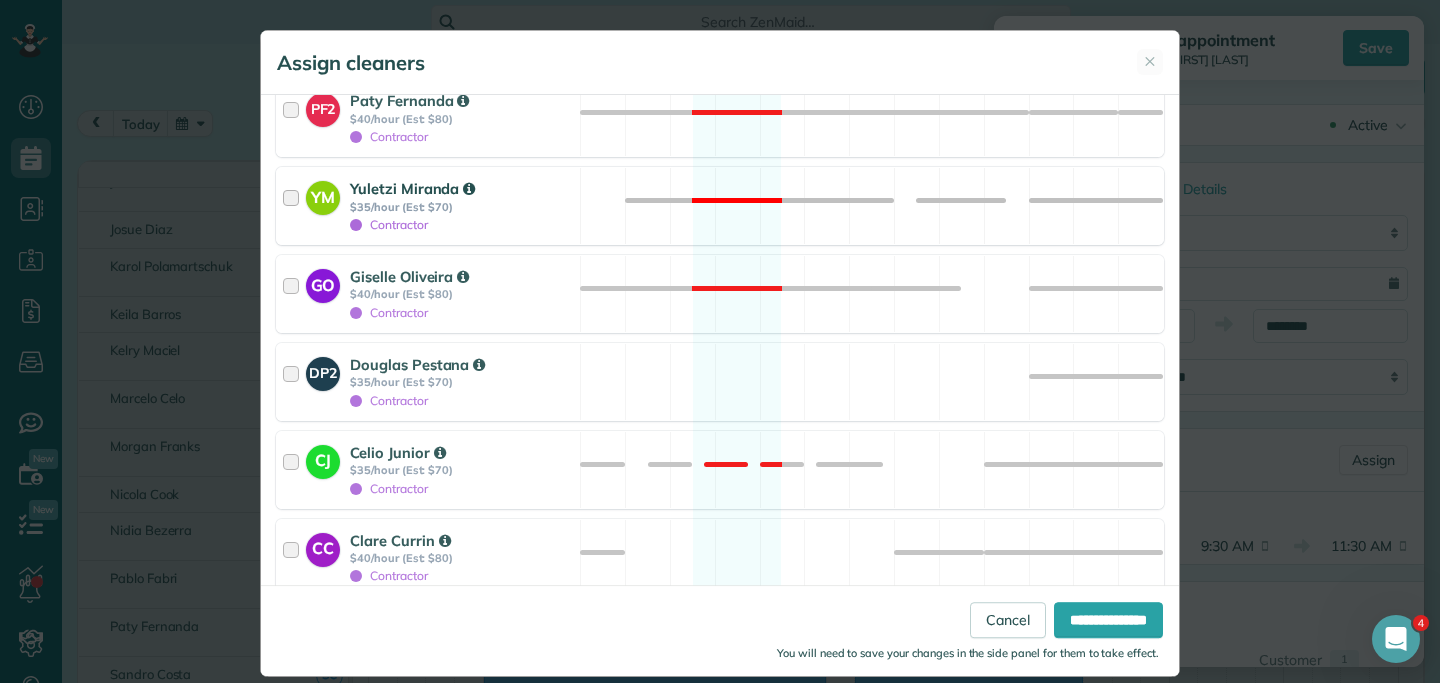 scroll, scrollTop: 2287, scrollLeft: 0, axis: vertical 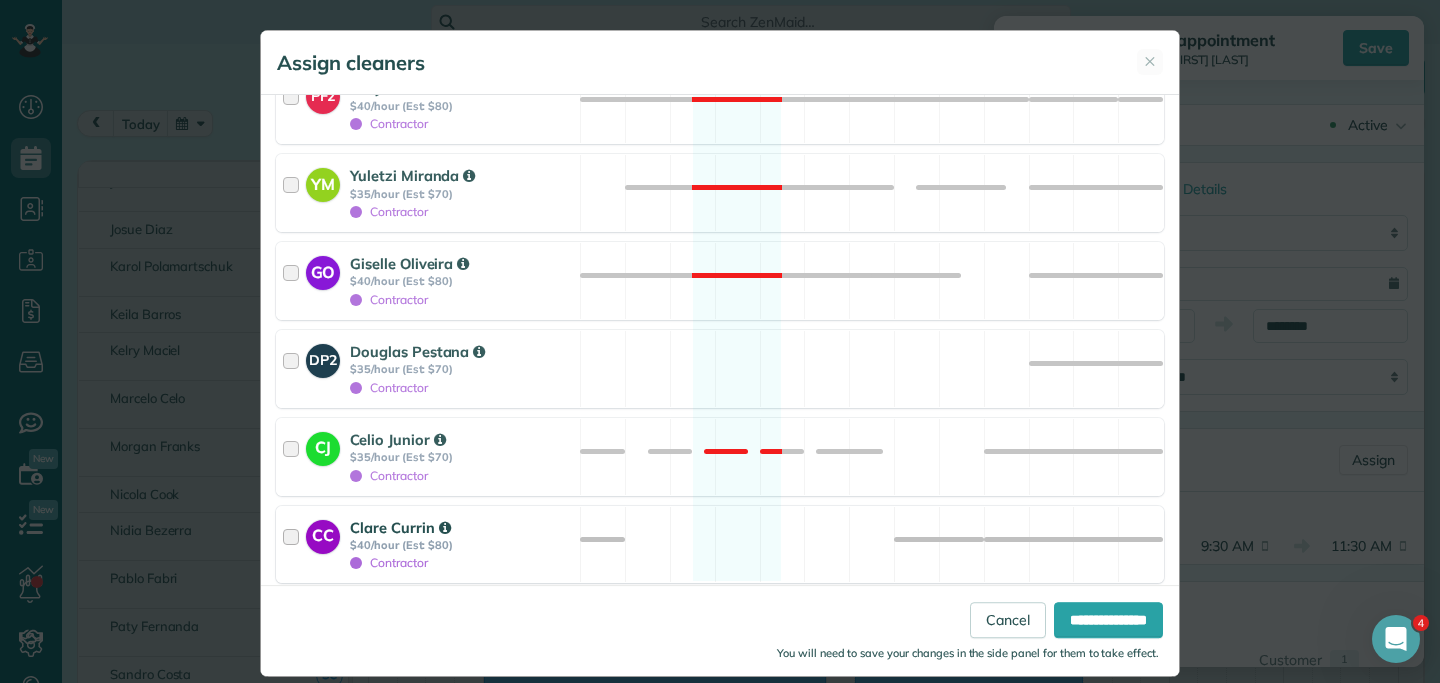 click at bounding box center [294, 545] 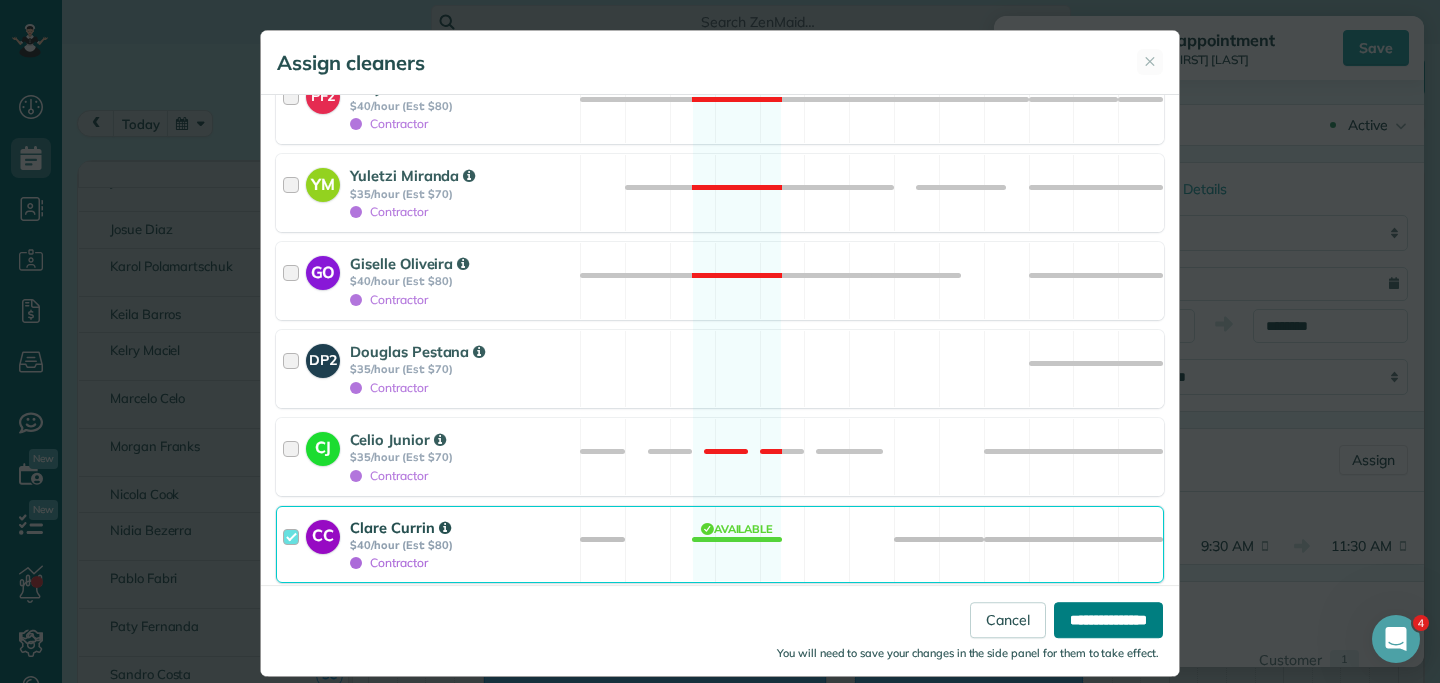 click on "**********" at bounding box center (1108, 620) 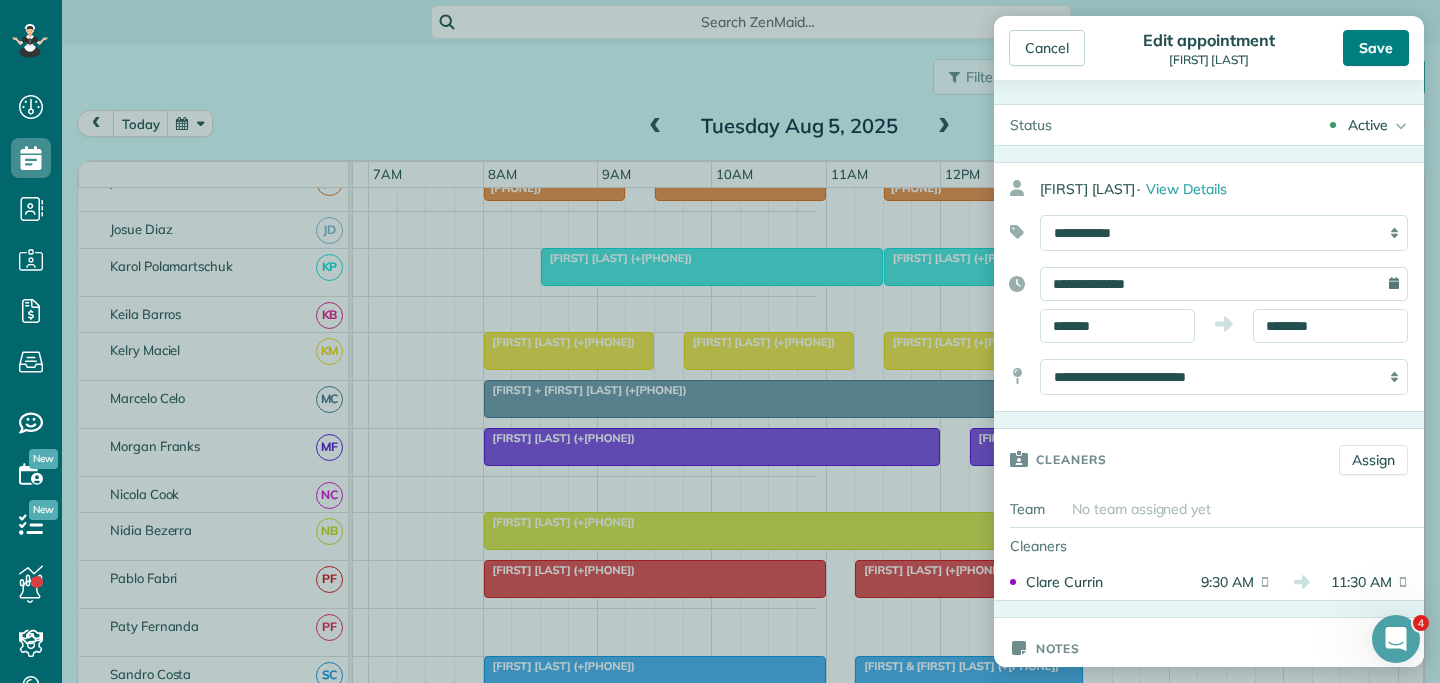 click on "Save" at bounding box center (1376, 48) 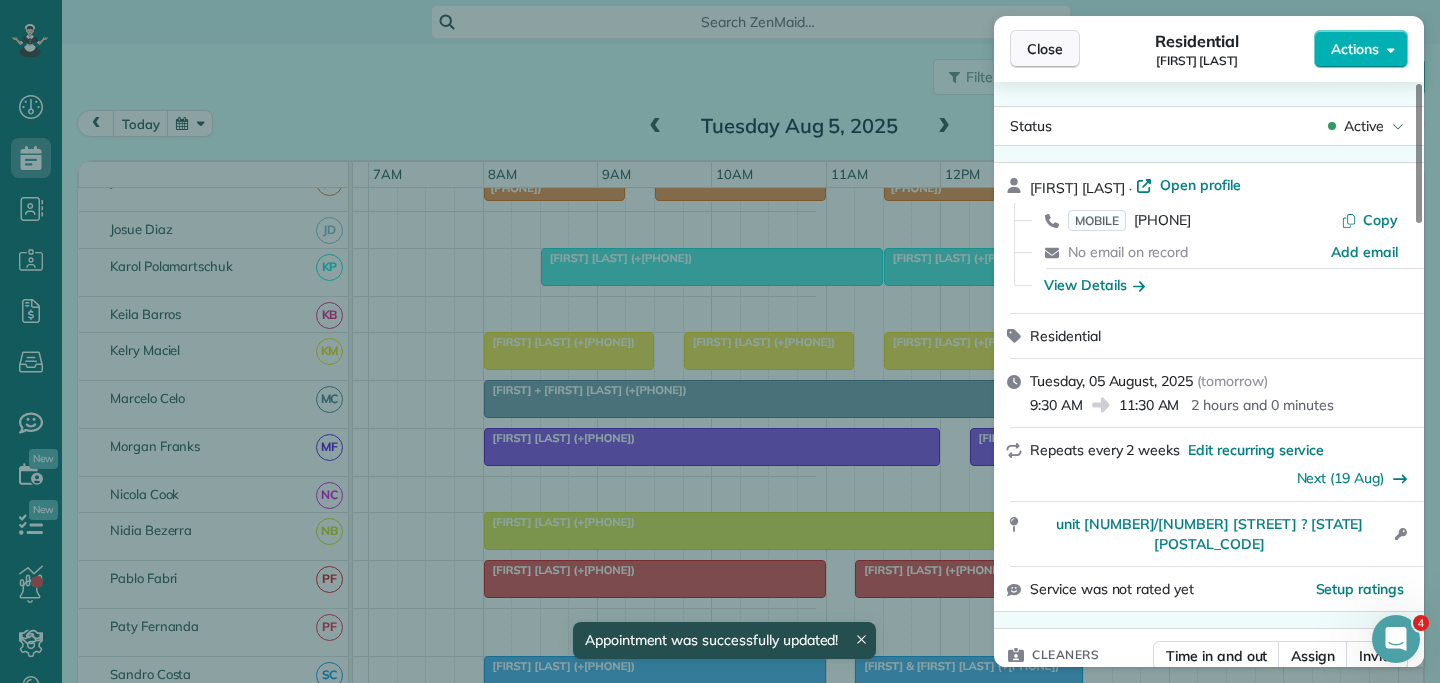 click on "Close" at bounding box center (1045, 49) 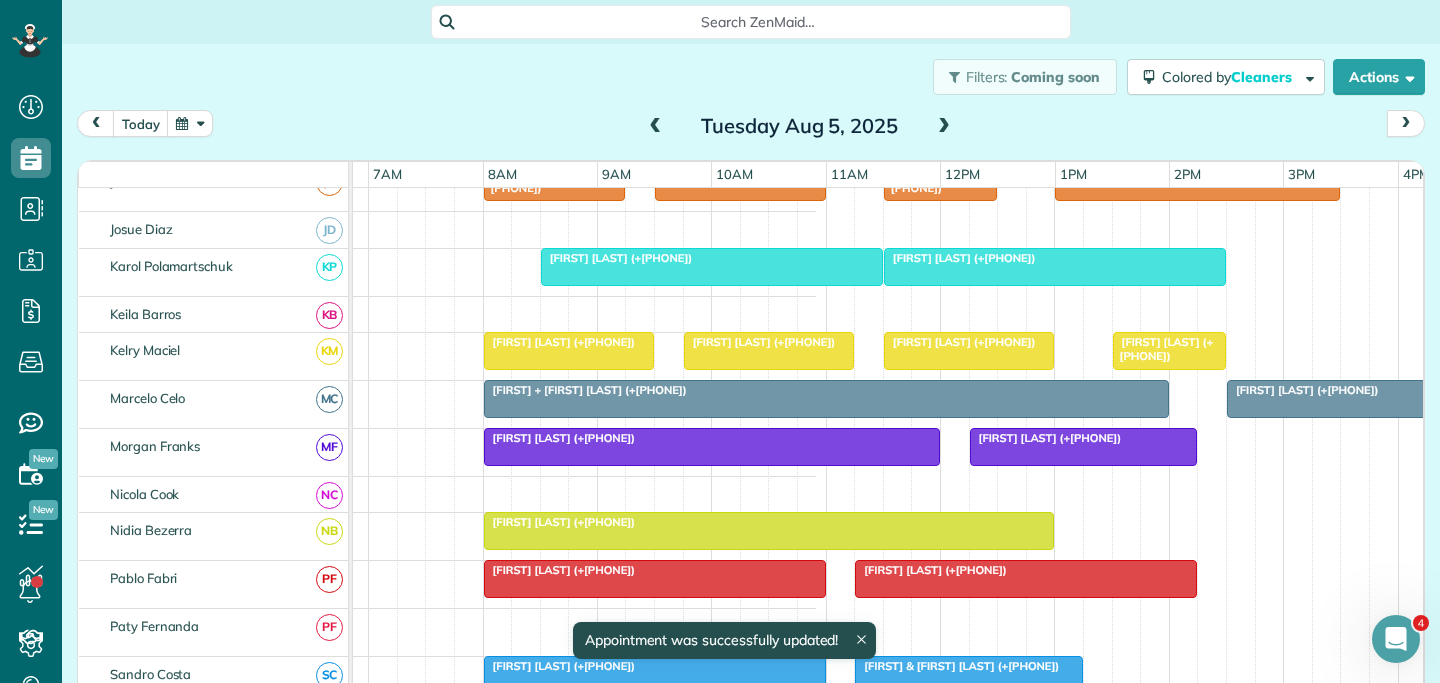 scroll, scrollTop: 361, scrollLeft: 785, axis: both 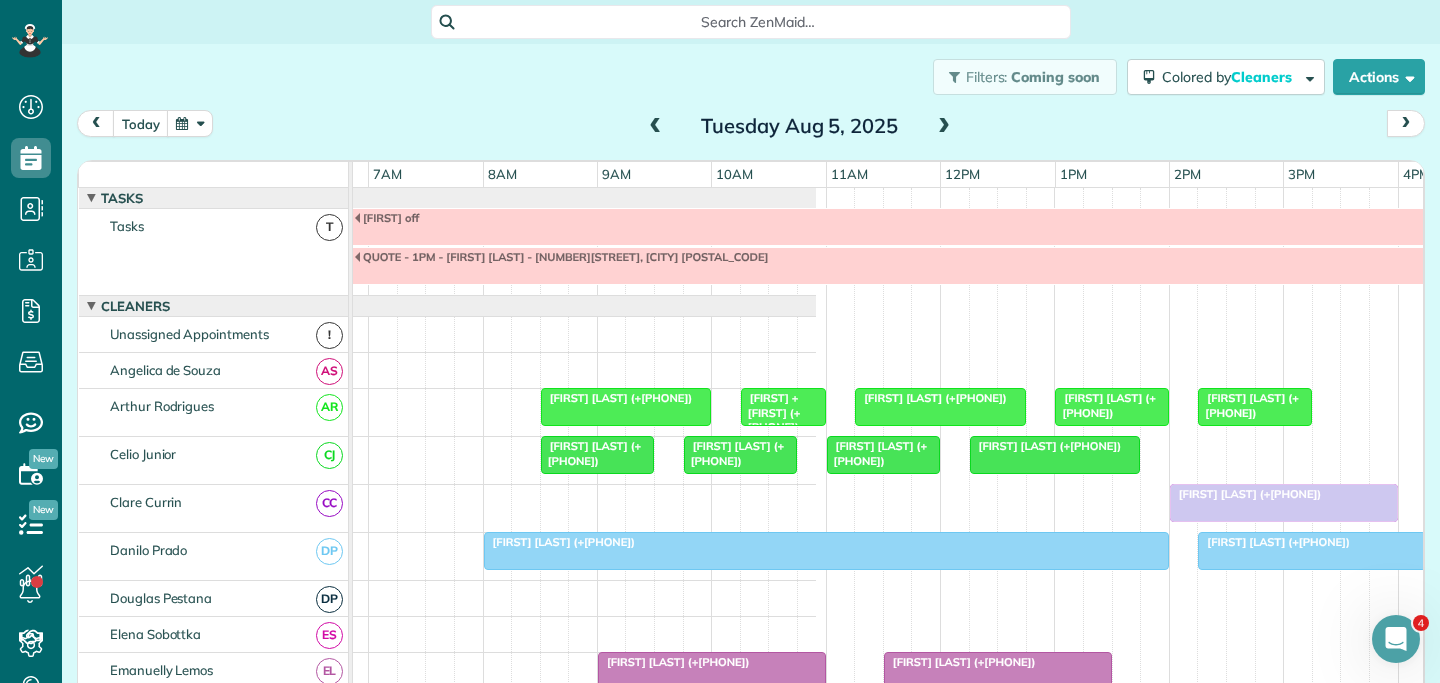 drag, startPoint x: 763, startPoint y: 496, endPoint x: 1275, endPoint y: 497, distance: 512.001 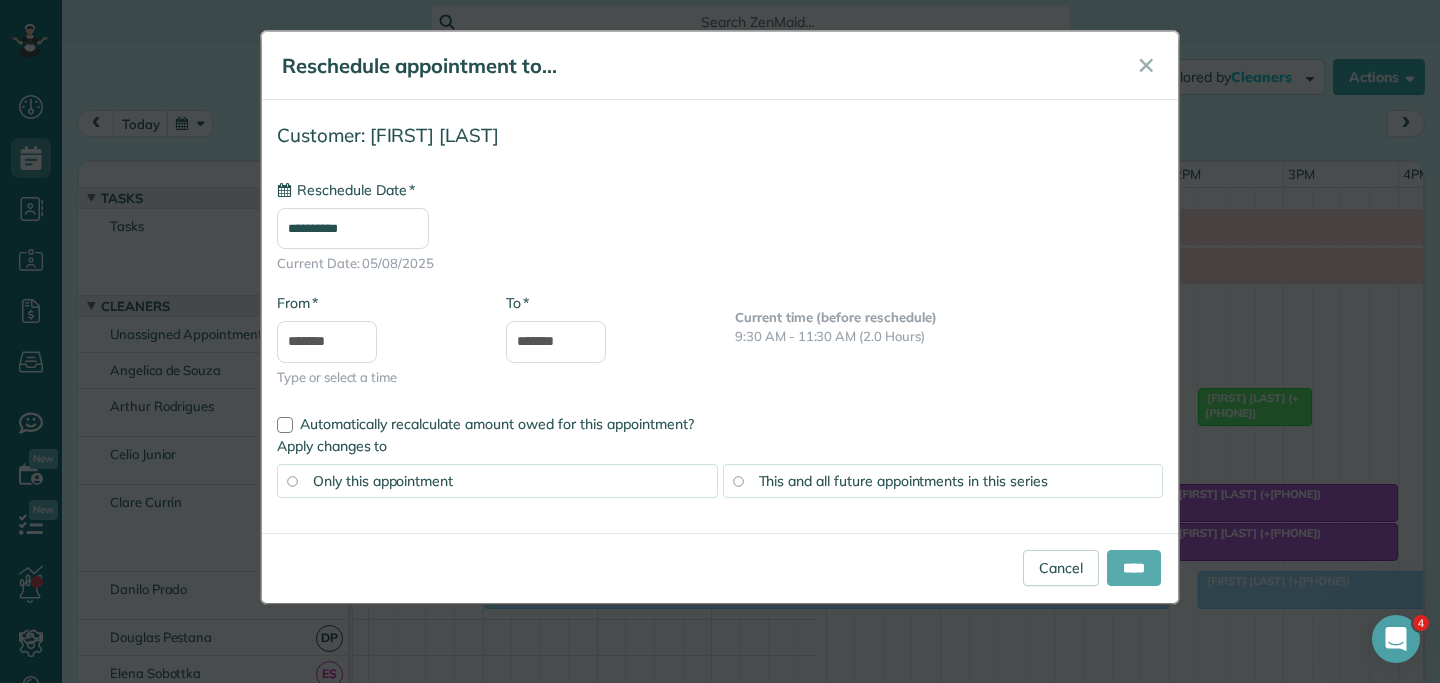 type on "**********" 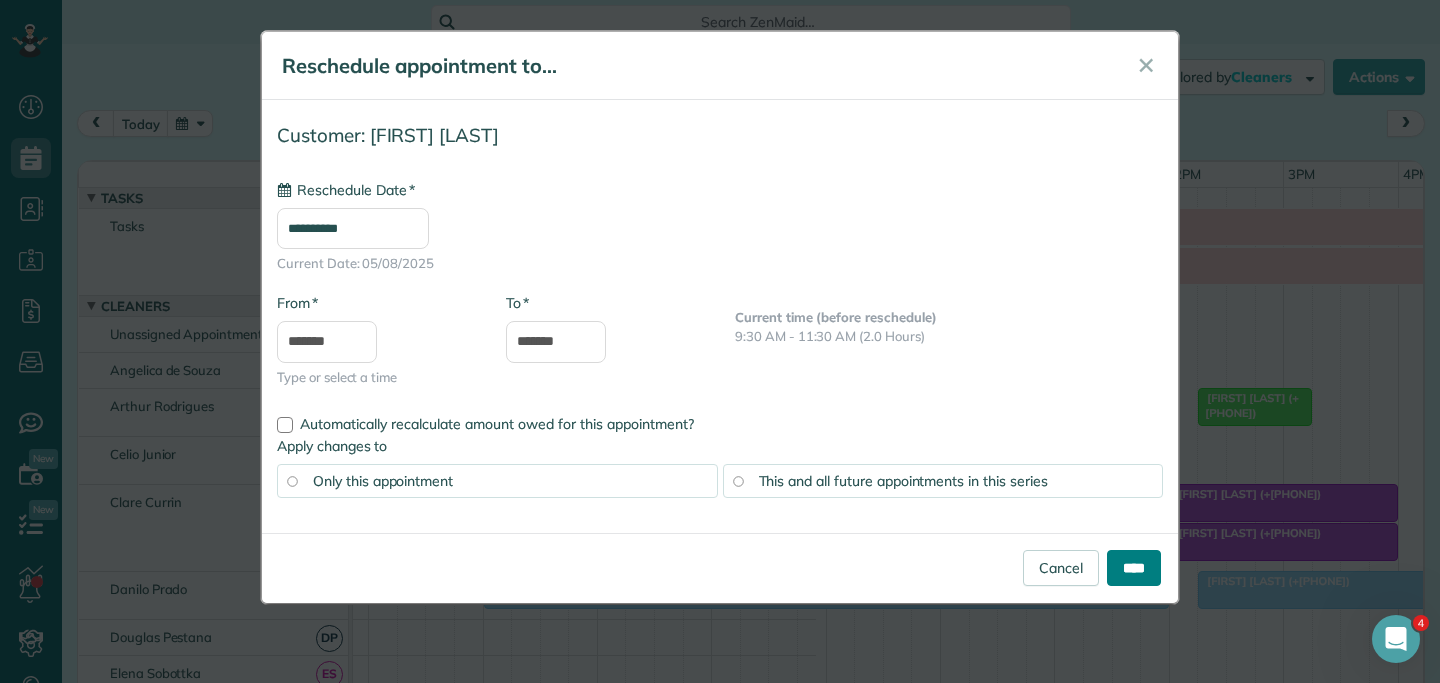 click on "****" at bounding box center [1134, 568] 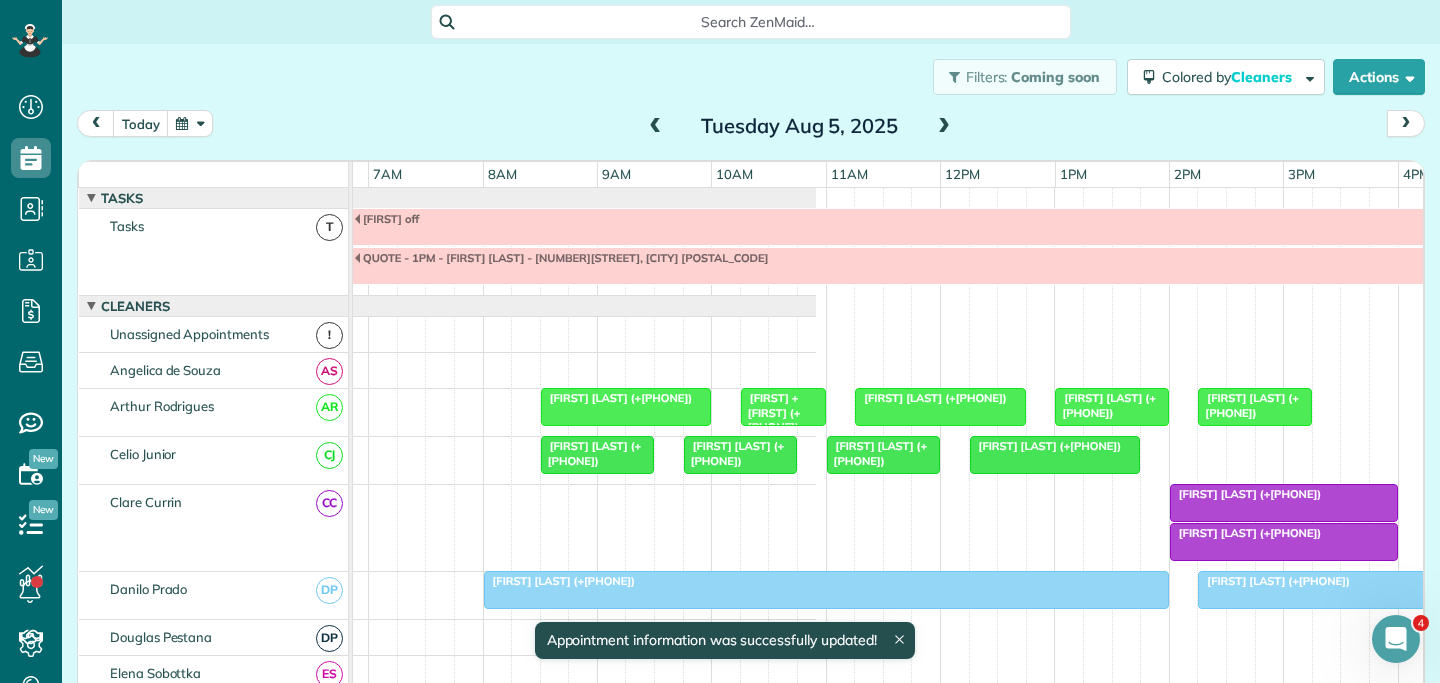 click on "Ashley Michaels (+61408453664)" at bounding box center [1246, 494] 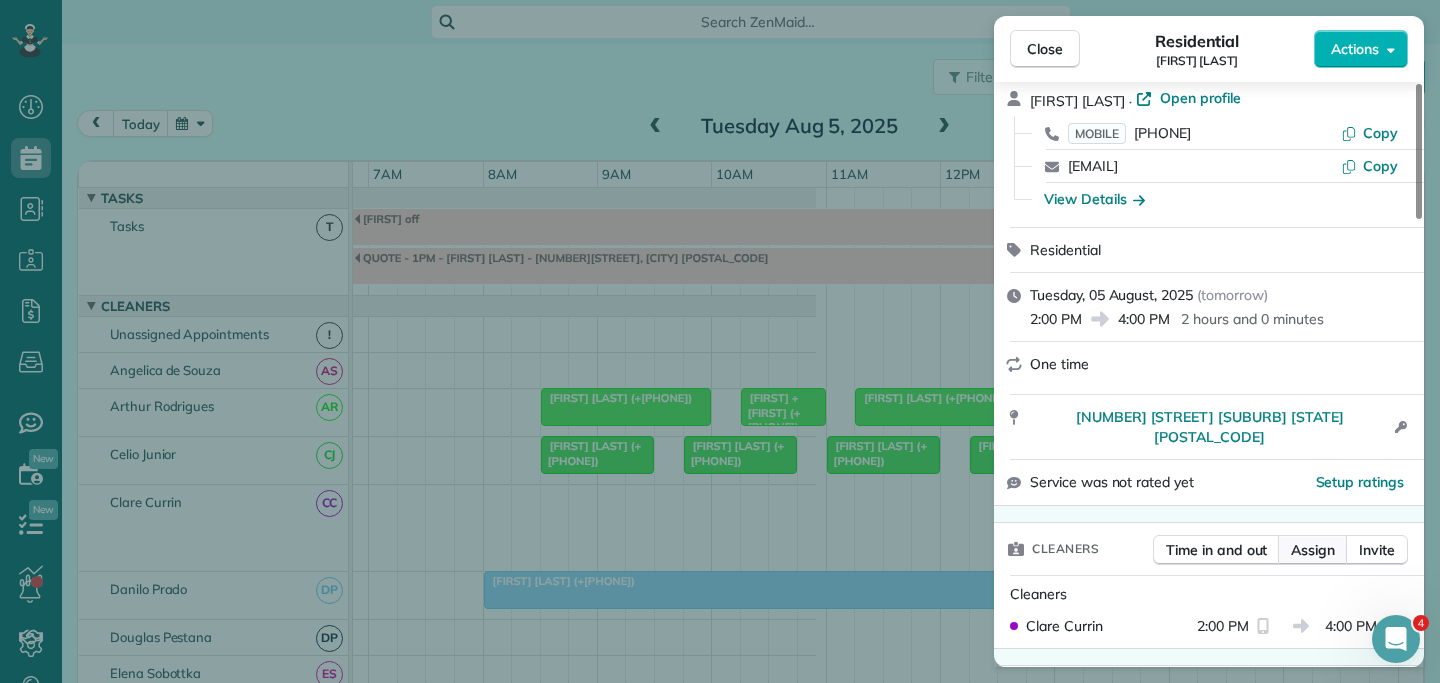 scroll, scrollTop: 90, scrollLeft: 0, axis: vertical 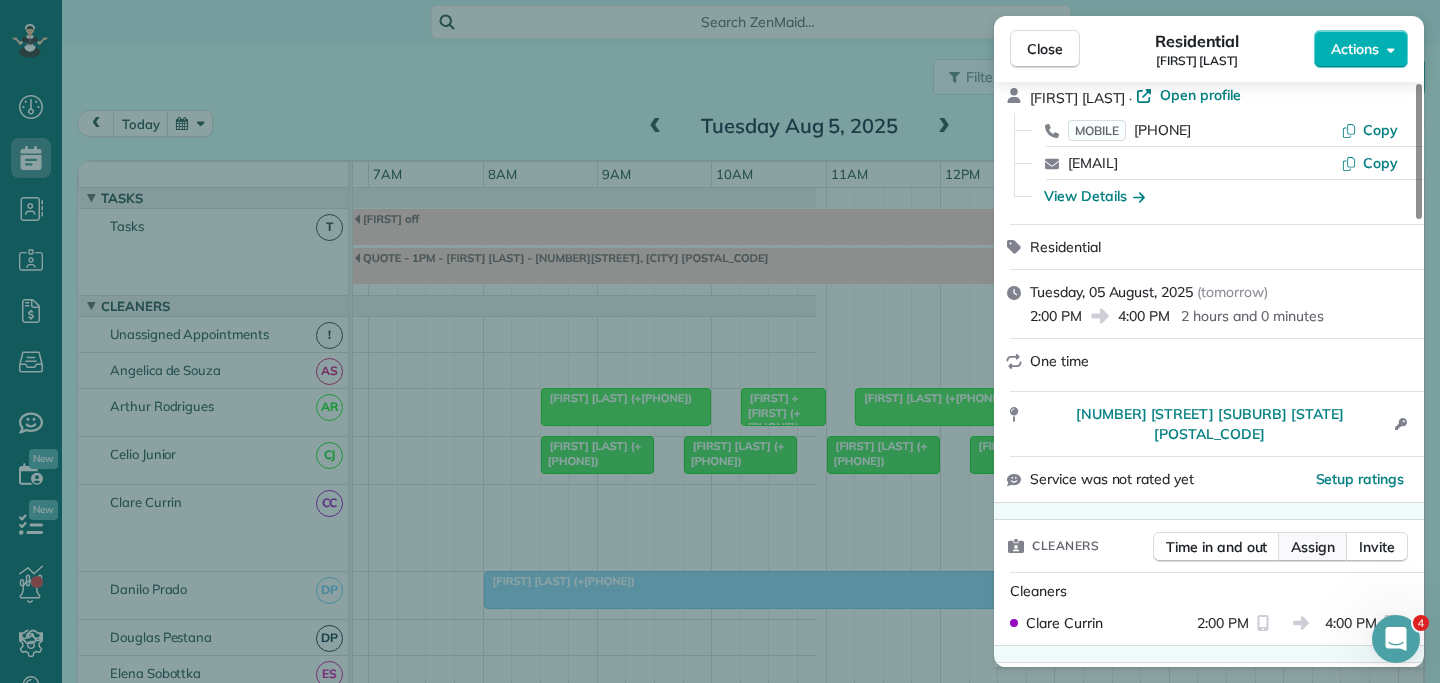 click on "Assign" at bounding box center [1313, 547] 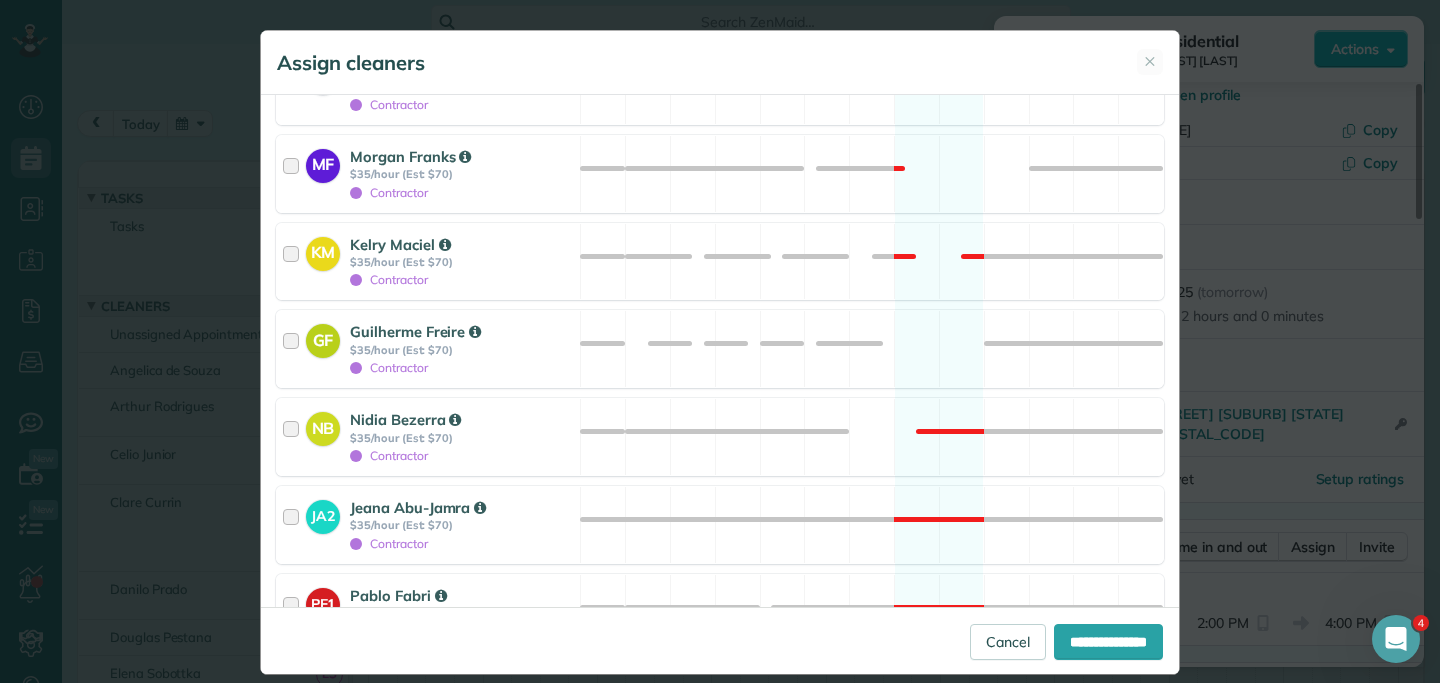scroll, scrollTop: 903, scrollLeft: 0, axis: vertical 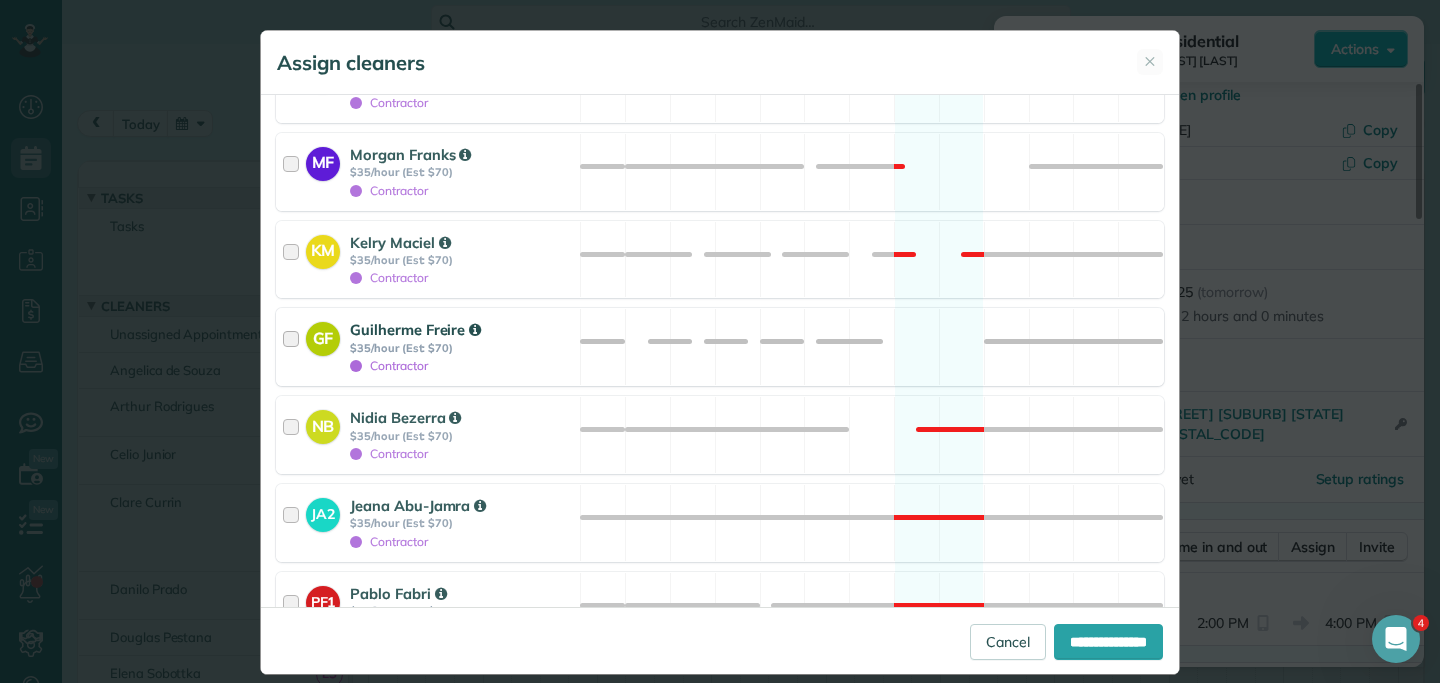 click at bounding box center [294, 347] 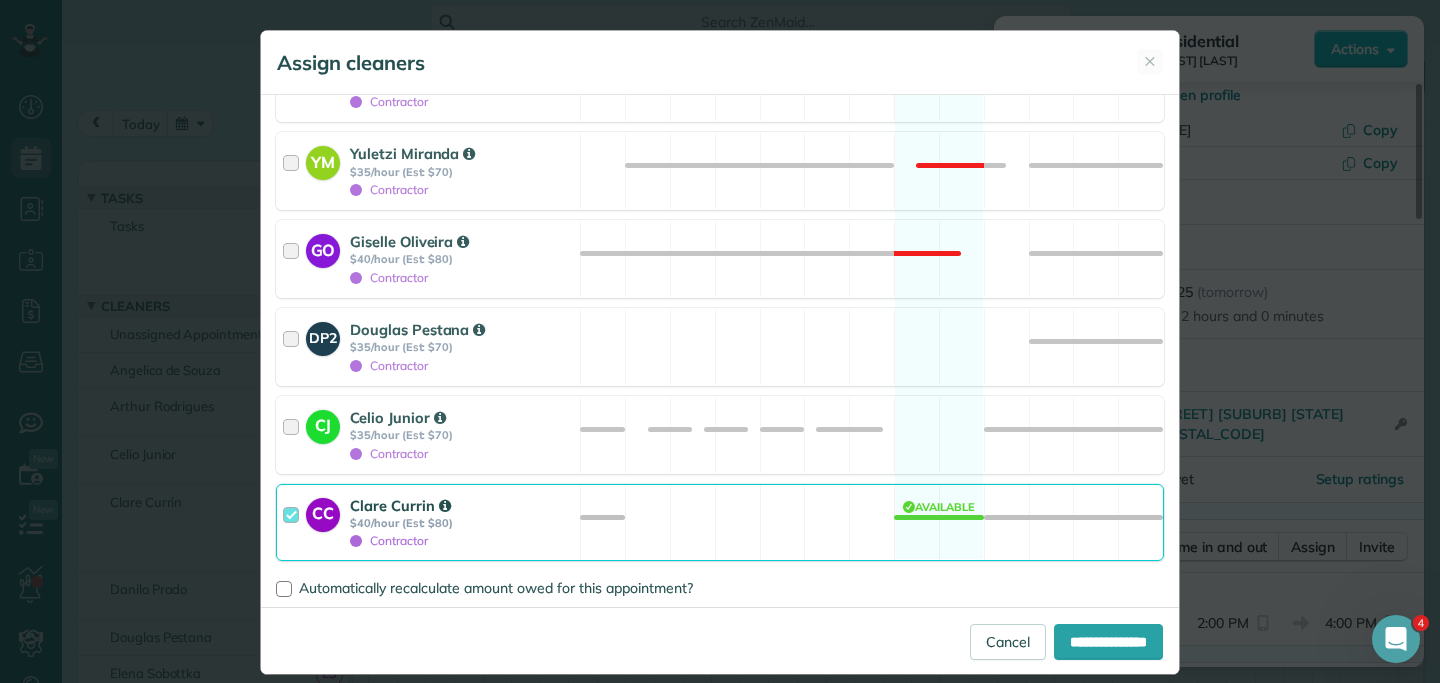 scroll, scrollTop: 2310, scrollLeft: 0, axis: vertical 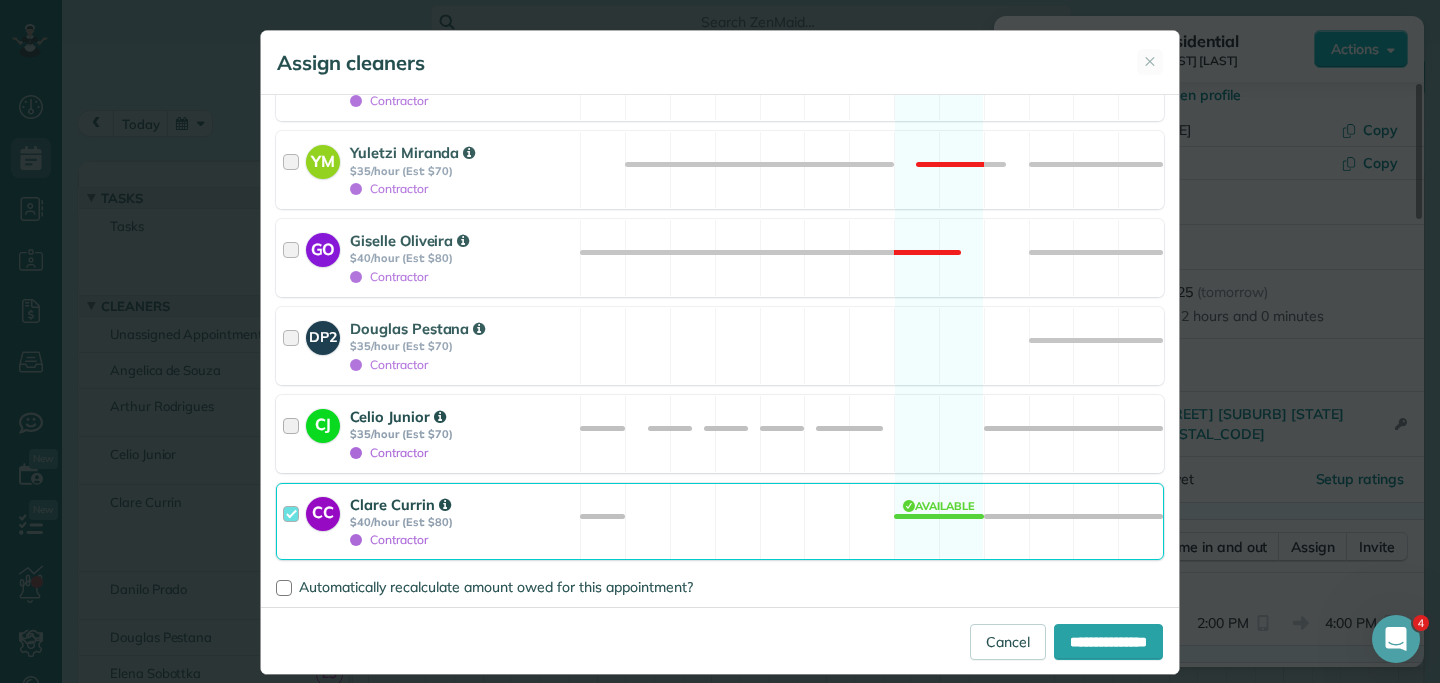 click at bounding box center (294, 434) 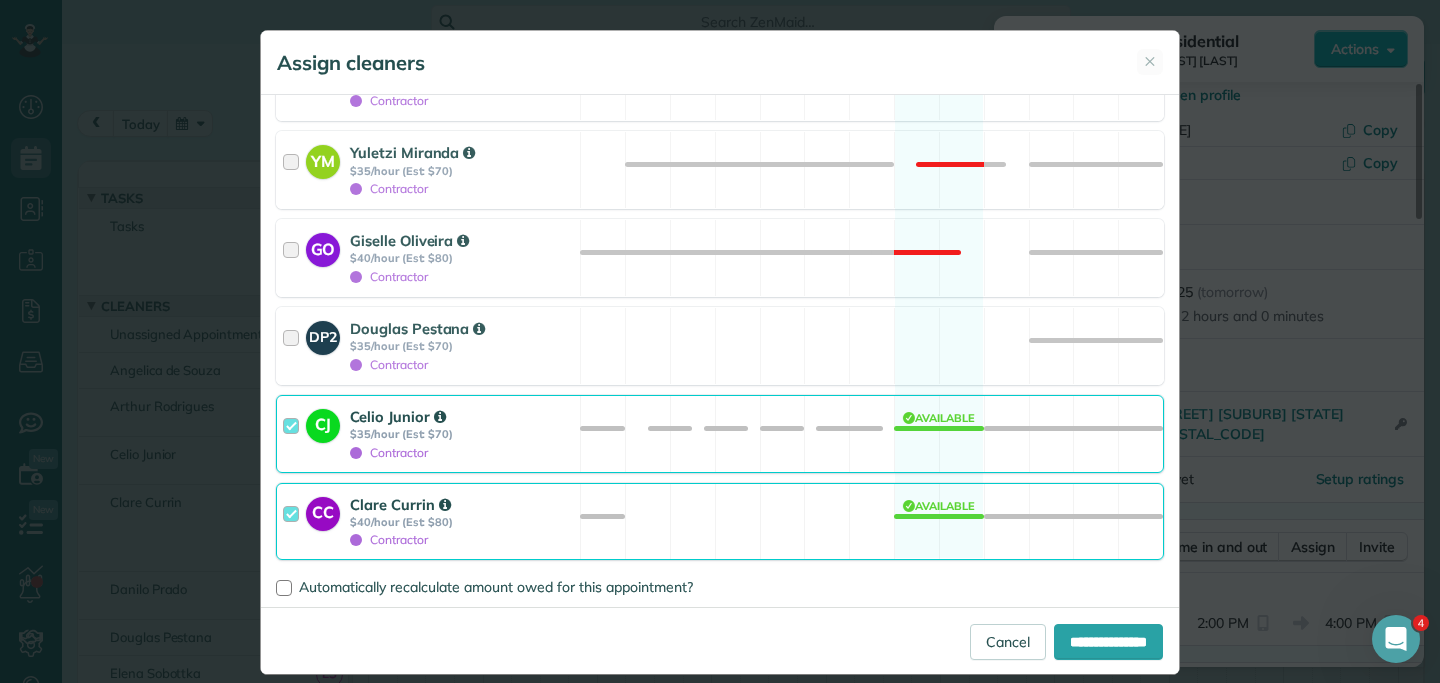 click at bounding box center [294, 522] 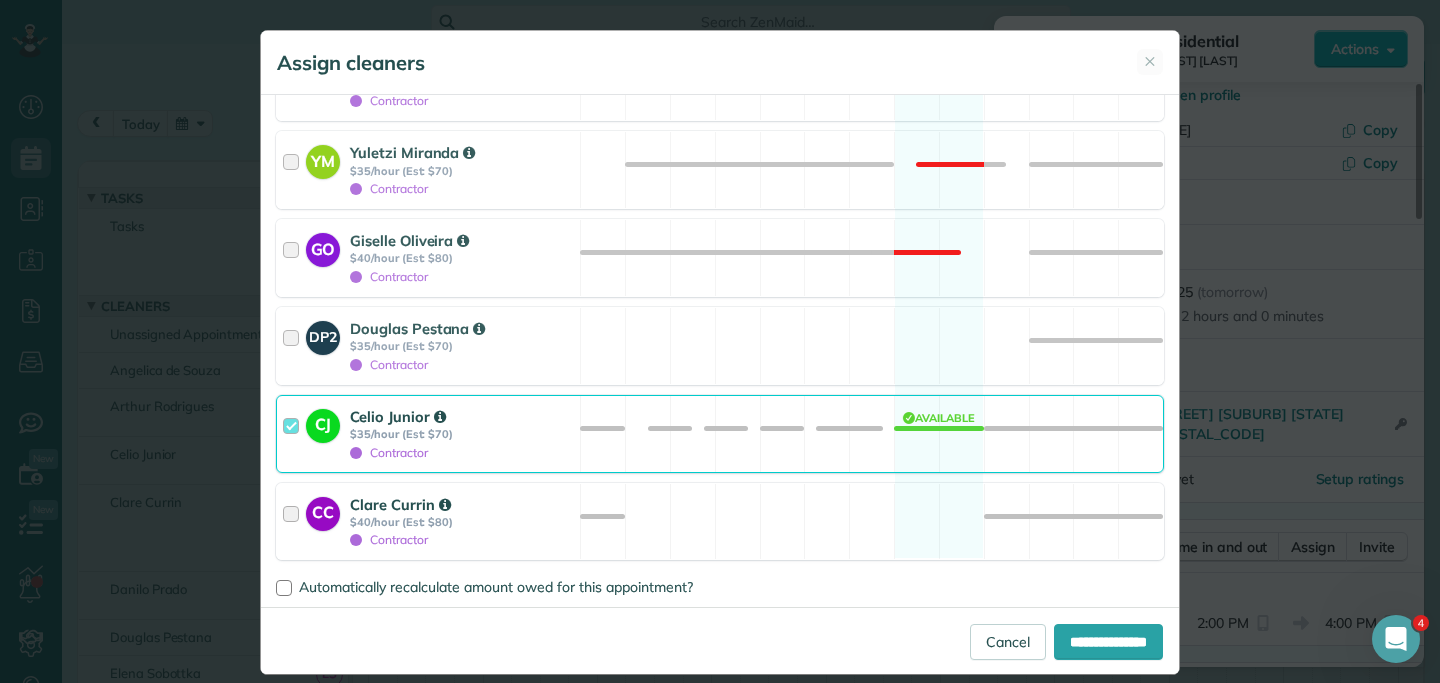 scroll, scrollTop: 2311, scrollLeft: 0, axis: vertical 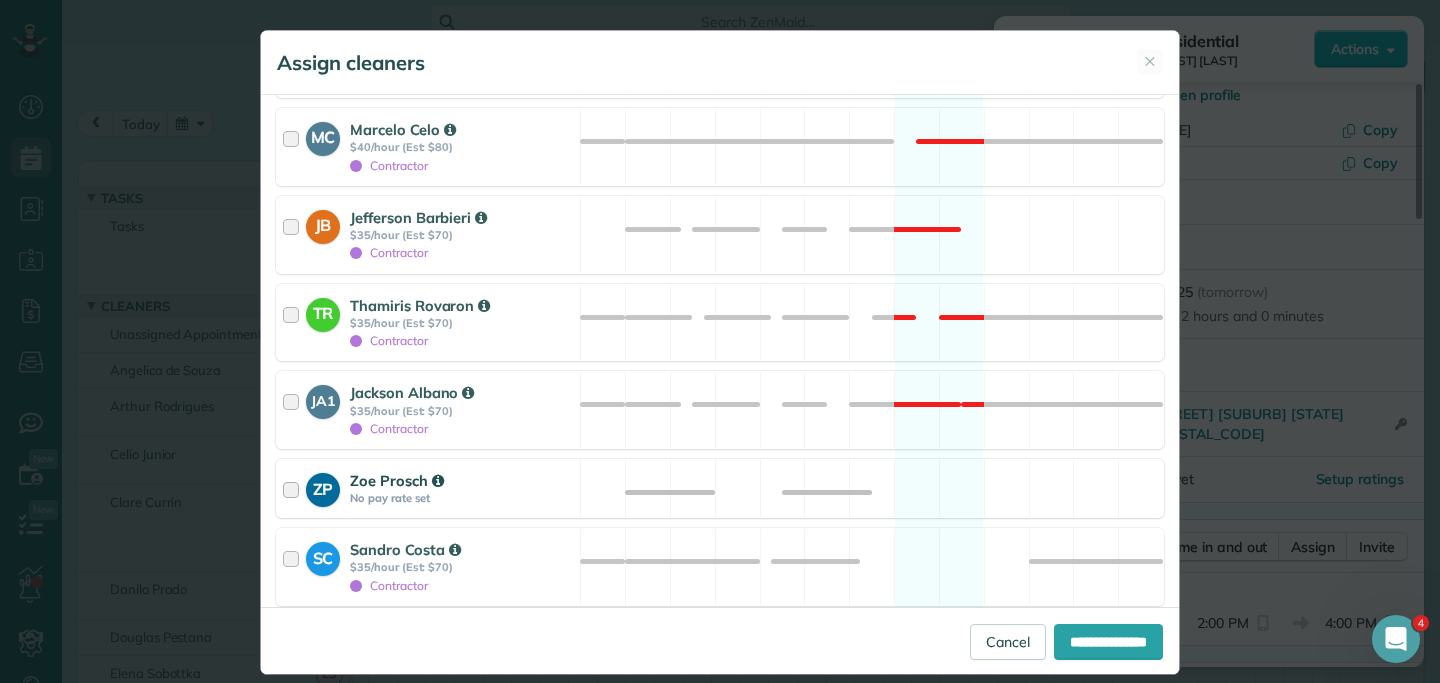 click at bounding box center (294, 488) 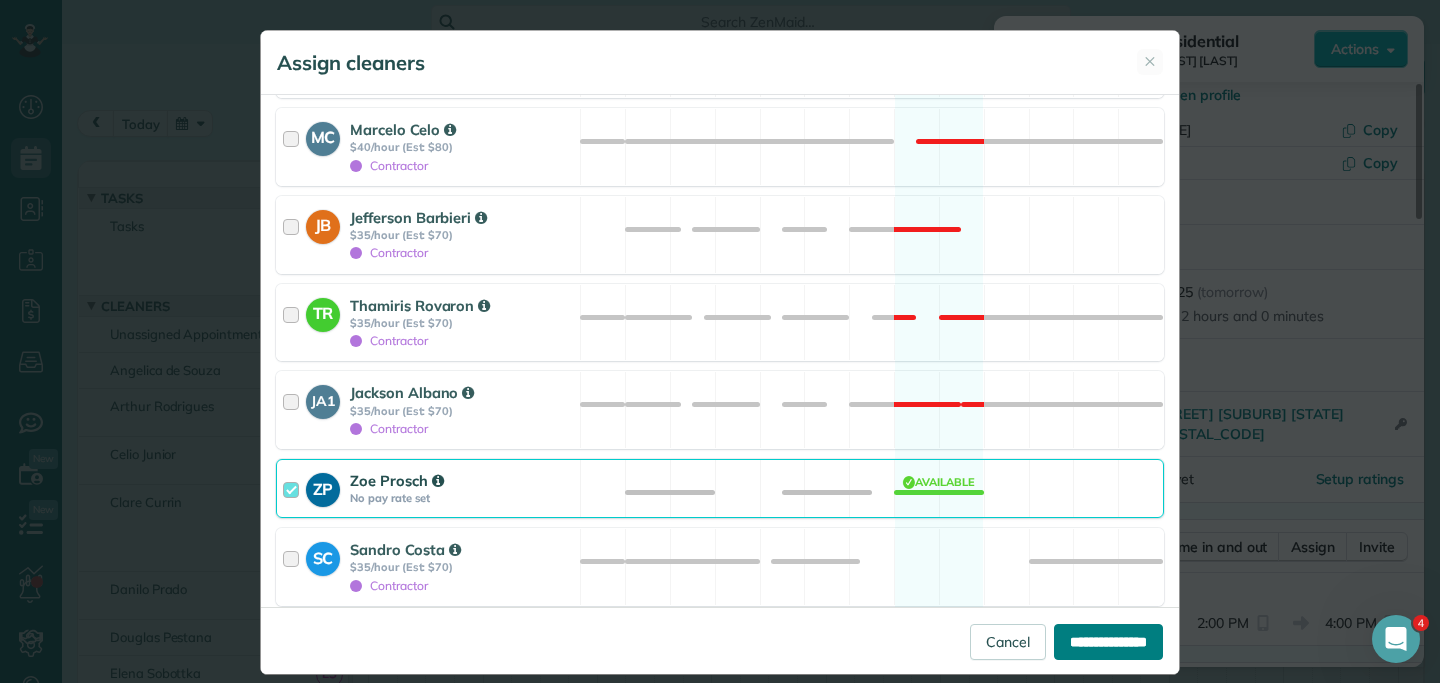 click on "**********" at bounding box center (1108, 642) 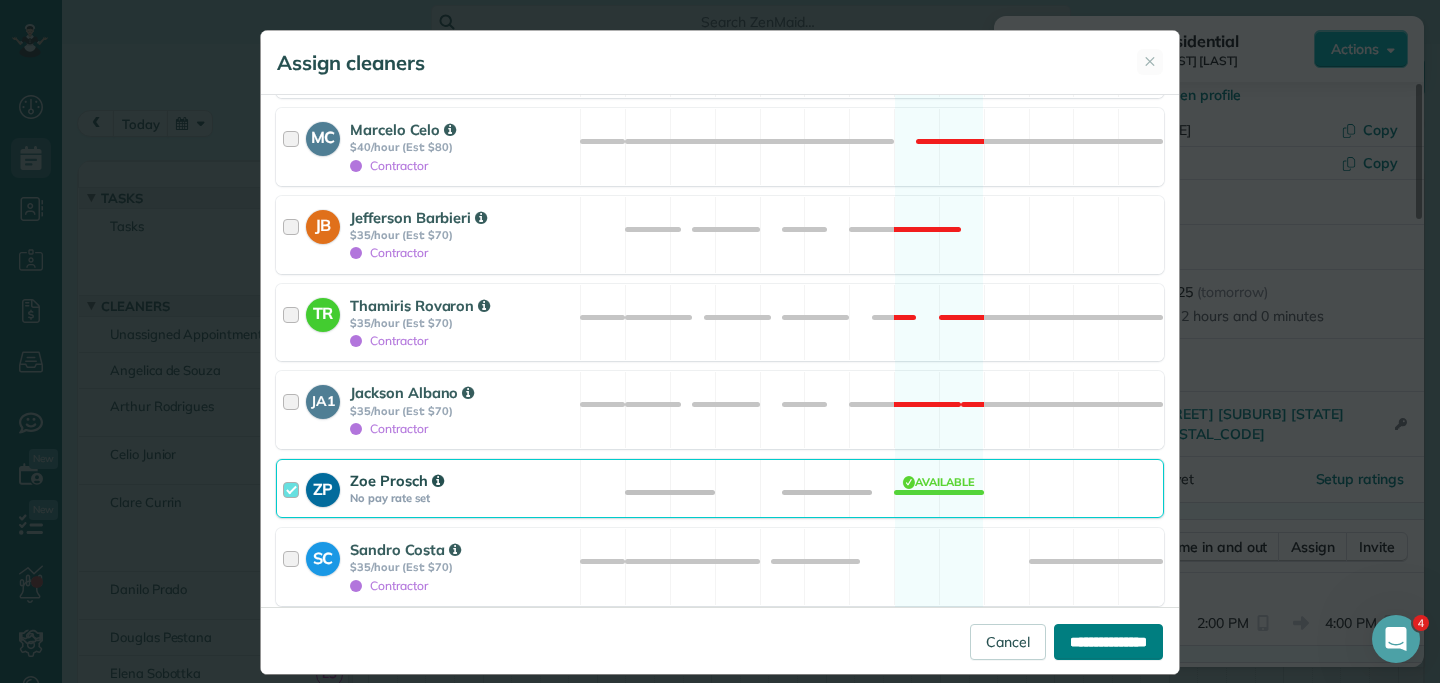 type on "**********" 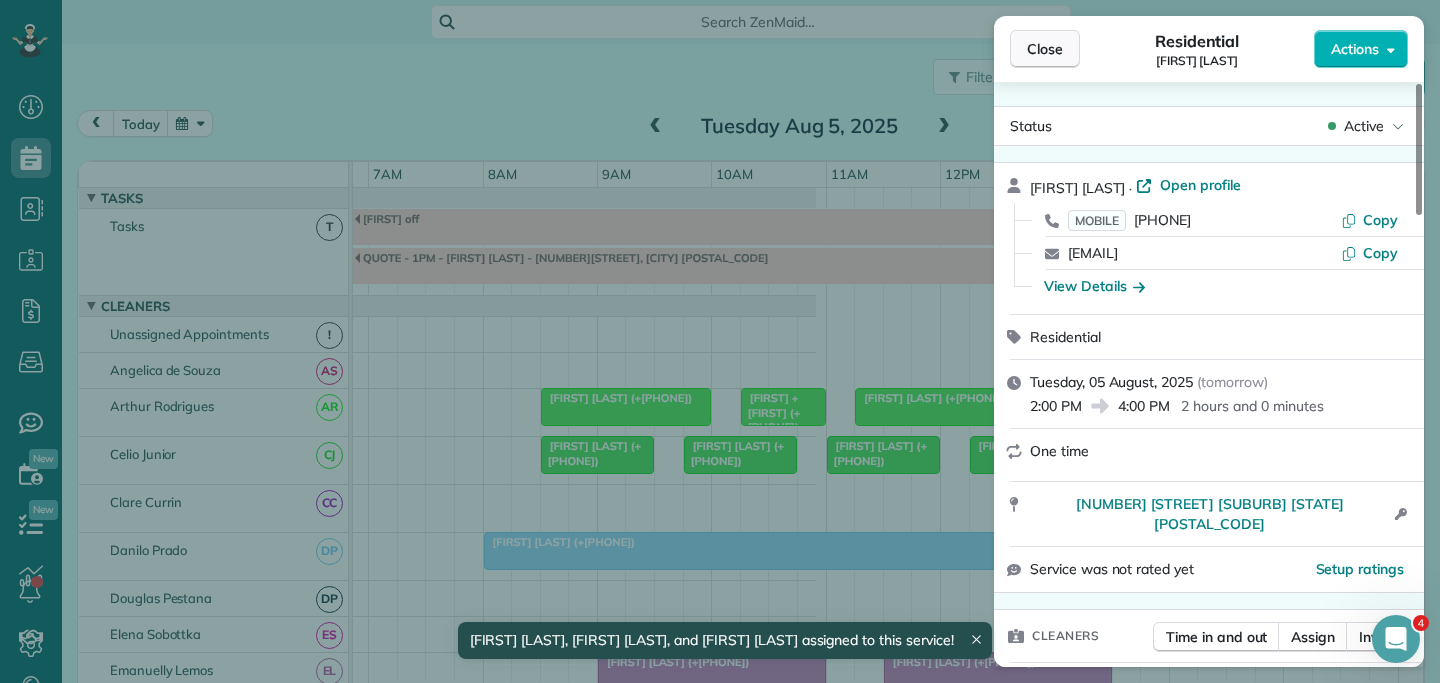 click on "Close" at bounding box center (1045, 49) 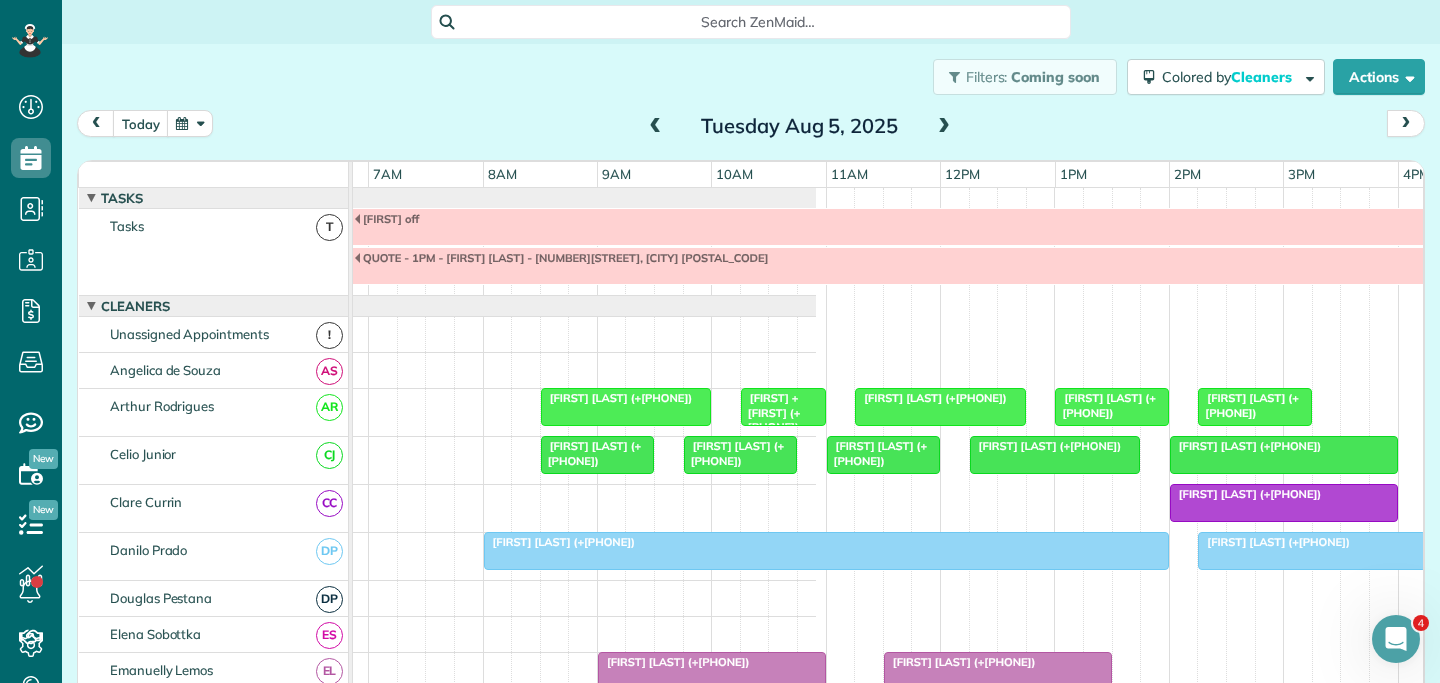 click on "Lauren James (+61487991404)" at bounding box center [1246, 494] 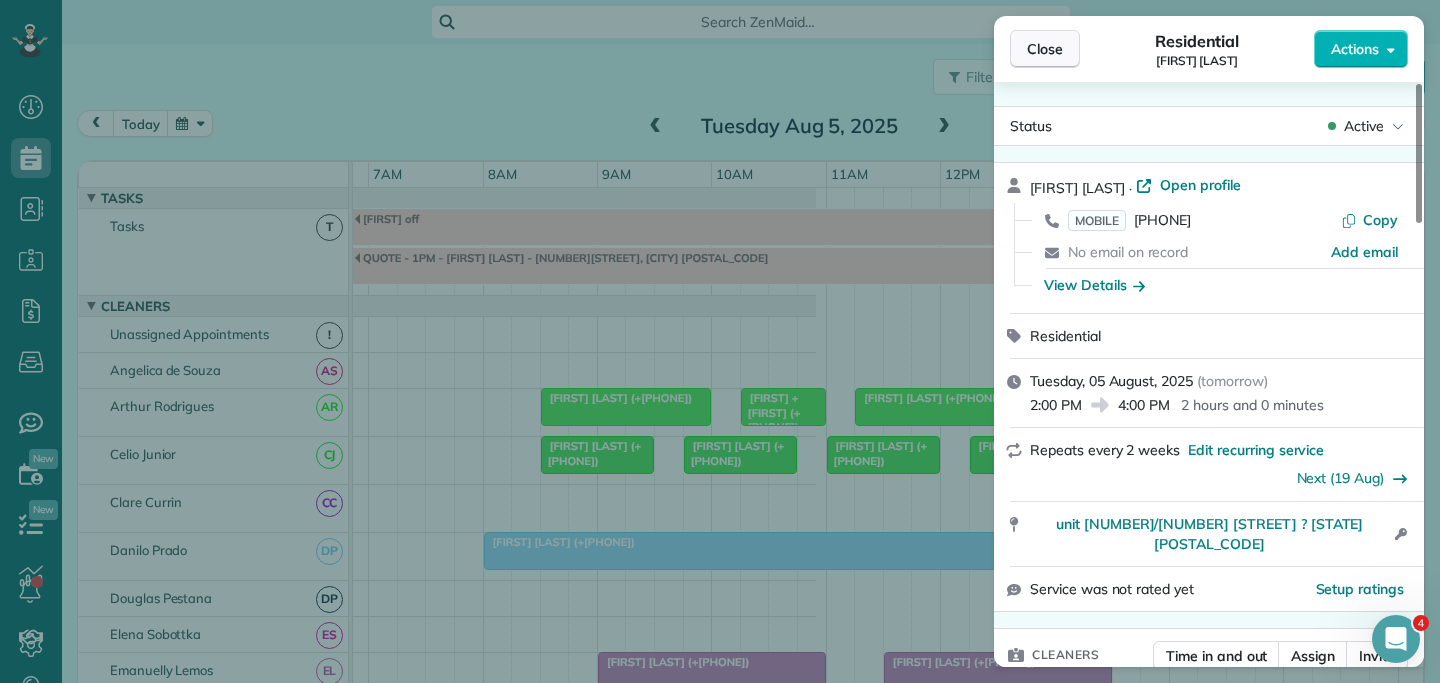 click on "Close" at bounding box center [1045, 49] 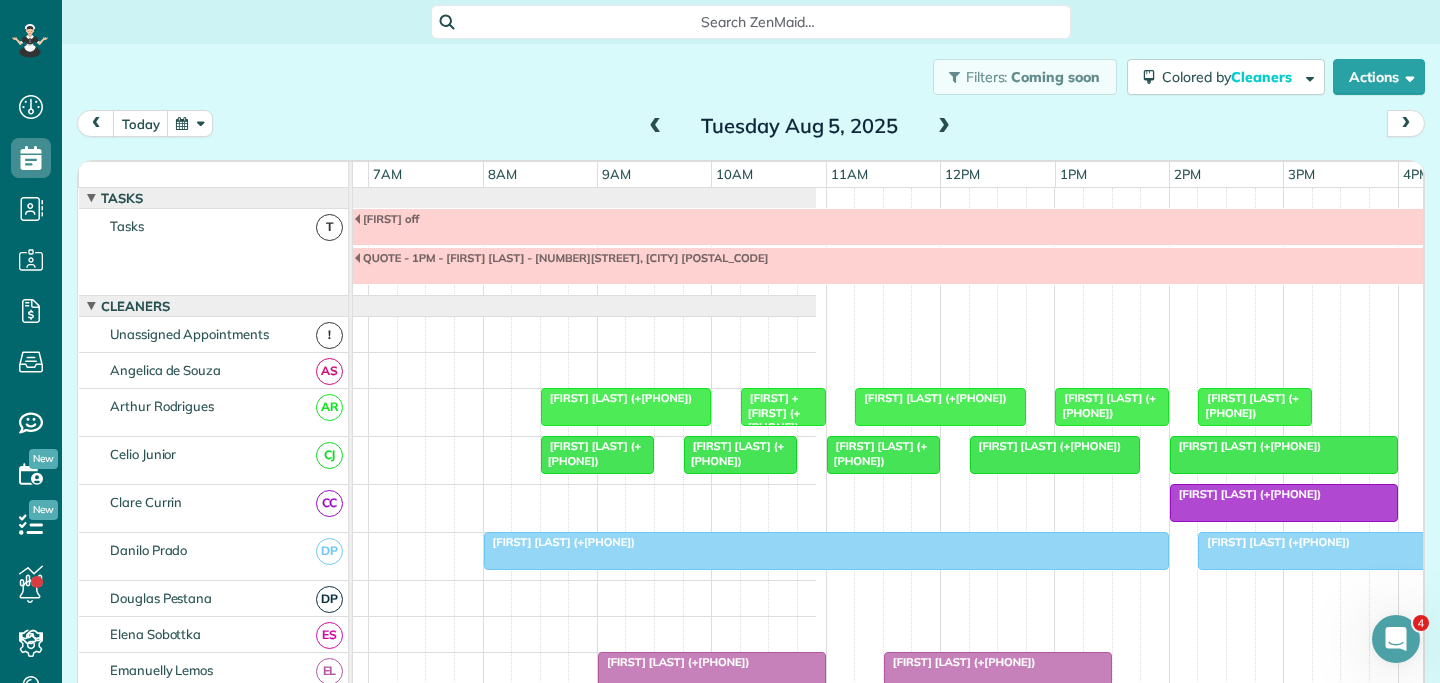 click at bounding box center [656, 127] 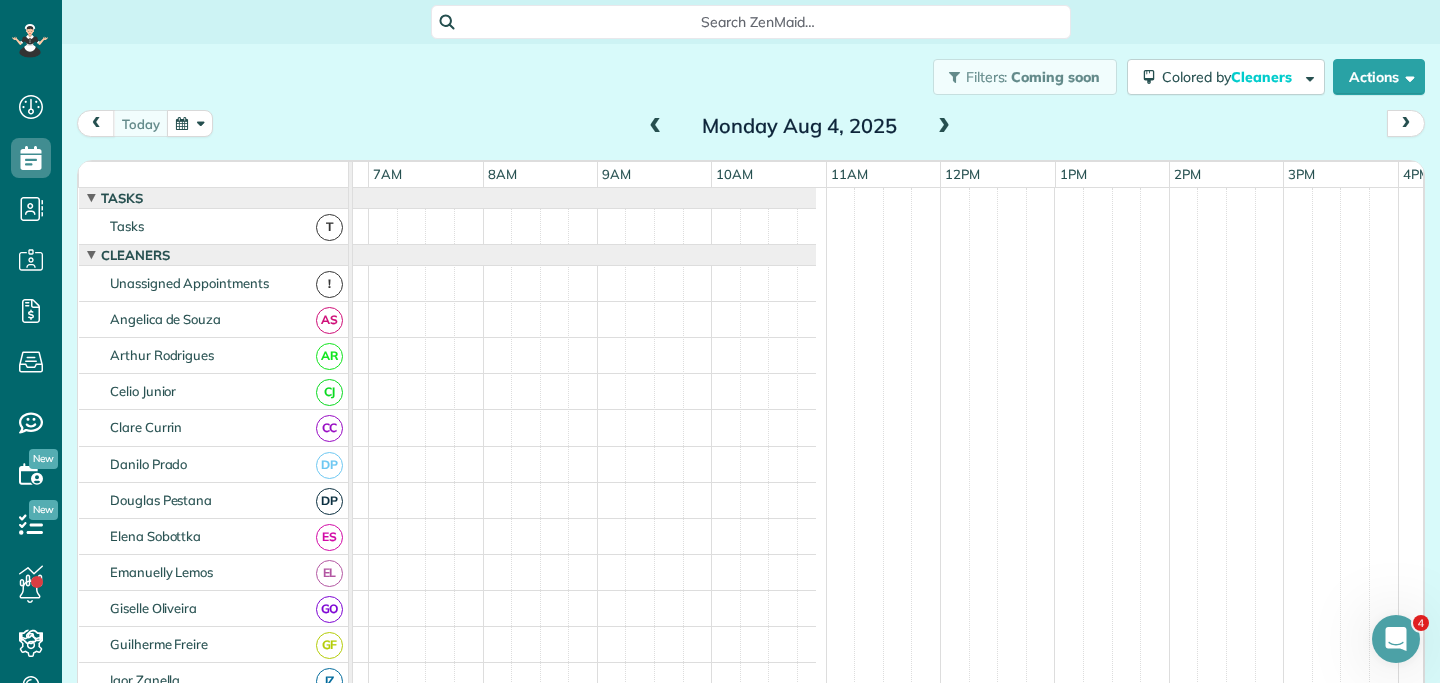 scroll, scrollTop: 0, scrollLeft: 687, axis: horizontal 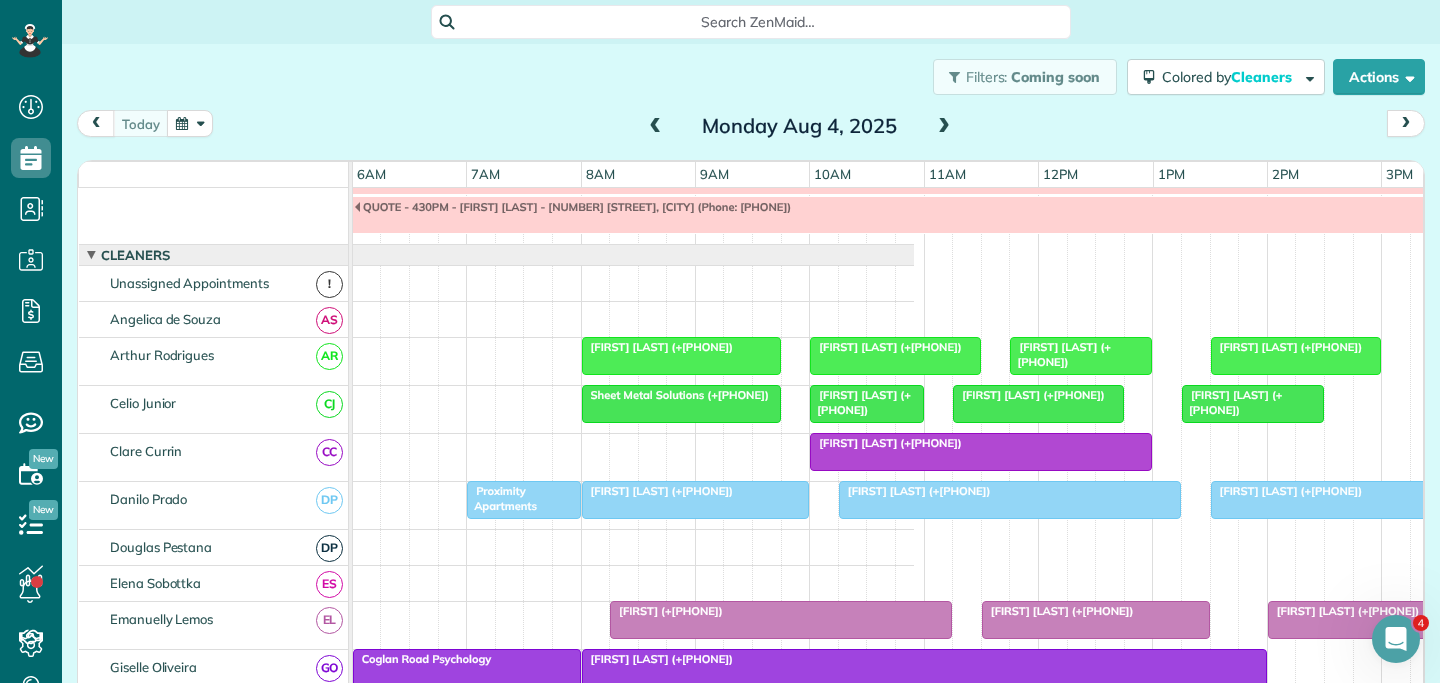 click at bounding box center [944, 127] 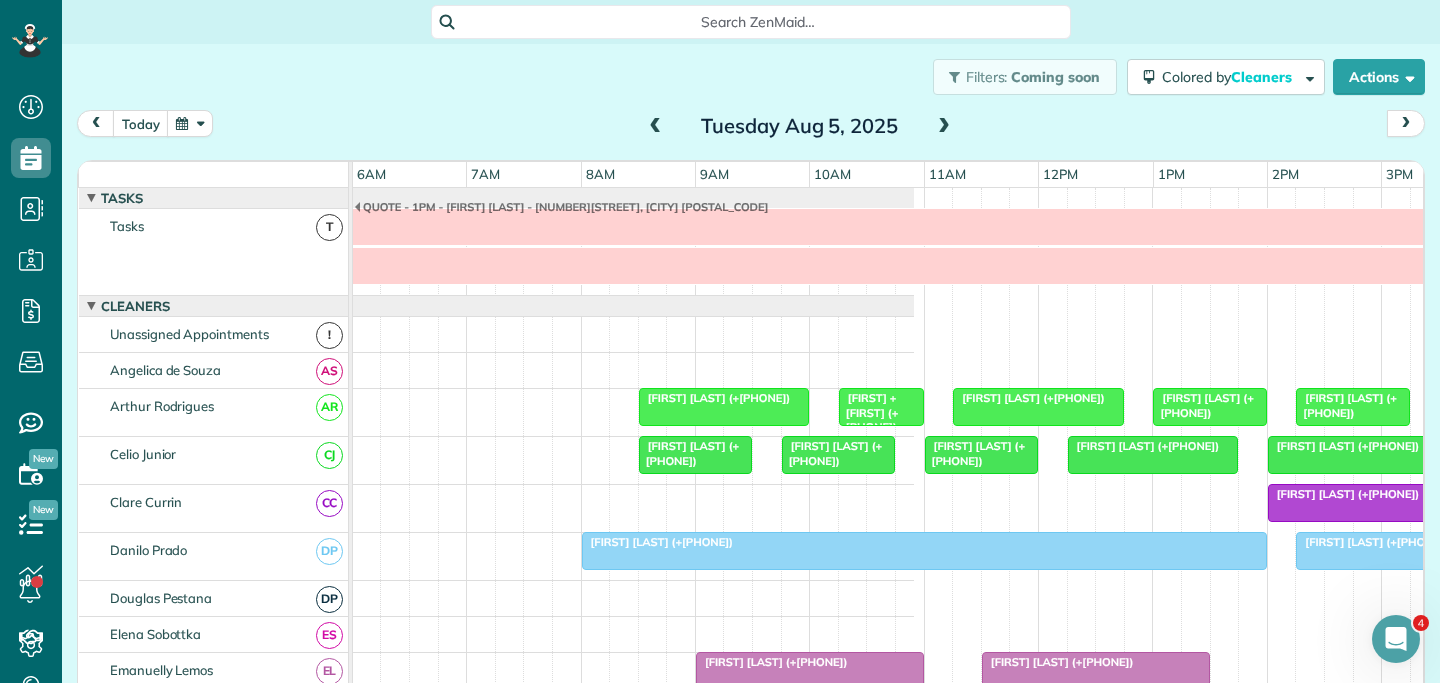 scroll, scrollTop: 51, scrollLeft: 687, axis: both 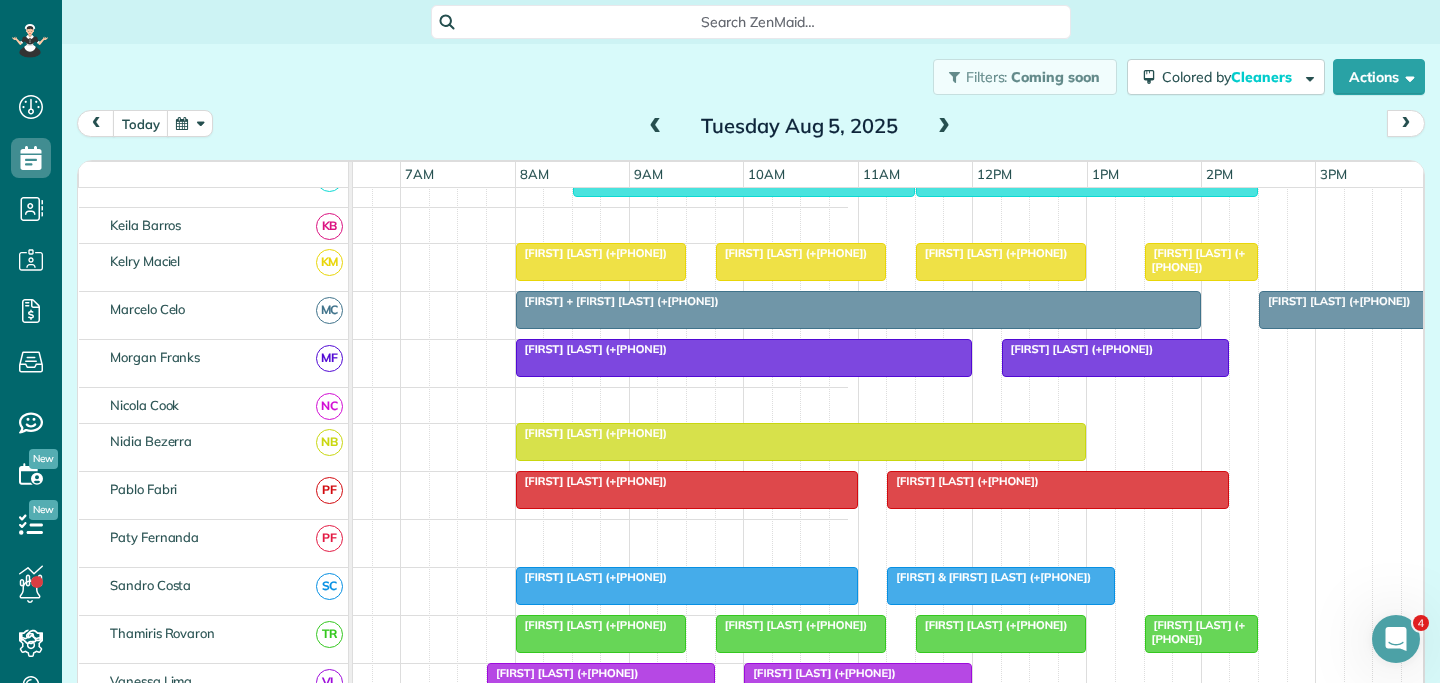 click at bounding box center (944, 127) 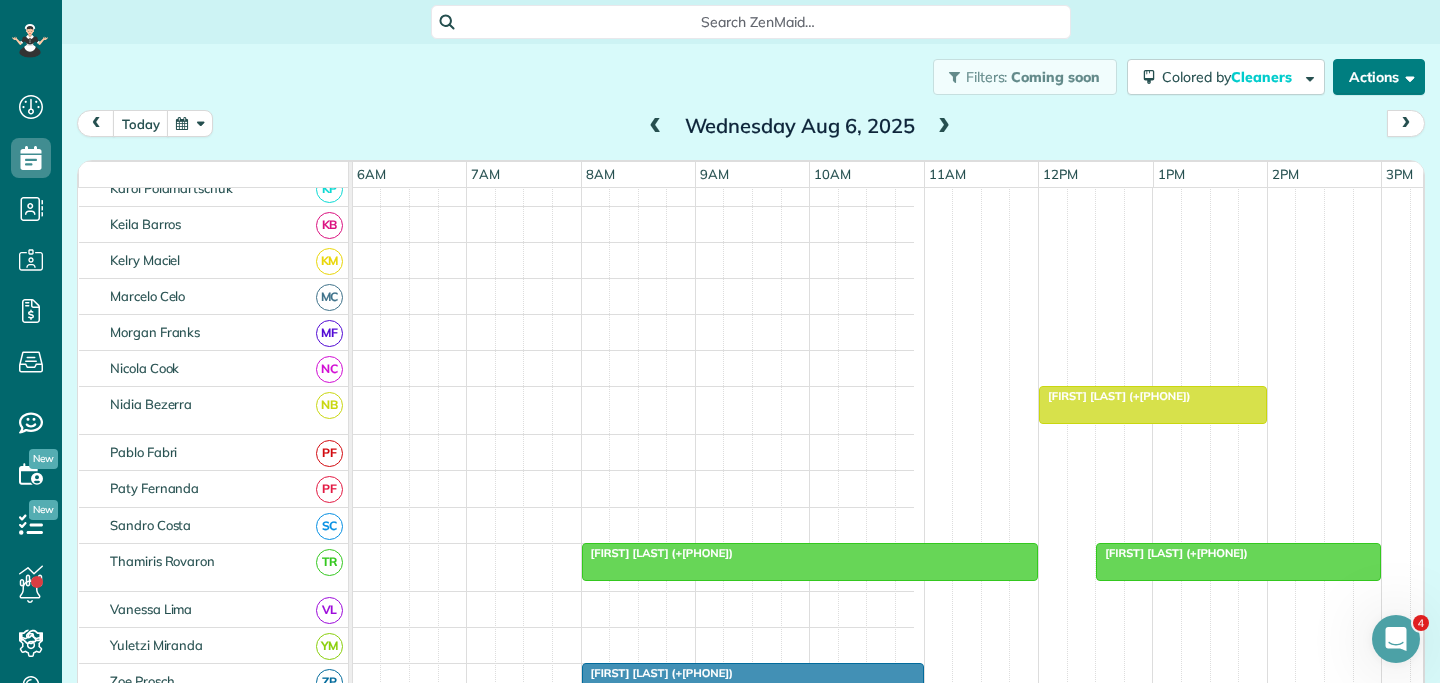 click on "Actions" at bounding box center (1379, 77) 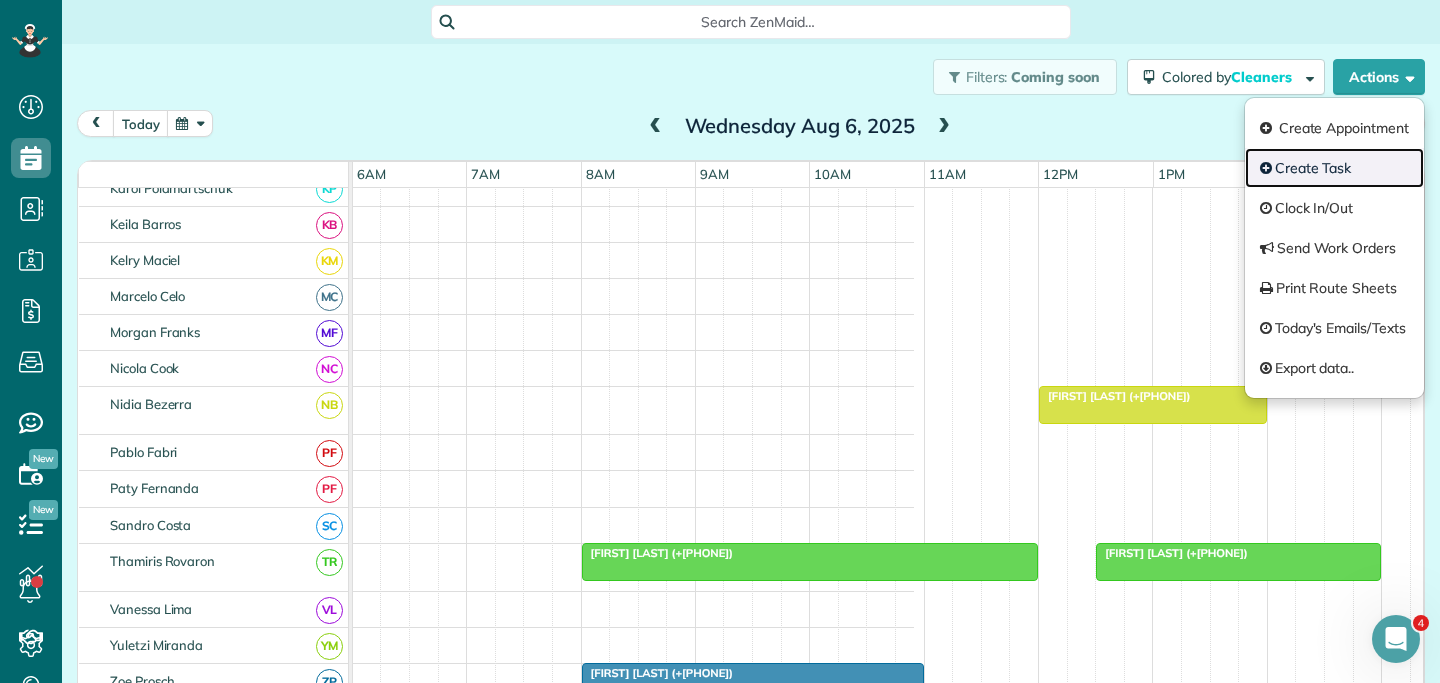 click on "Create Task" at bounding box center [1334, 168] 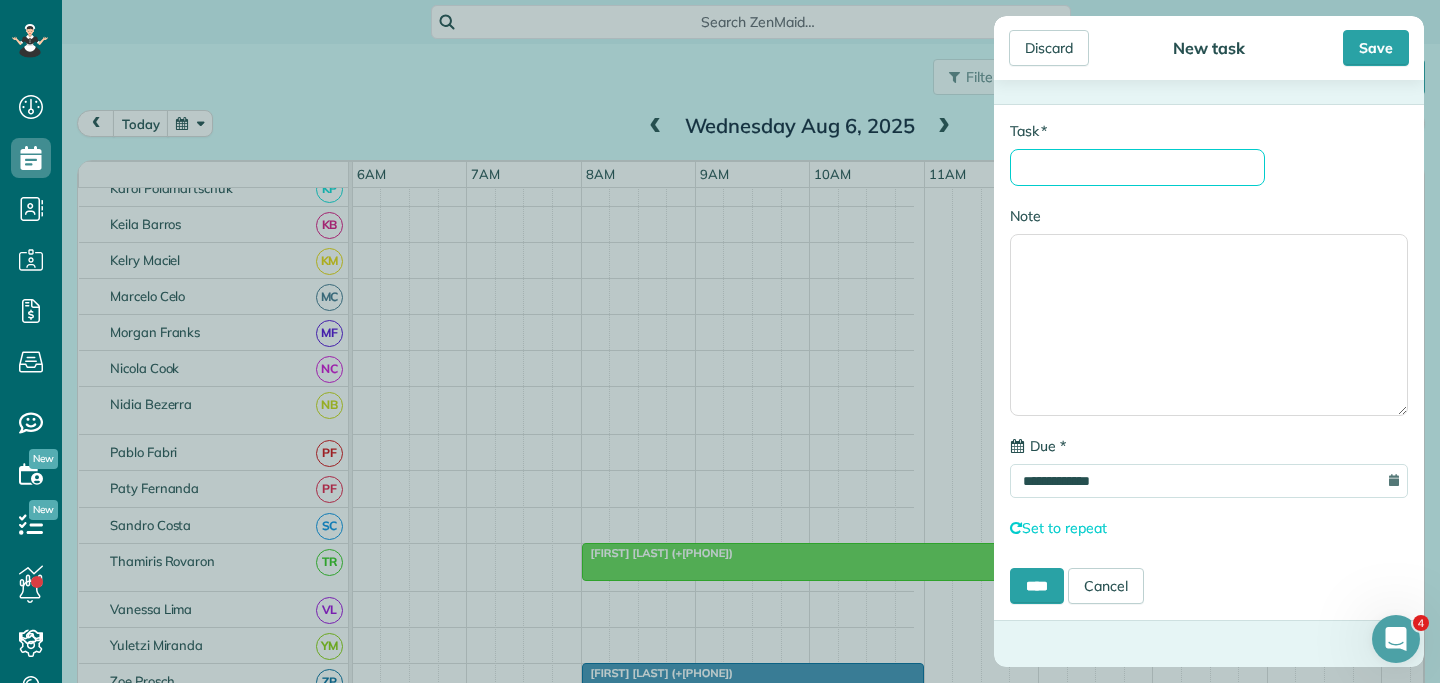 click on "*  Task" at bounding box center [1137, 167] 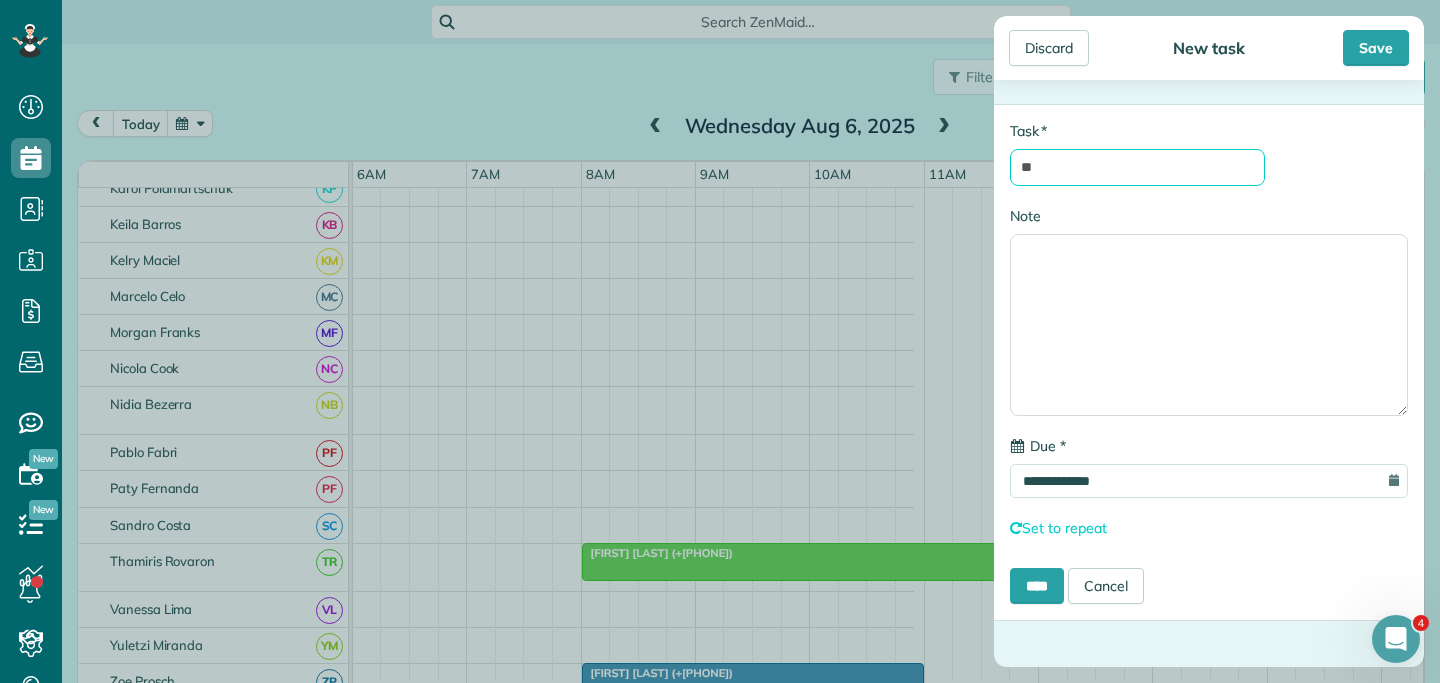 type on "*" 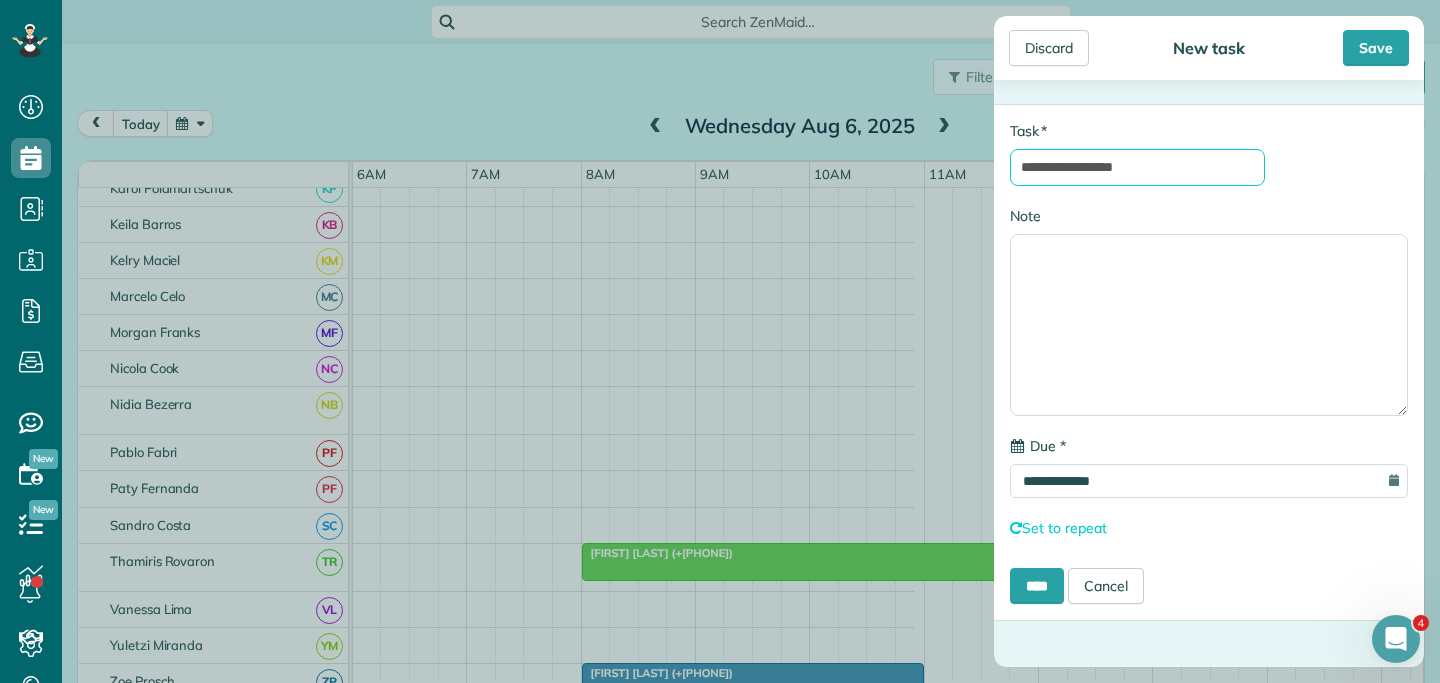 type on "**********" 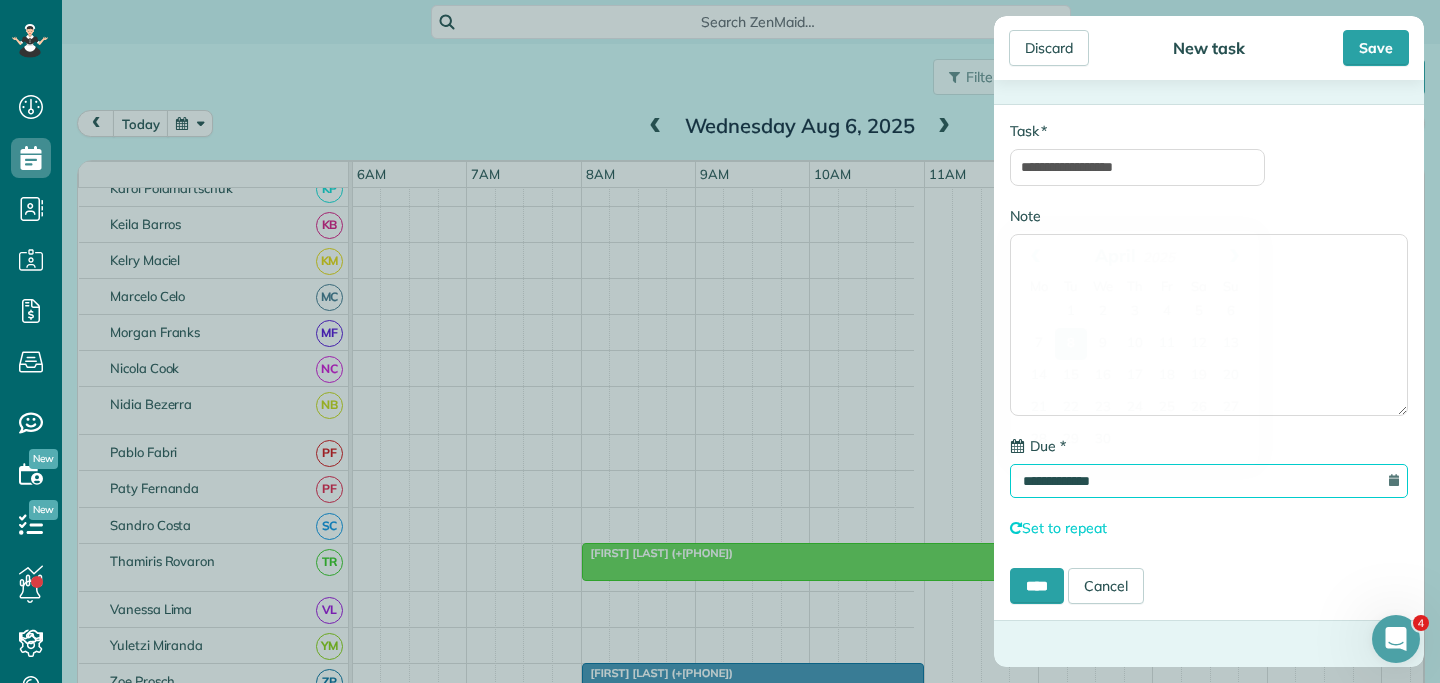 click on "**********" at bounding box center [1209, 481] 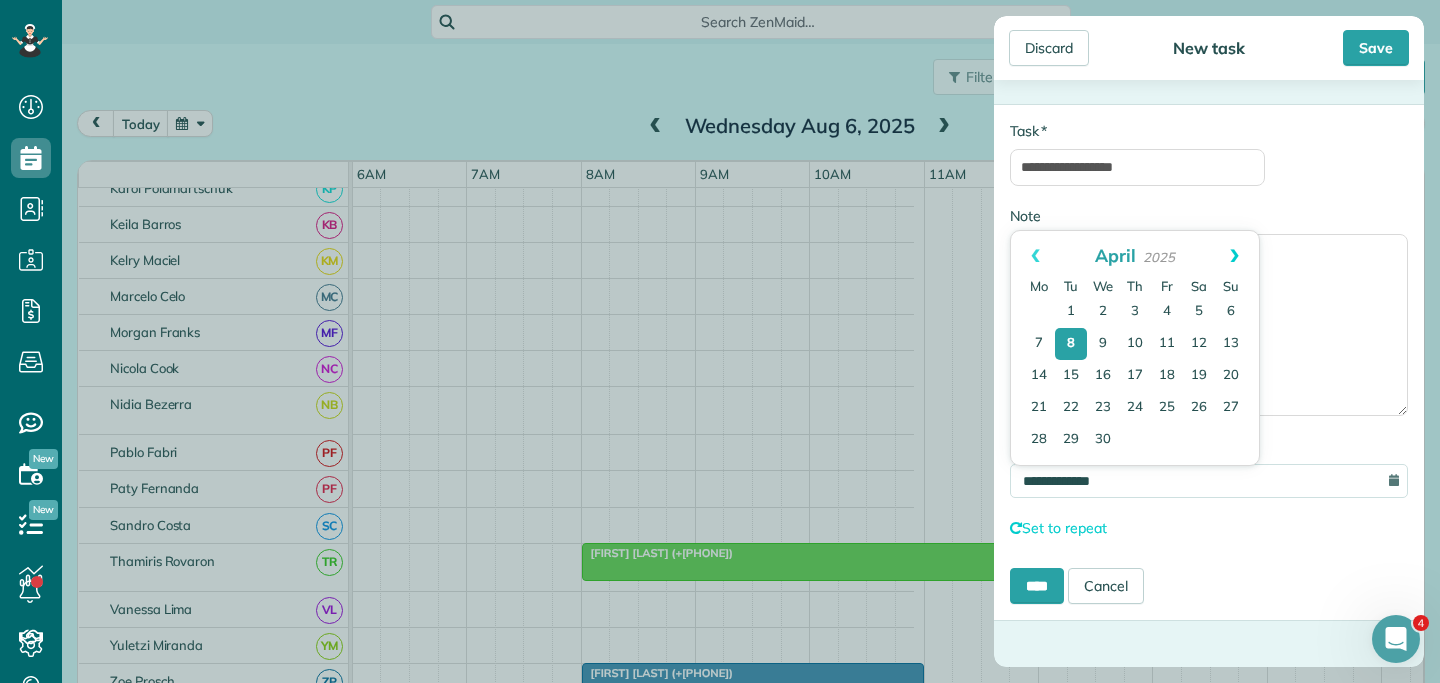 click on "Next" at bounding box center [1234, 256] 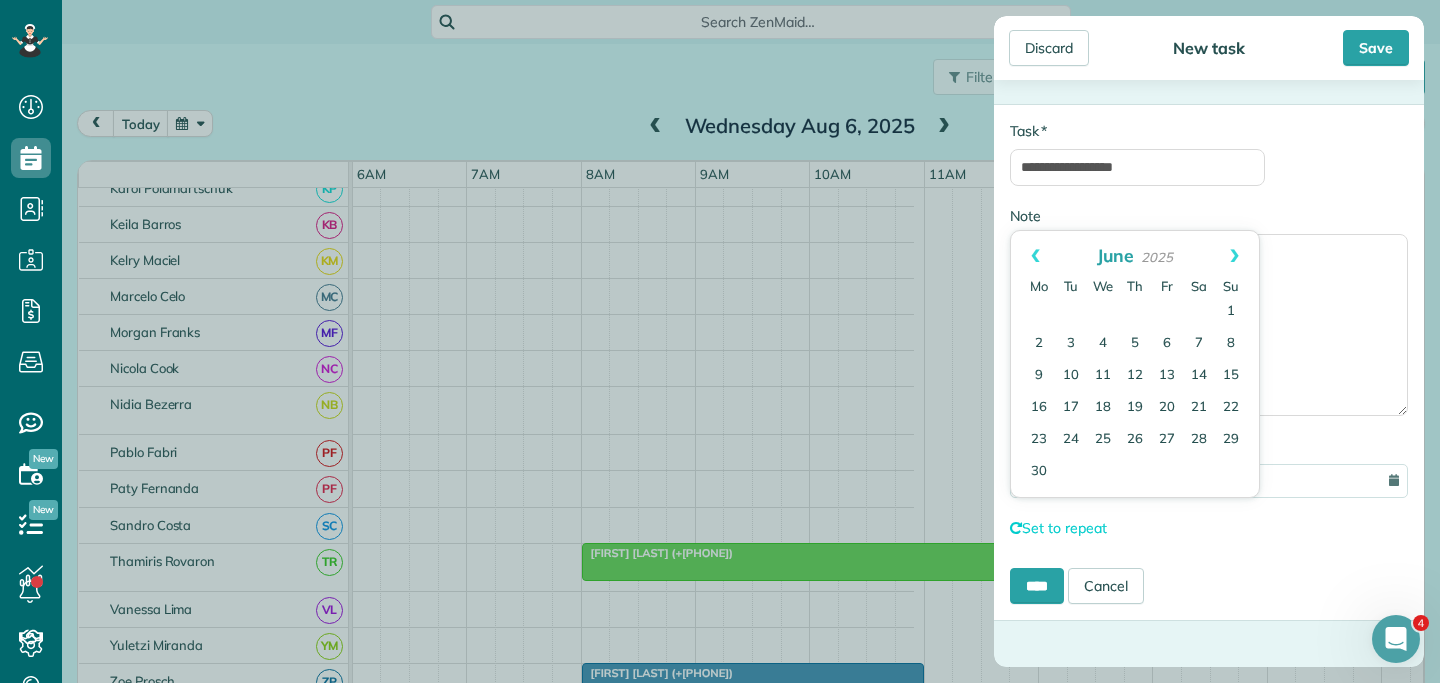 click on "Next" at bounding box center (1234, 256) 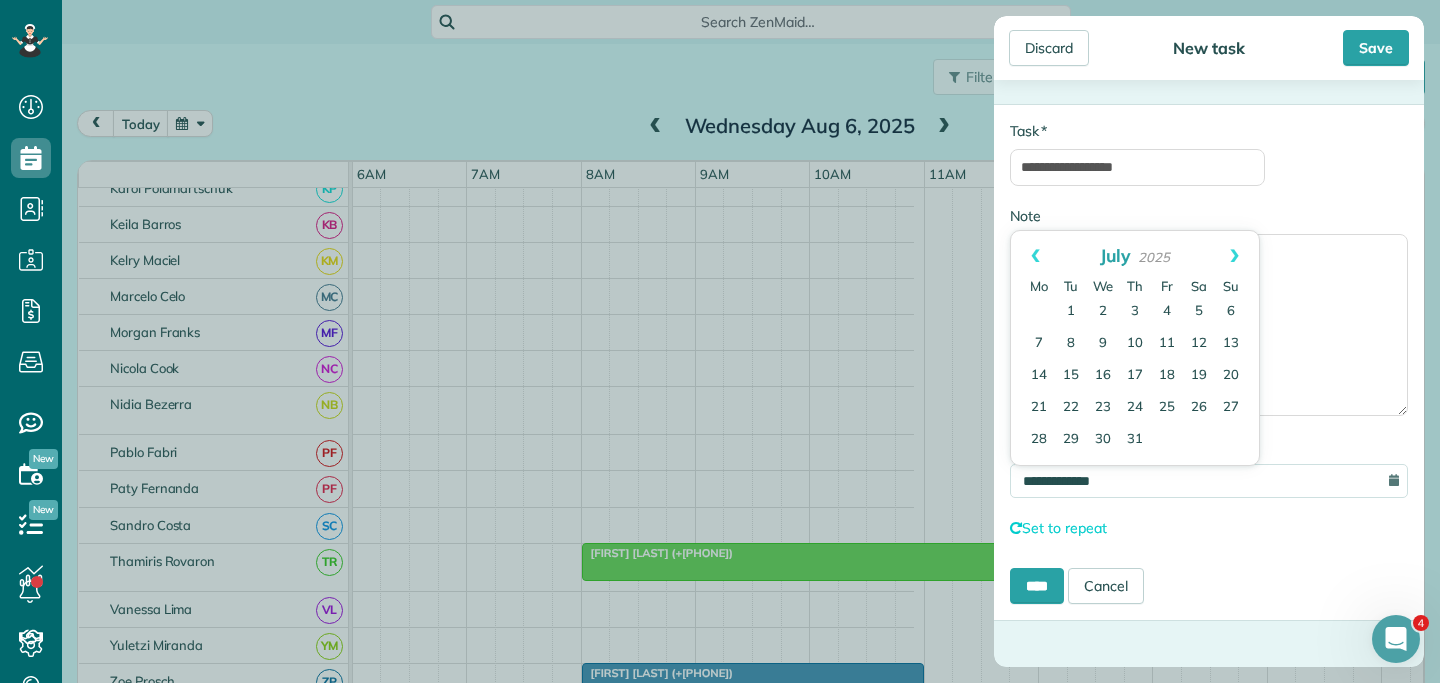 click on "Next" at bounding box center (1234, 256) 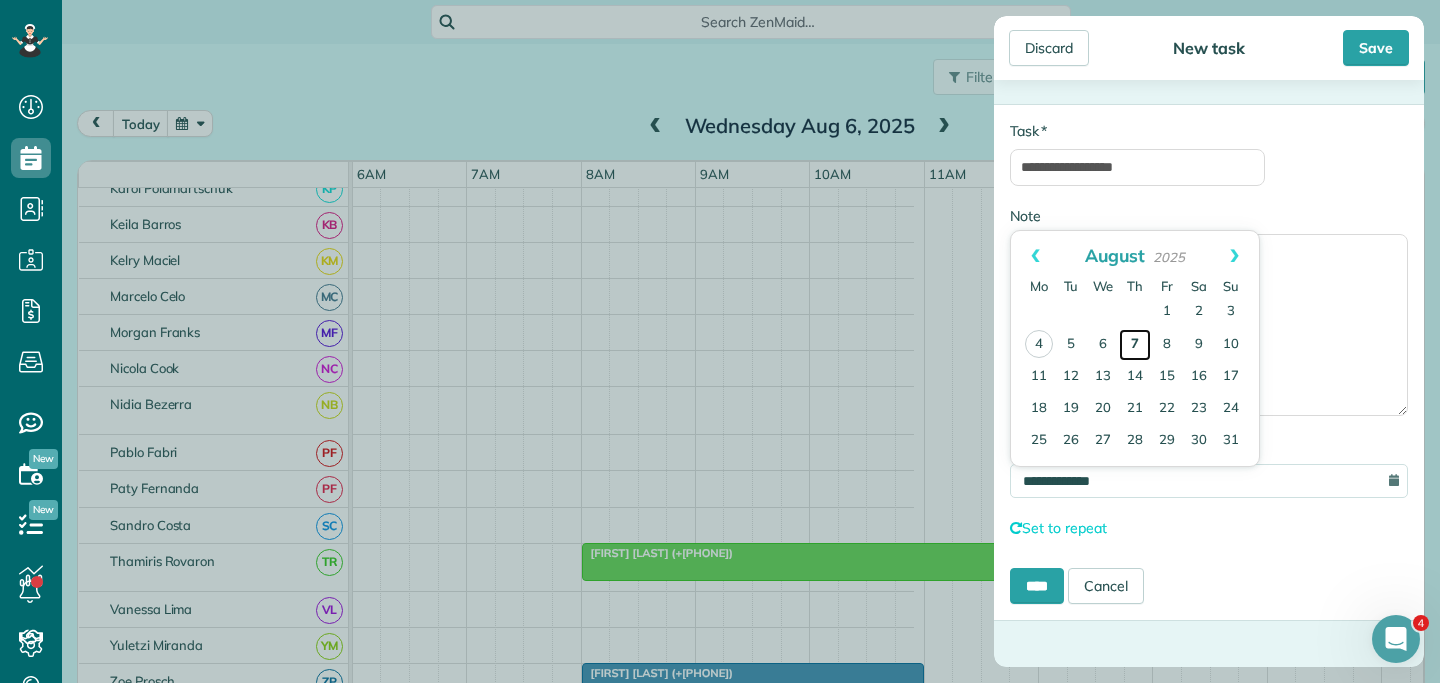 click on "7" at bounding box center [1135, 345] 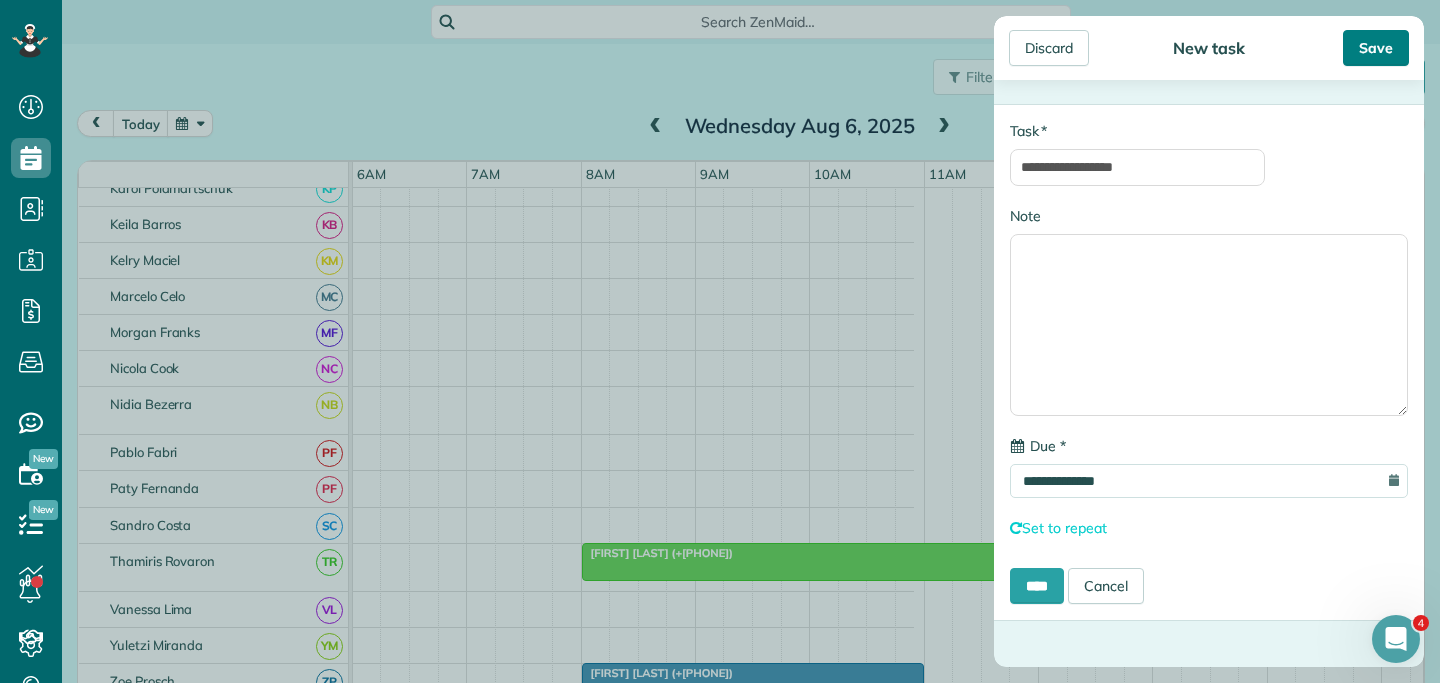 click on "Save" at bounding box center [1376, 48] 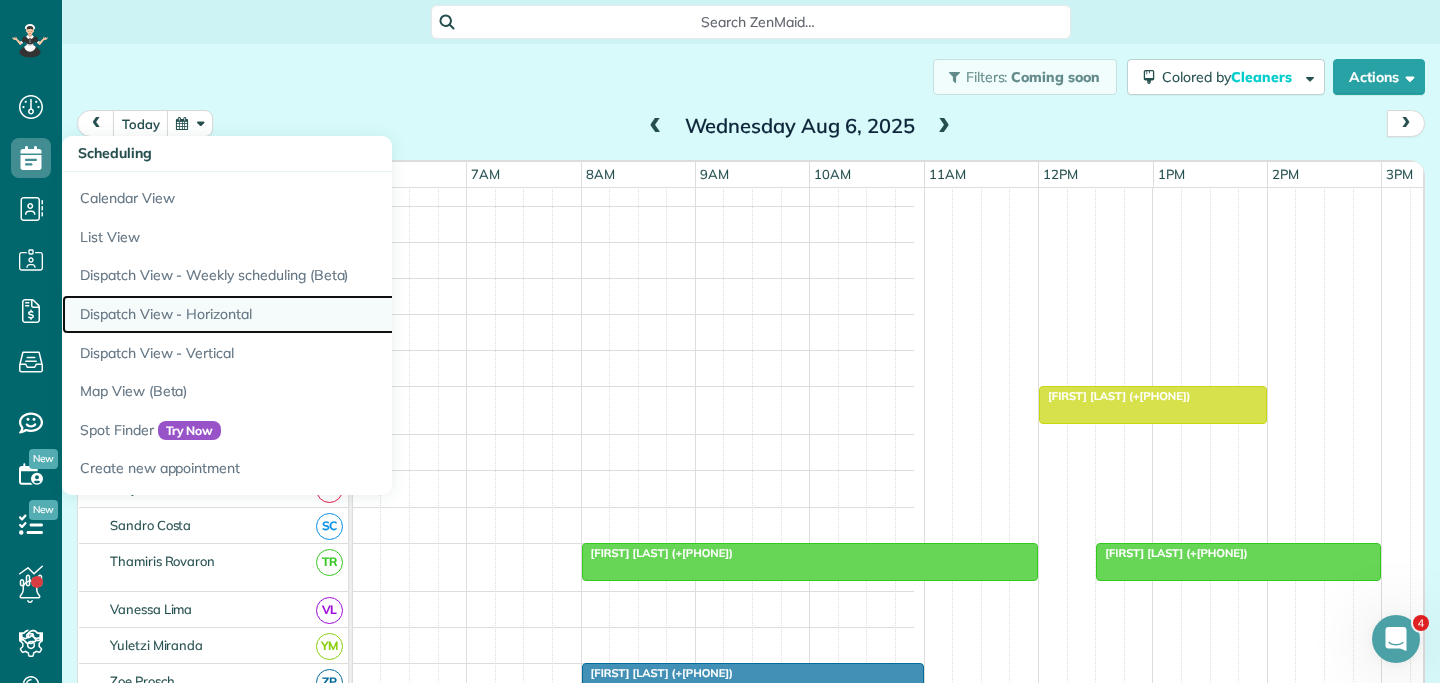 click on "Dispatch View - Horizontal" at bounding box center (312, 314) 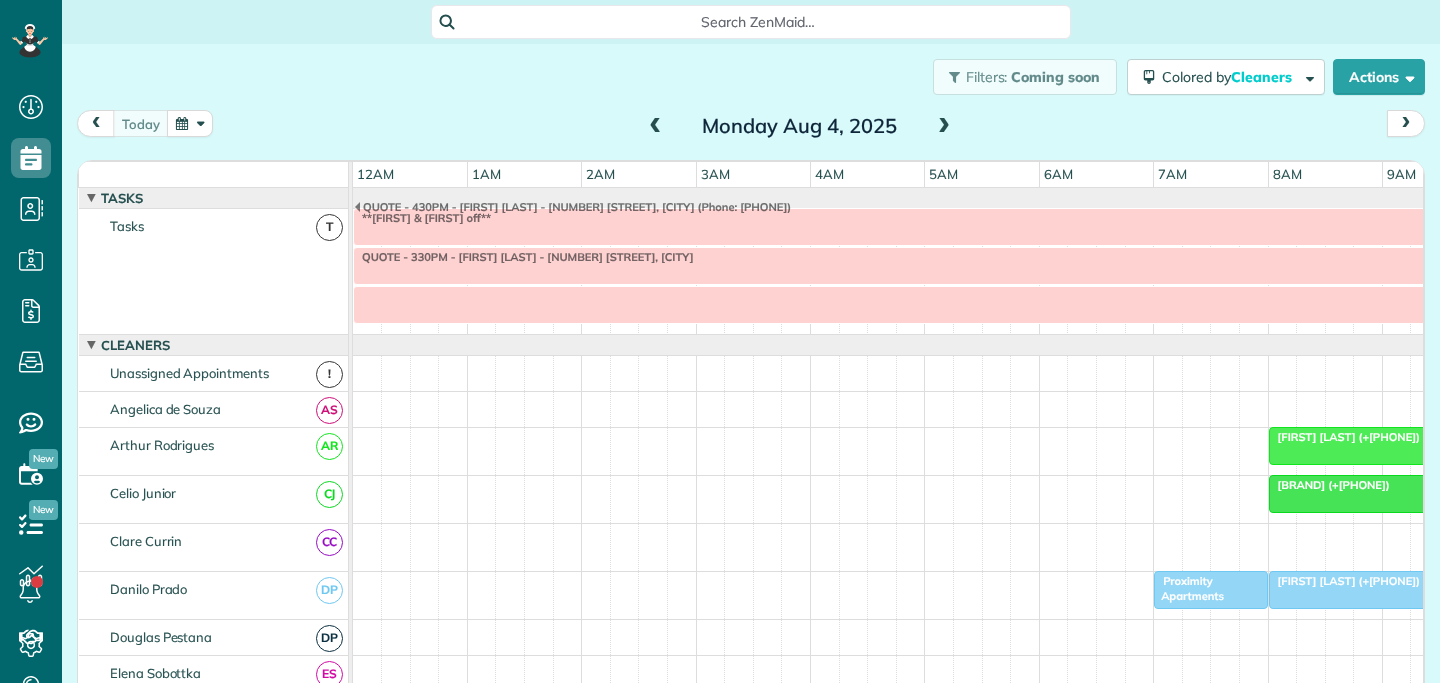 scroll, scrollTop: 0, scrollLeft: 0, axis: both 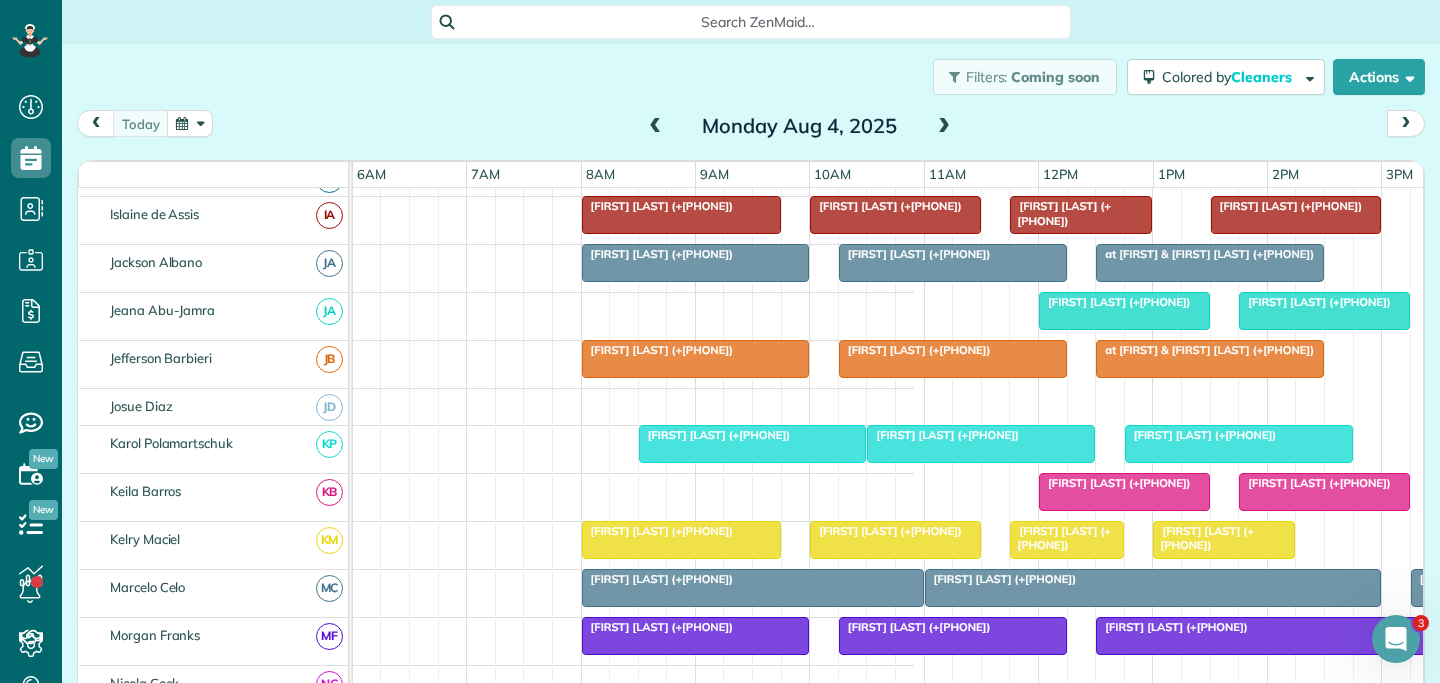 click on "Amarah Ingrilli (+61404885269)" at bounding box center (1059, 538) 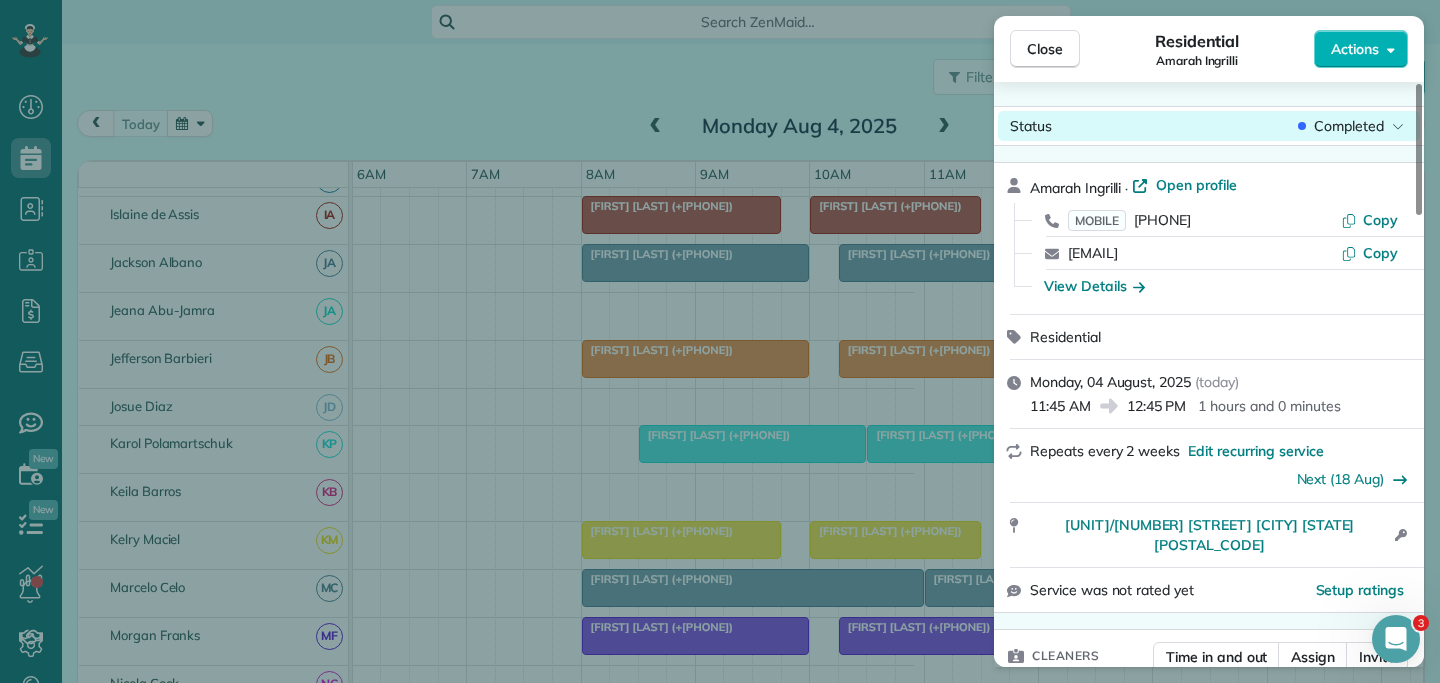 click 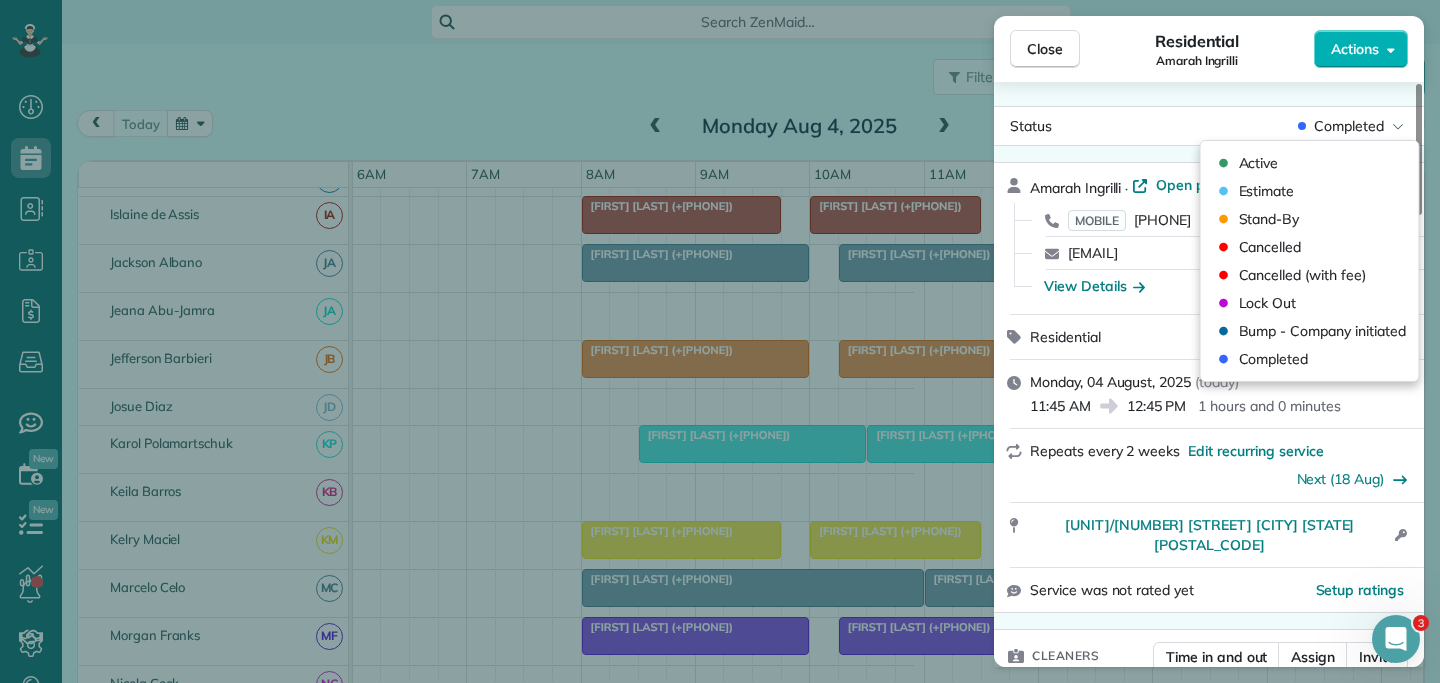 click on "Status Completed Amarah Ingrilli · Open profile MOBILE 0404 885 269 Copy amarahingrilli@gmail.com Copy View Details Residential Monday, 04 August, 2025 ( today ) 11:45 AM 12:45 PM 1 hours and 0 minutes Repeats every 2 weeks Edit recurring service Next (18 Aug) unit 217/375 Roberts Road Subiaco WA 6008 Open access information Service was not rated yet Setup ratings Cleaners Time in and out Assign Invite Cleaners Kelry   Maciel 11:50 AM 12:16 PM Thamiris   Rovaron 11:50 AM 12:15 PM Checklist Try Now Regular Cleaning Checklist  ⋅  v1 includes 85 items Details Unassign Billing Billing actions Service Service Price (1x $90.00) $90.00 Add an item Overcharge $0.00 Discount $0.00 Coupon discount - Primary tax - Secondary tax - Total appointment price $90.00 Tips collected $0.00 Unpaid Mark as paid Total including tip $90.00 Get paid online in no-time! Send an invoice and reward your cleaners with tips Charge customer credit card Appointment custom fields Reason for Skip - Hidden from cleaners Pay Method - Notes 0" at bounding box center [1209, 374] 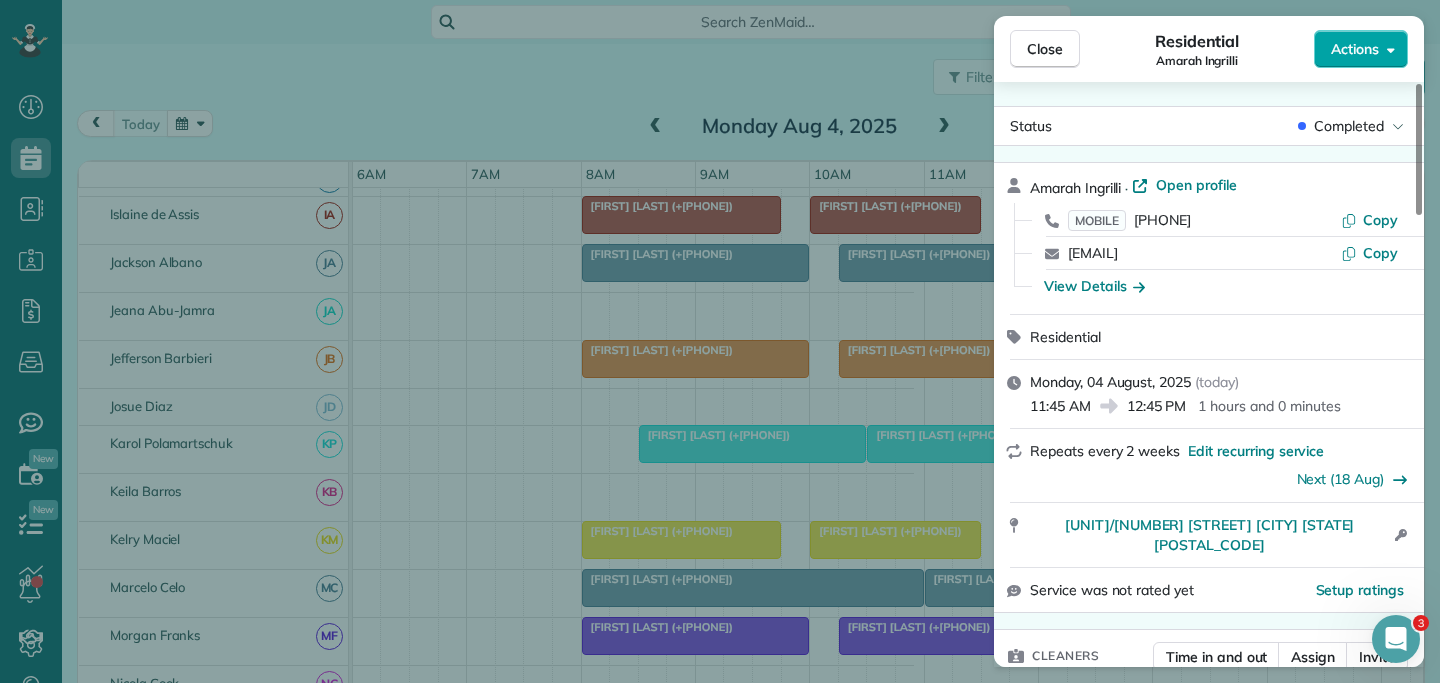 click on "Actions" at bounding box center (1355, 49) 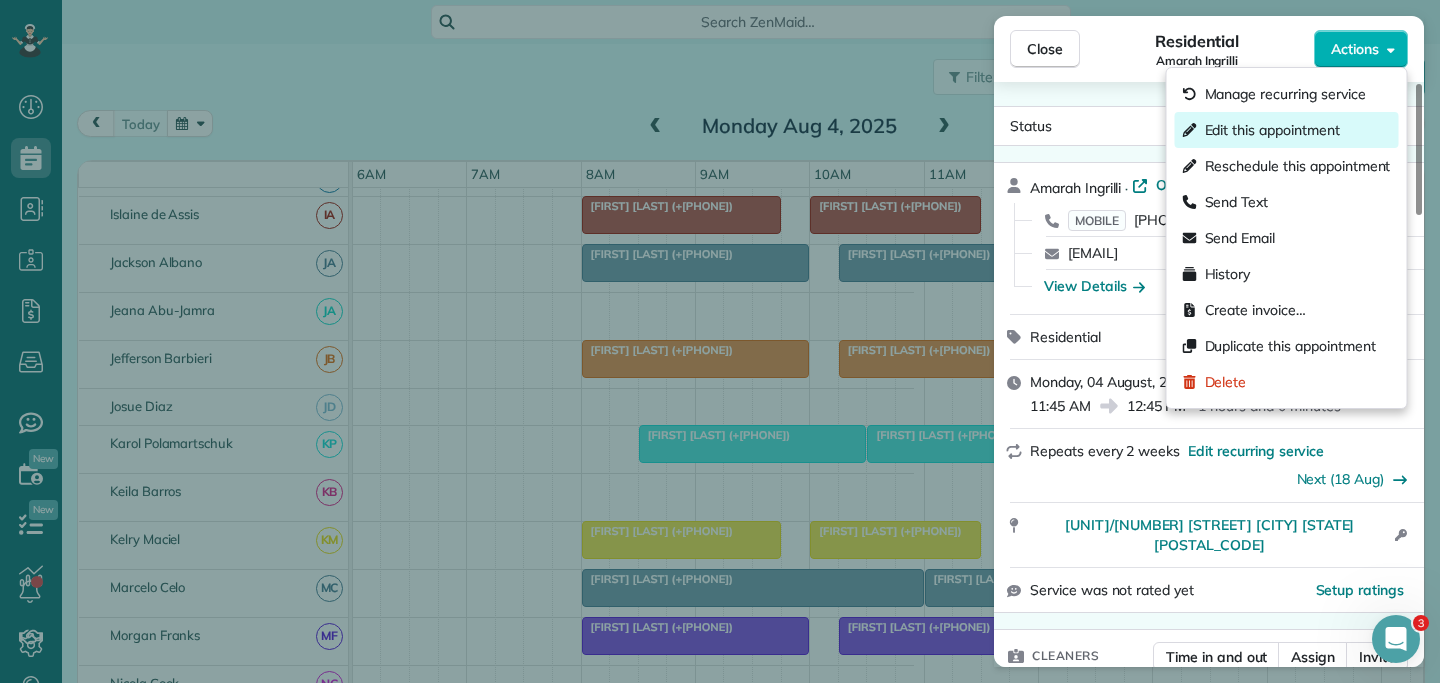 click on "Edit this appointment" at bounding box center (1272, 130) 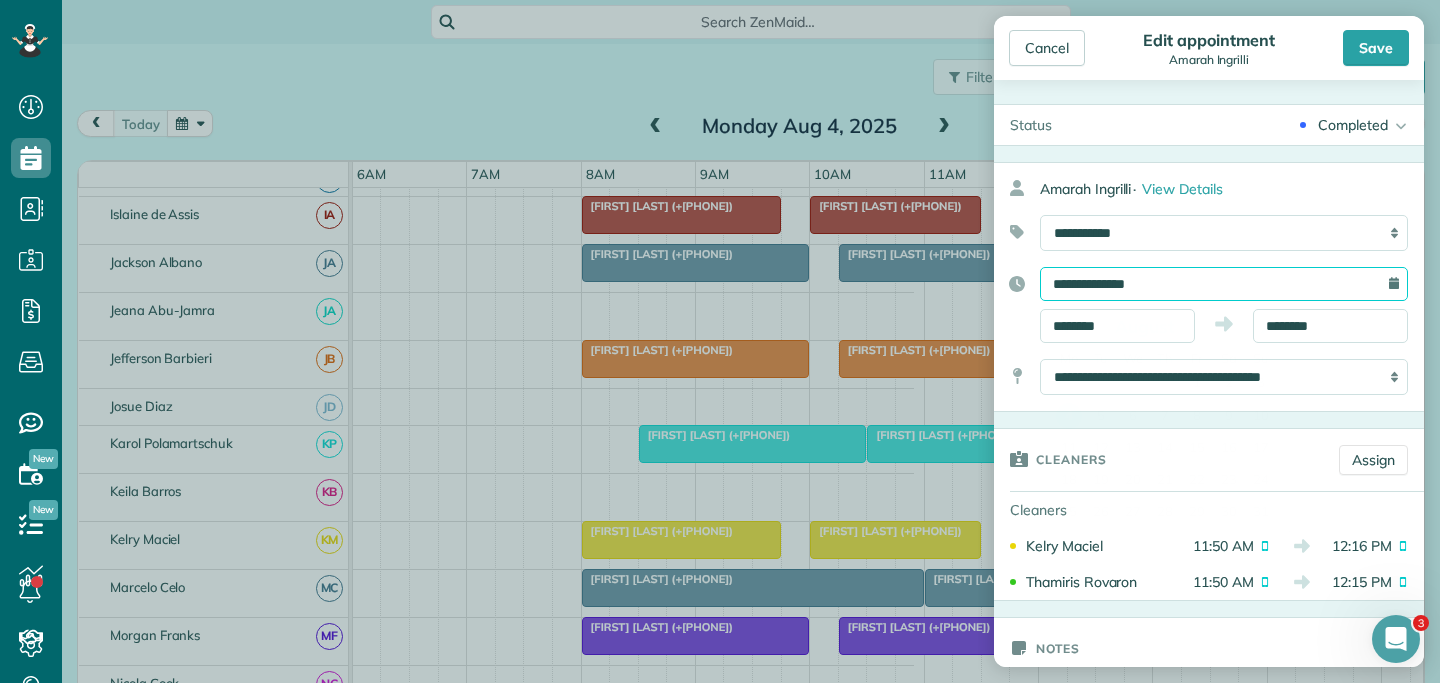 click on "**********" at bounding box center [1224, 284] 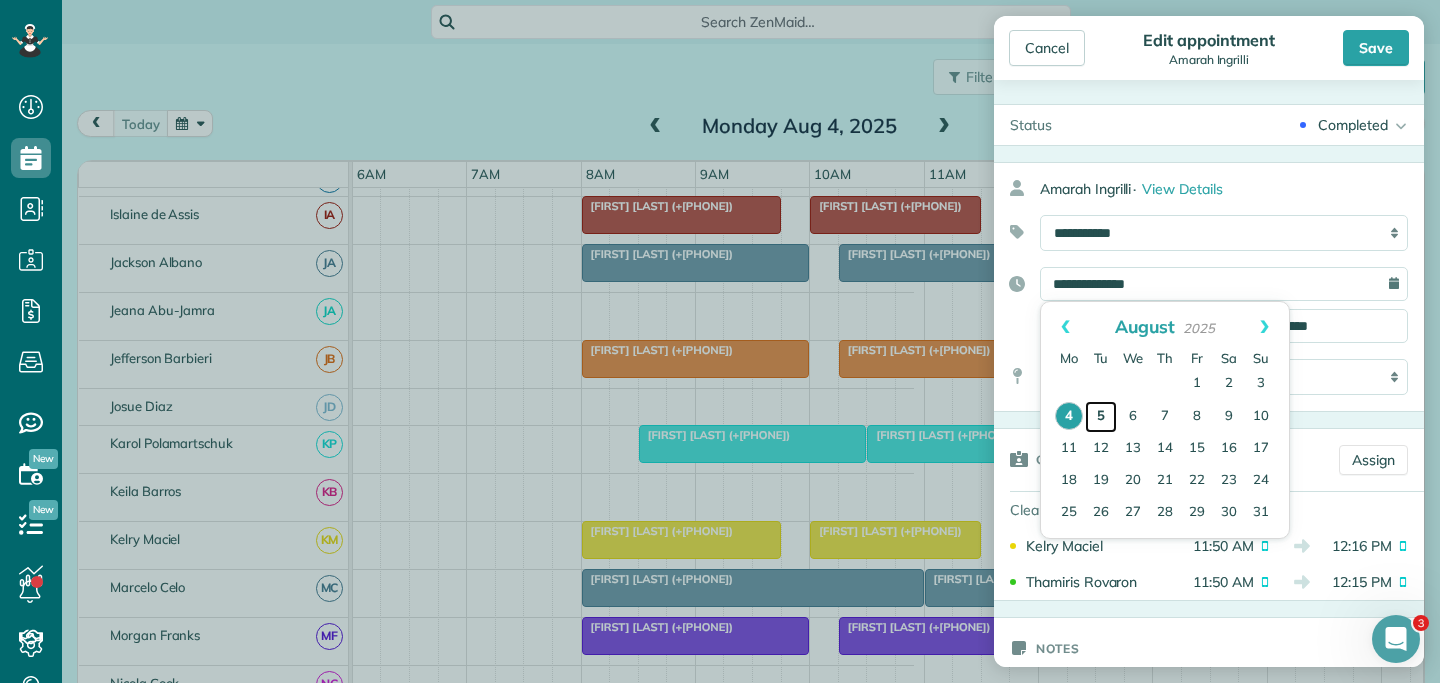 click on "5" at bounding box center [1101, 417] 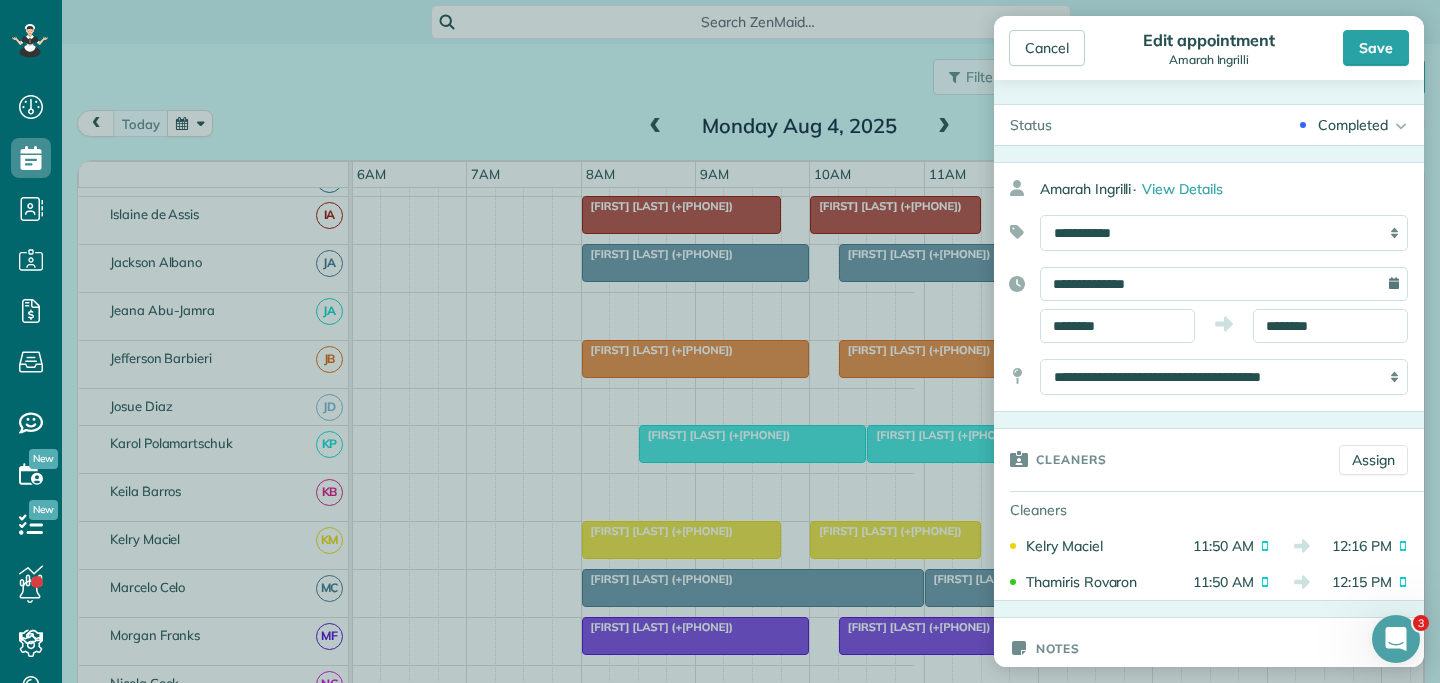 click 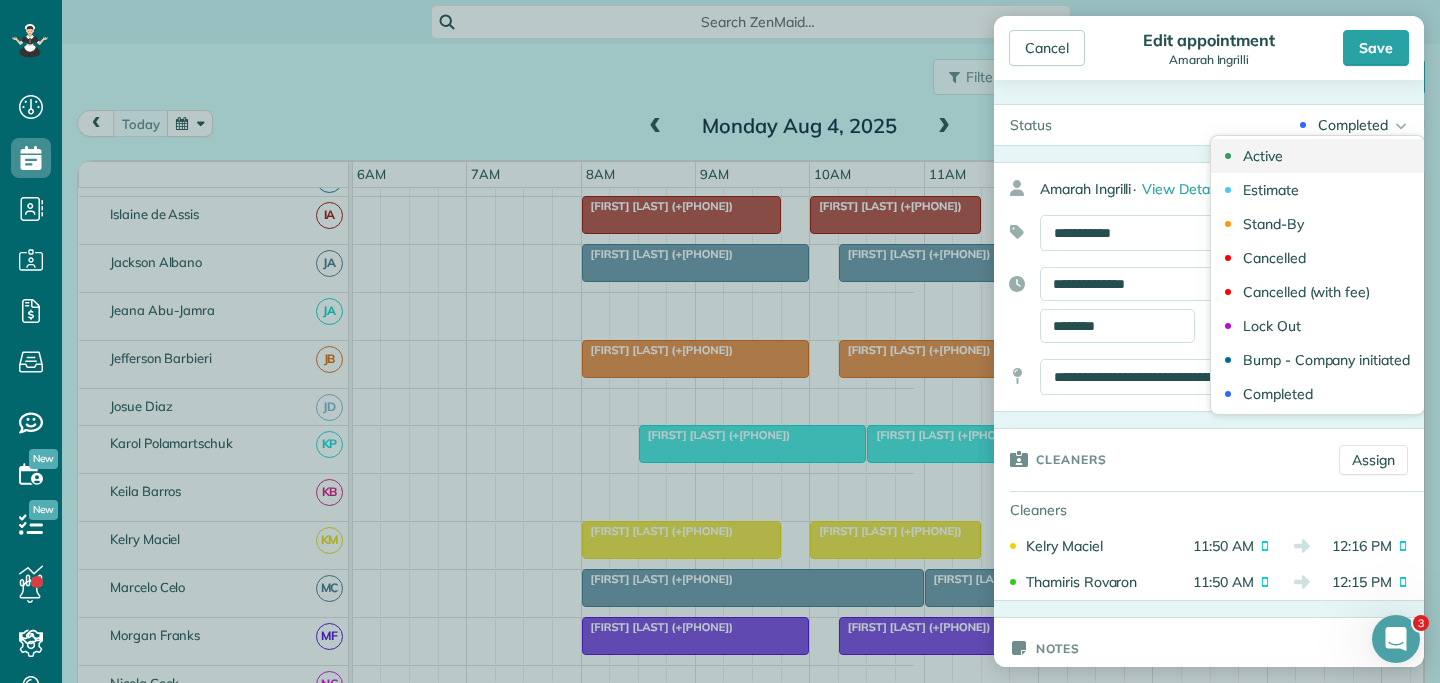 click on "Active" at bounding box center (1317, 156) 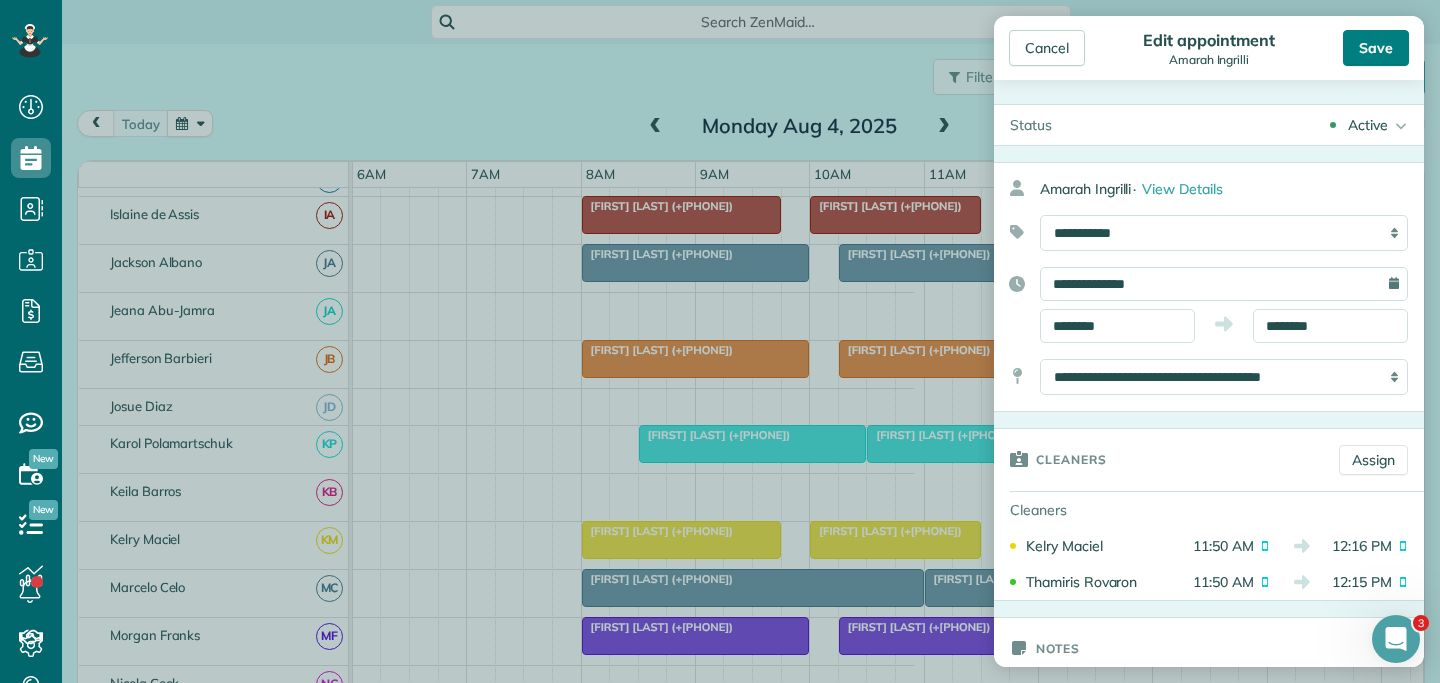 click on "Save" at bounding box center [1376, 48] 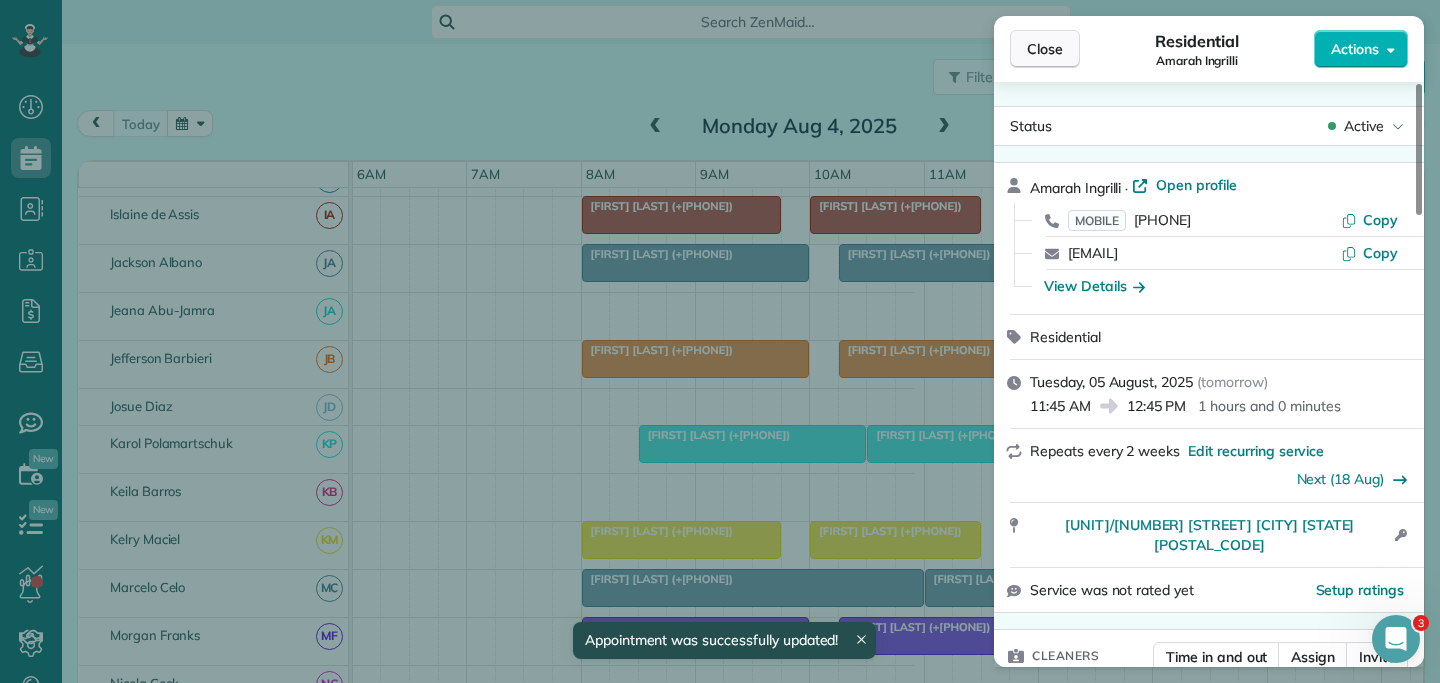 click on "Close" at bounding box center (1045, 49) 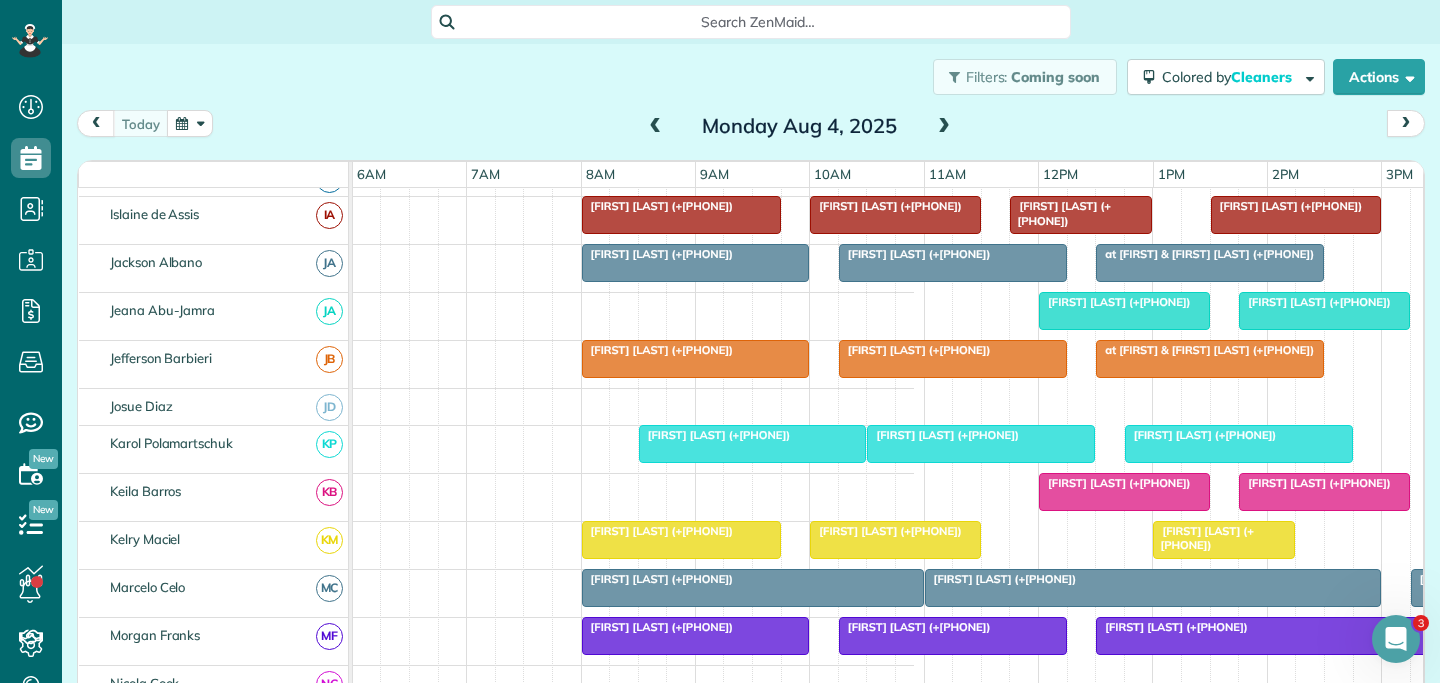 click at bounding box center [944, 127] 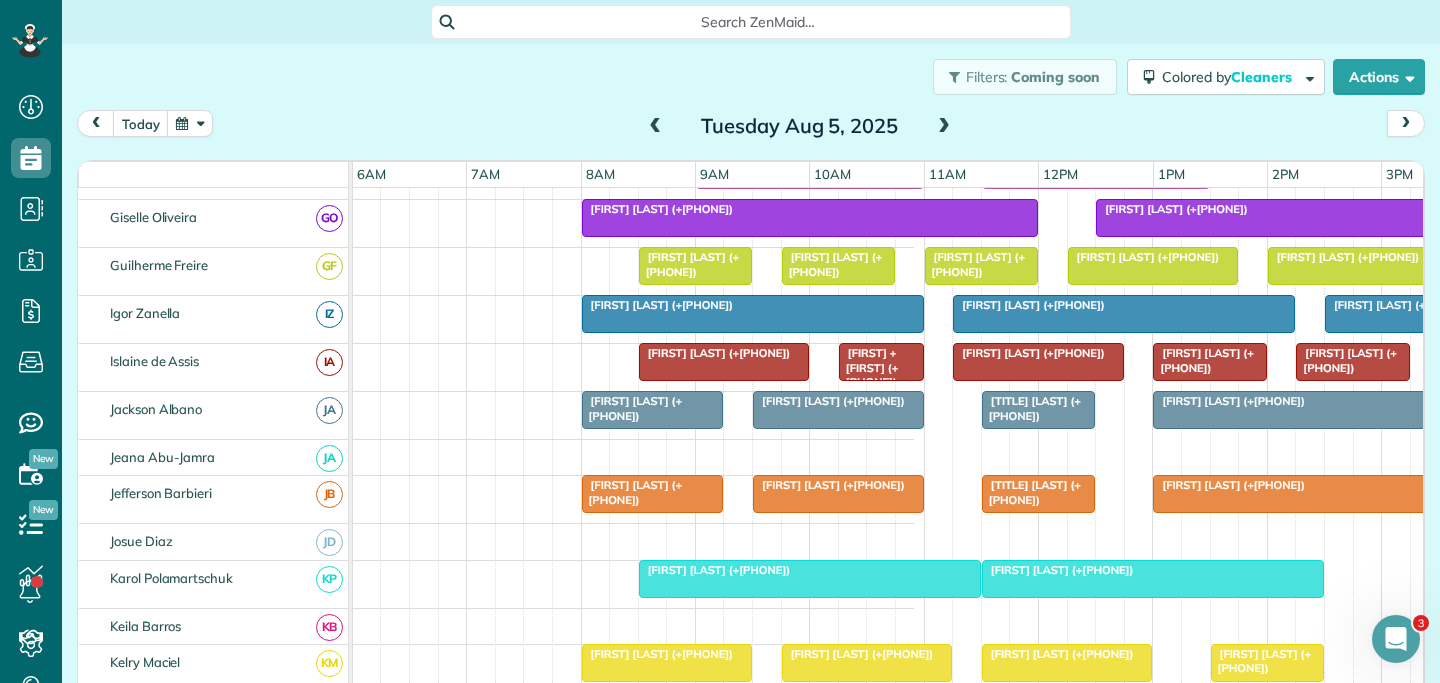 scroll, scrollTop: 648, scrollLeft: 687, axis: both 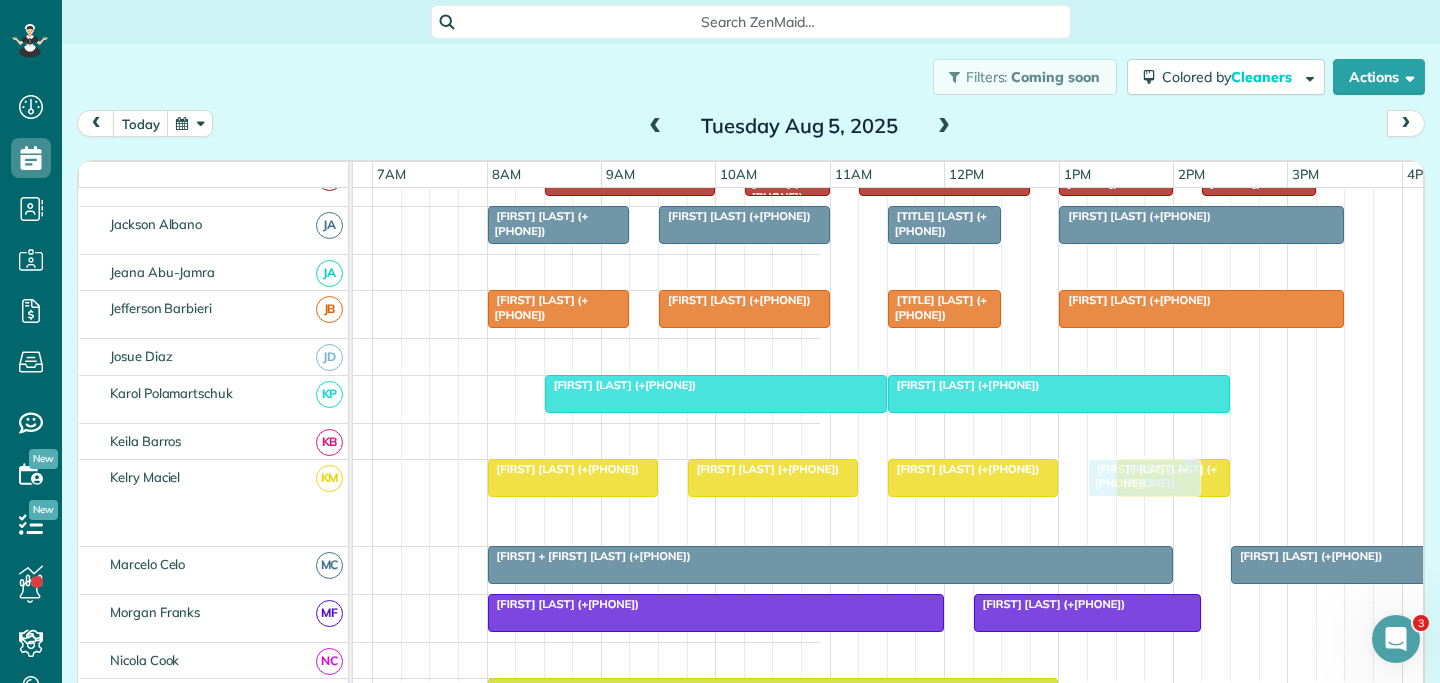 drag, startPoint x: 949, startPoint y: 505, endPoint x: 1129, endPoint y: 501, distance: 180.04443 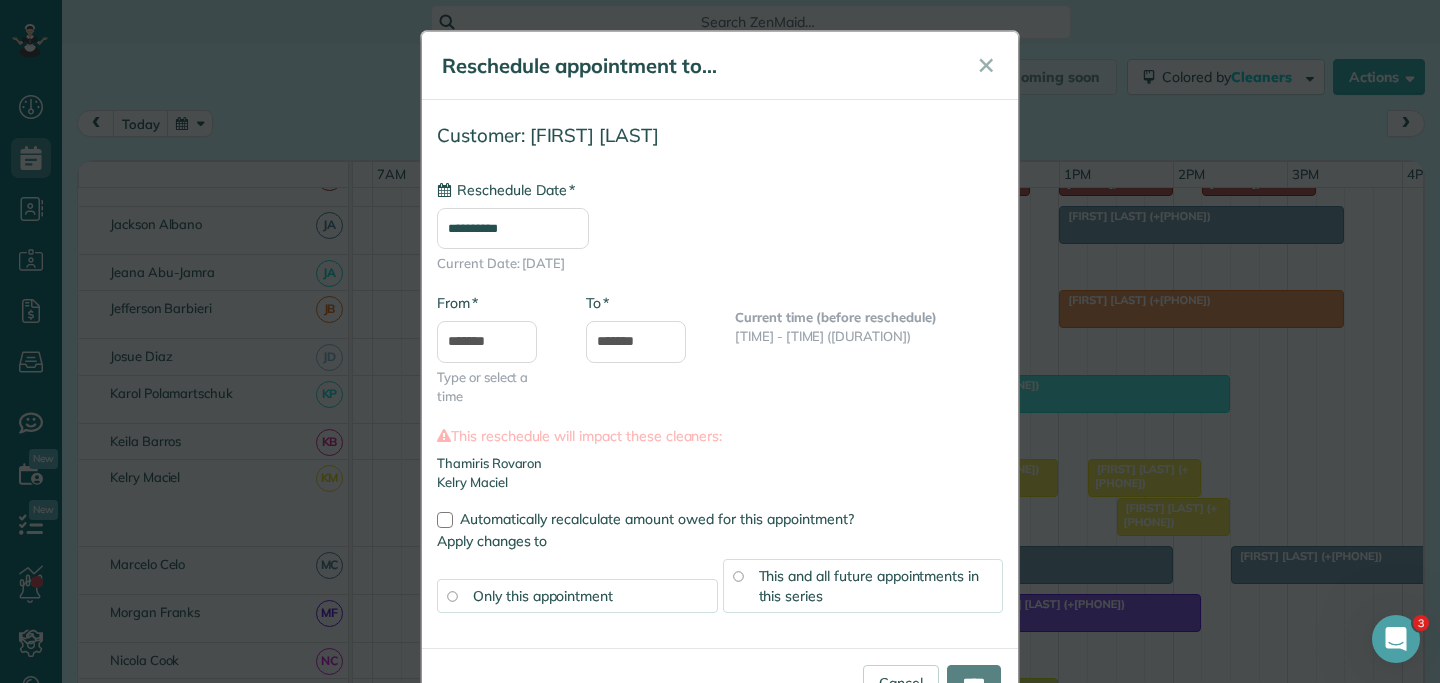 type on "**********" 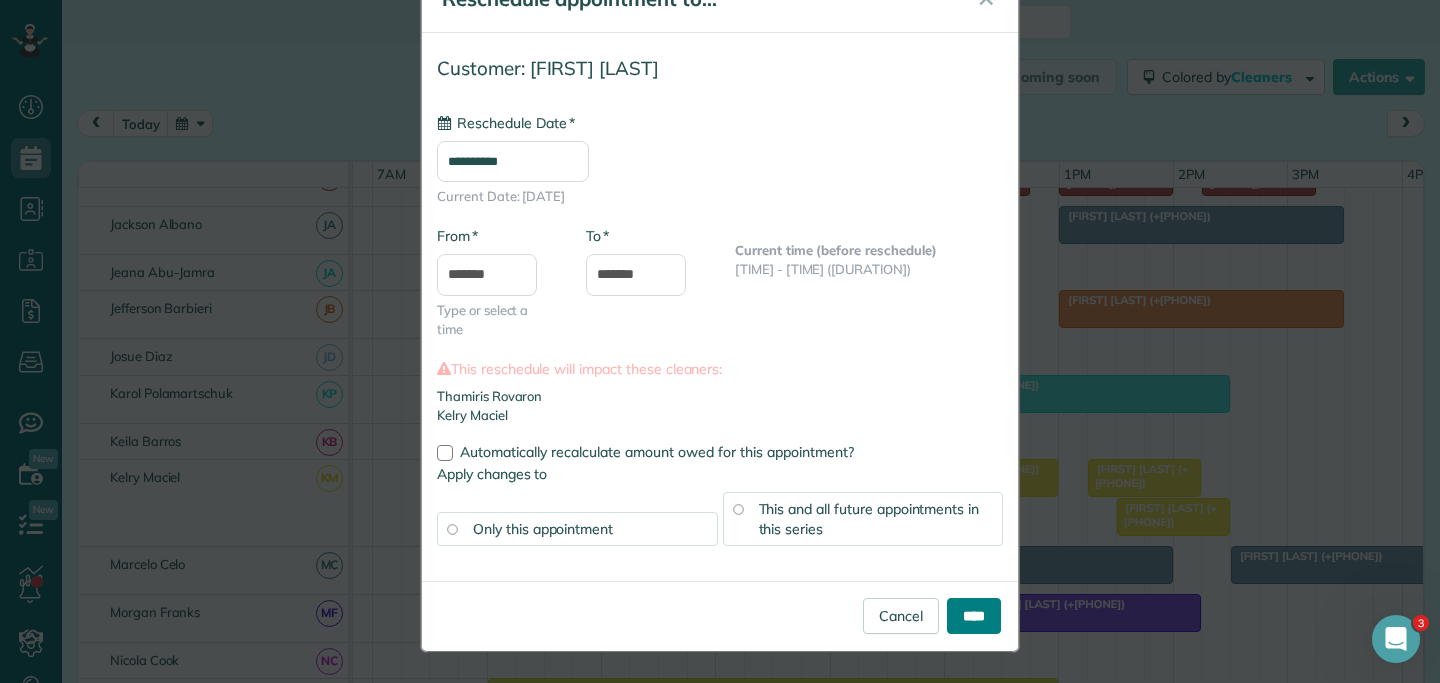 click on "****" at bounding box center [974, 616] 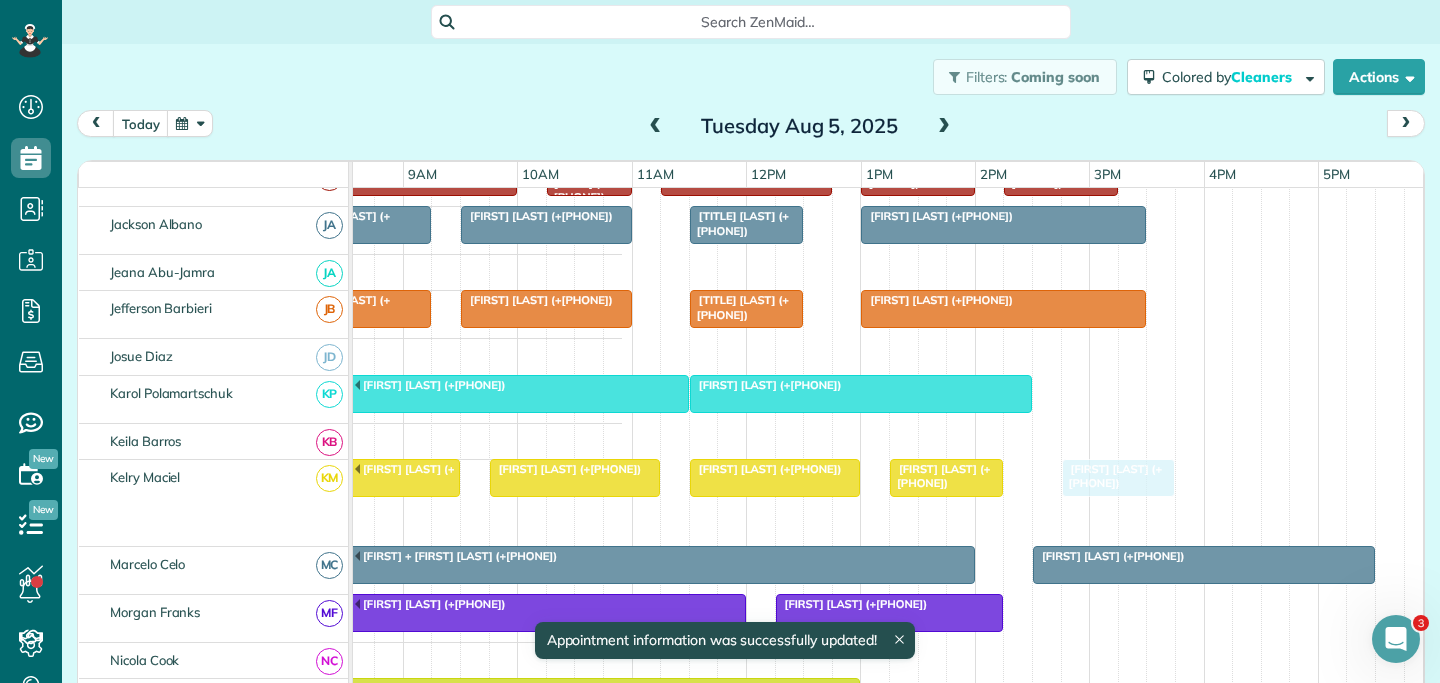 drag, startPoint x: 980, startPoint y: 511, endPoint x: 1120, endPoint y: 508, distance: 140.03214 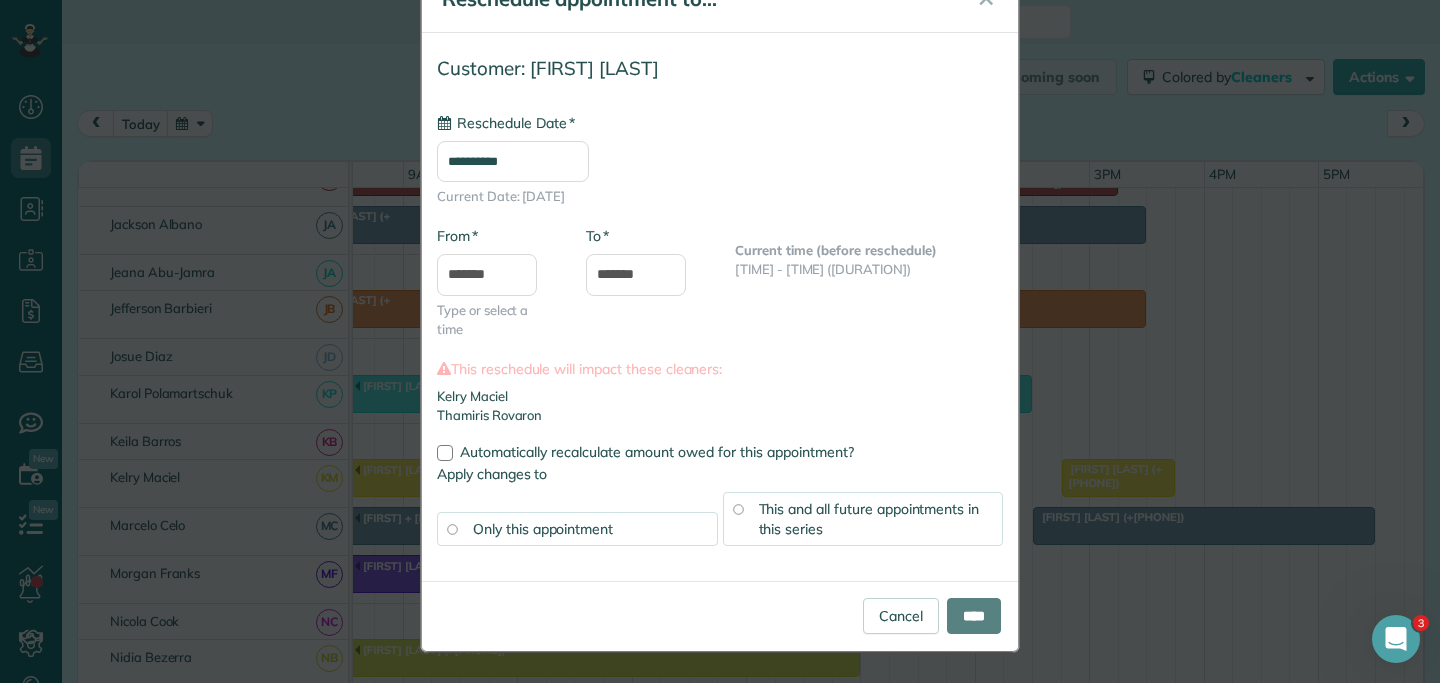 type on "**********" 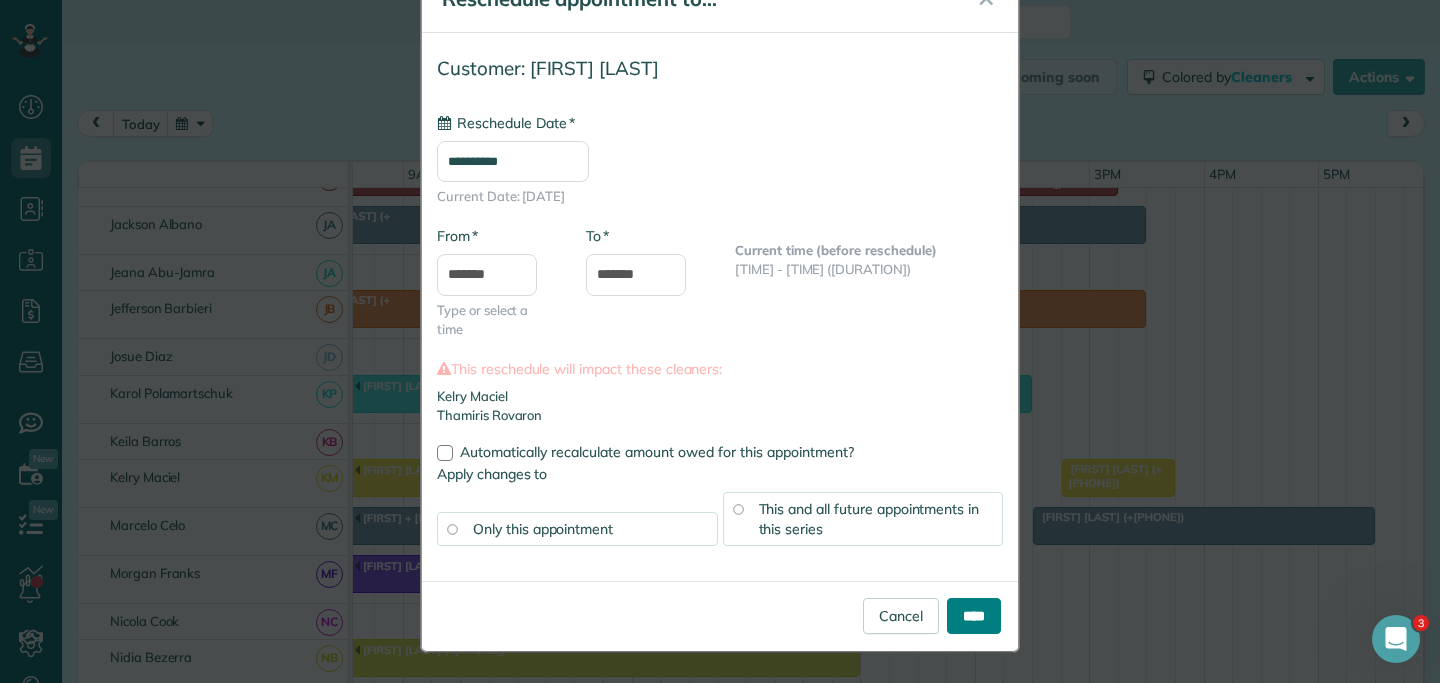 click on "****" at bounding box center (974, 616) 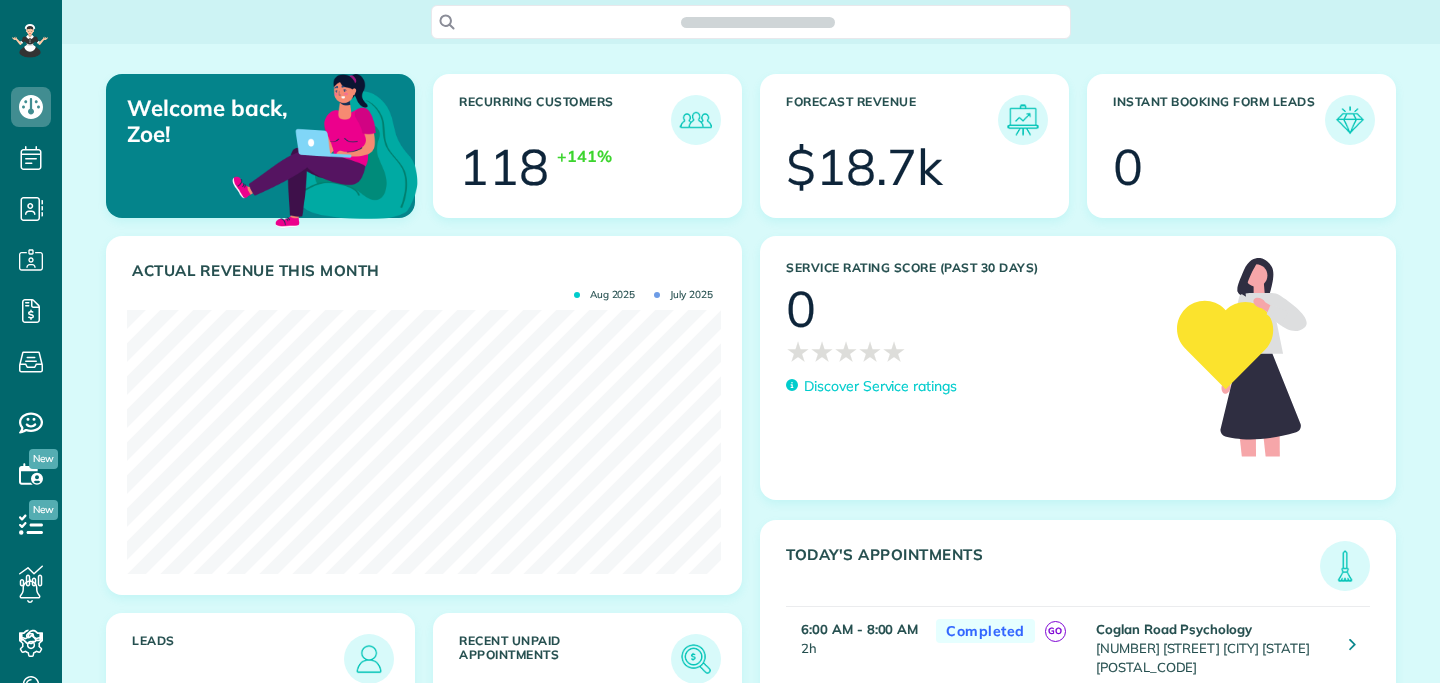 scroll, scrollTop: 0, scrollLeft: 0, axis: both 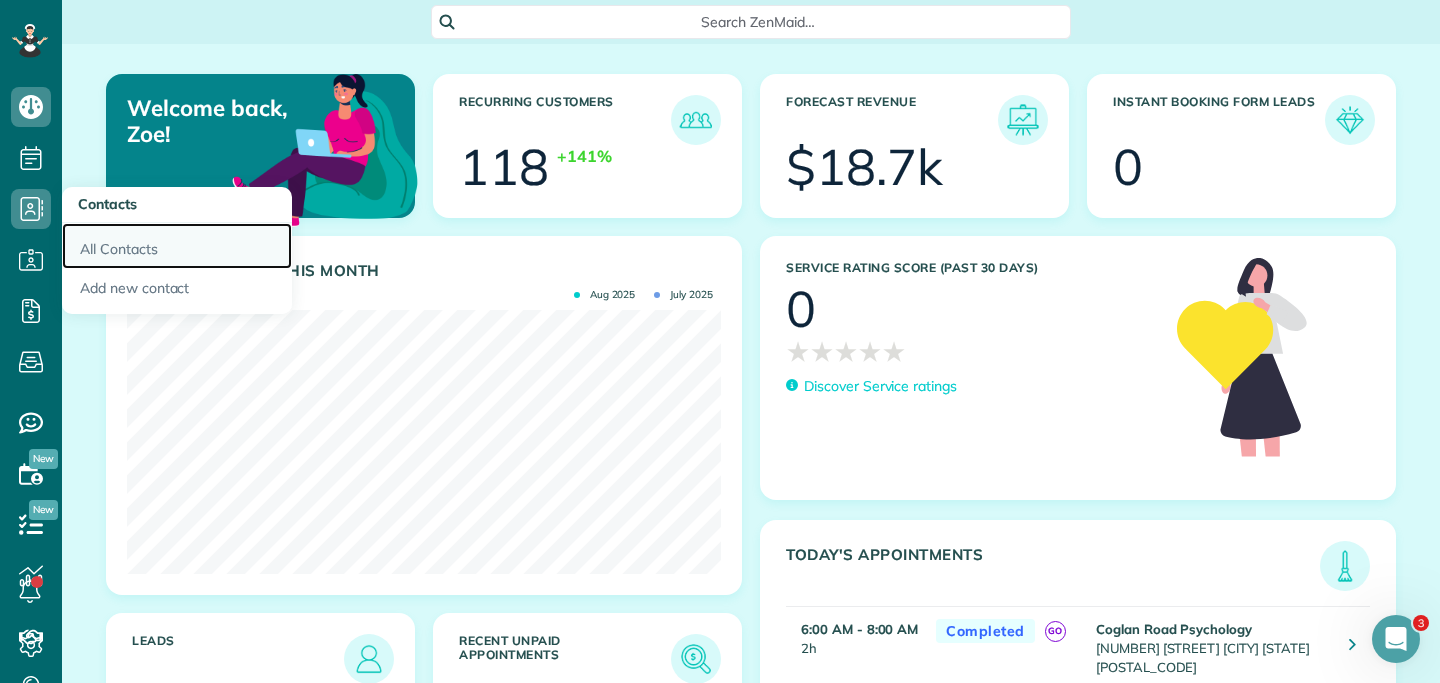 click on "All Contacts" at bounding box center [177, 246] 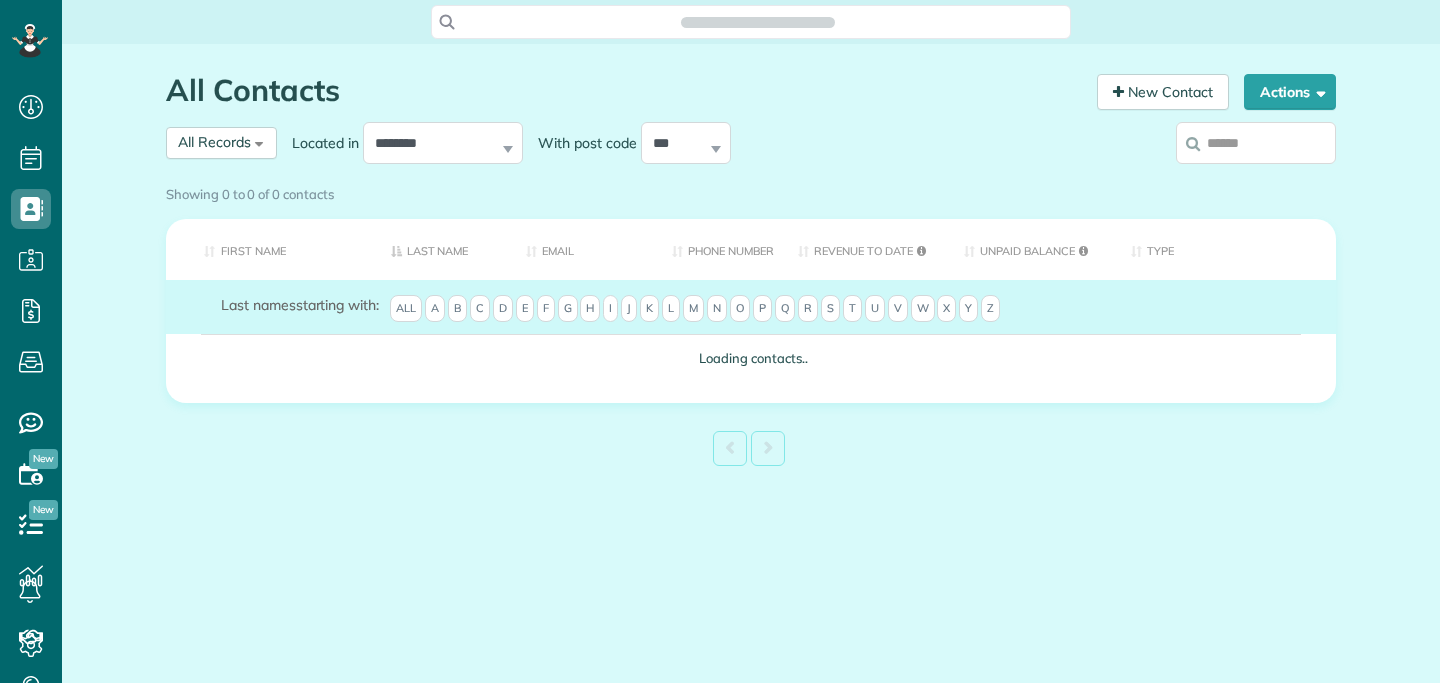 scroll, scrollTop: 0, scrollLeft: 0, axis: both 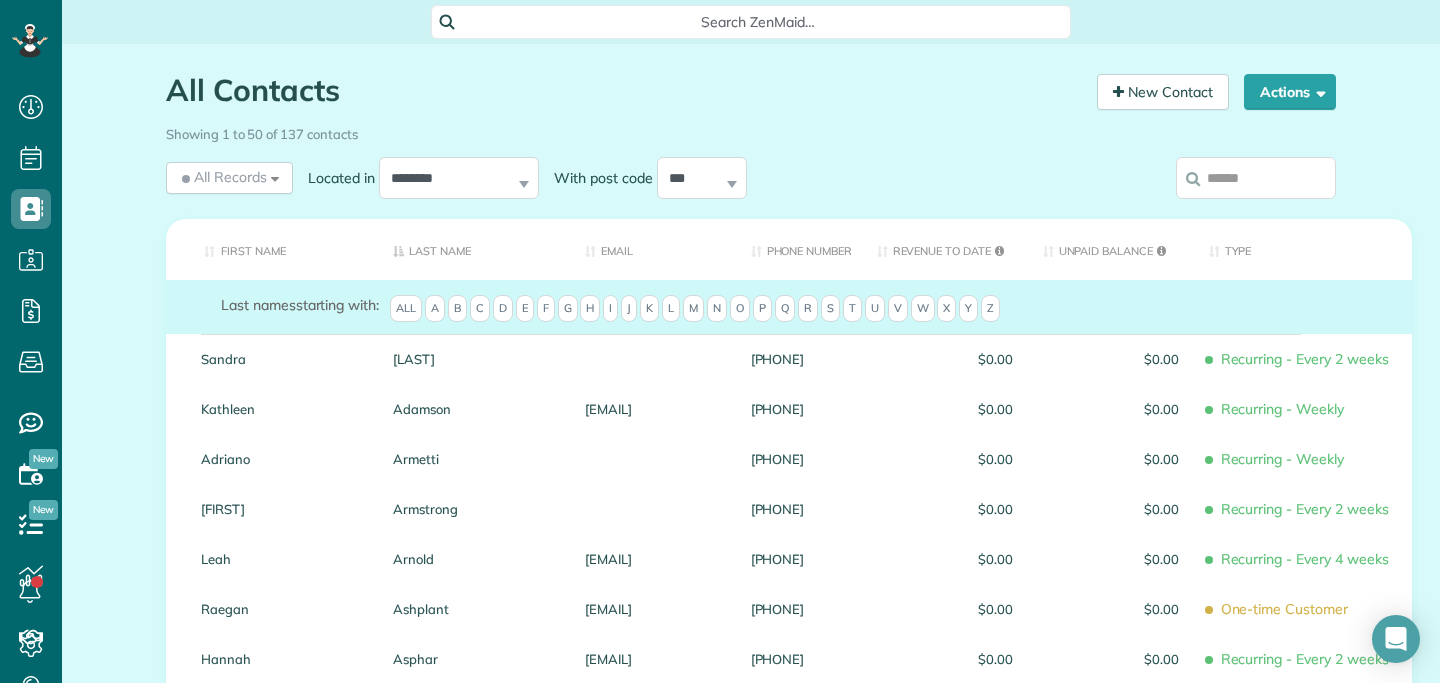 click at bounding box center (1256, 178) 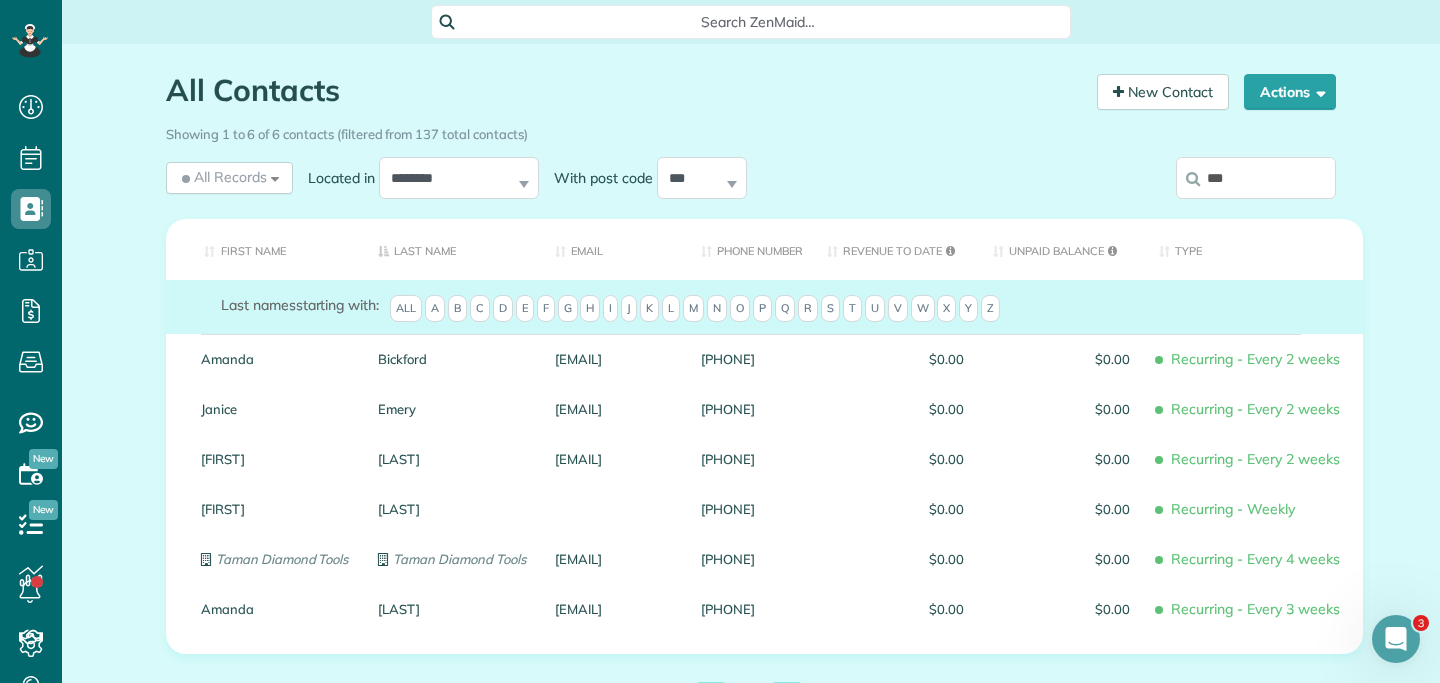 scroll, scrollTop: 0, scrollLeft: 0, axis: both 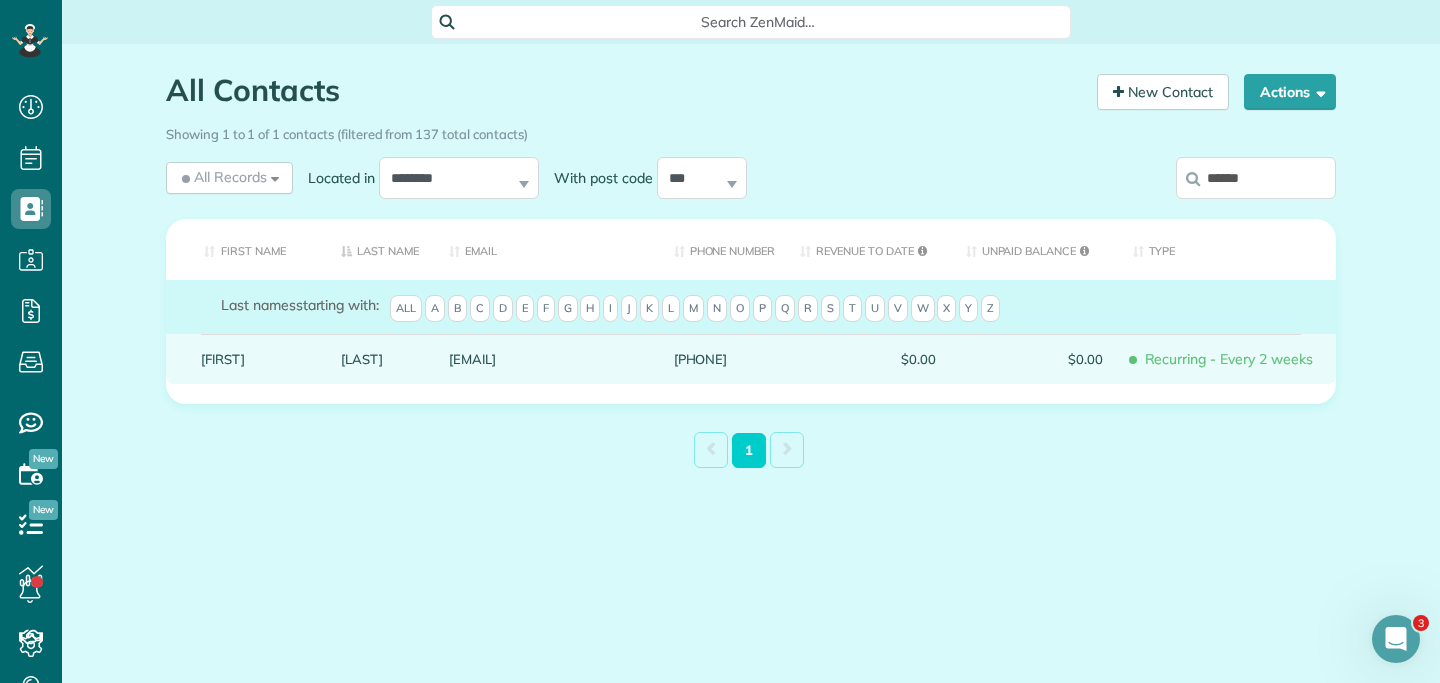 type on "******" 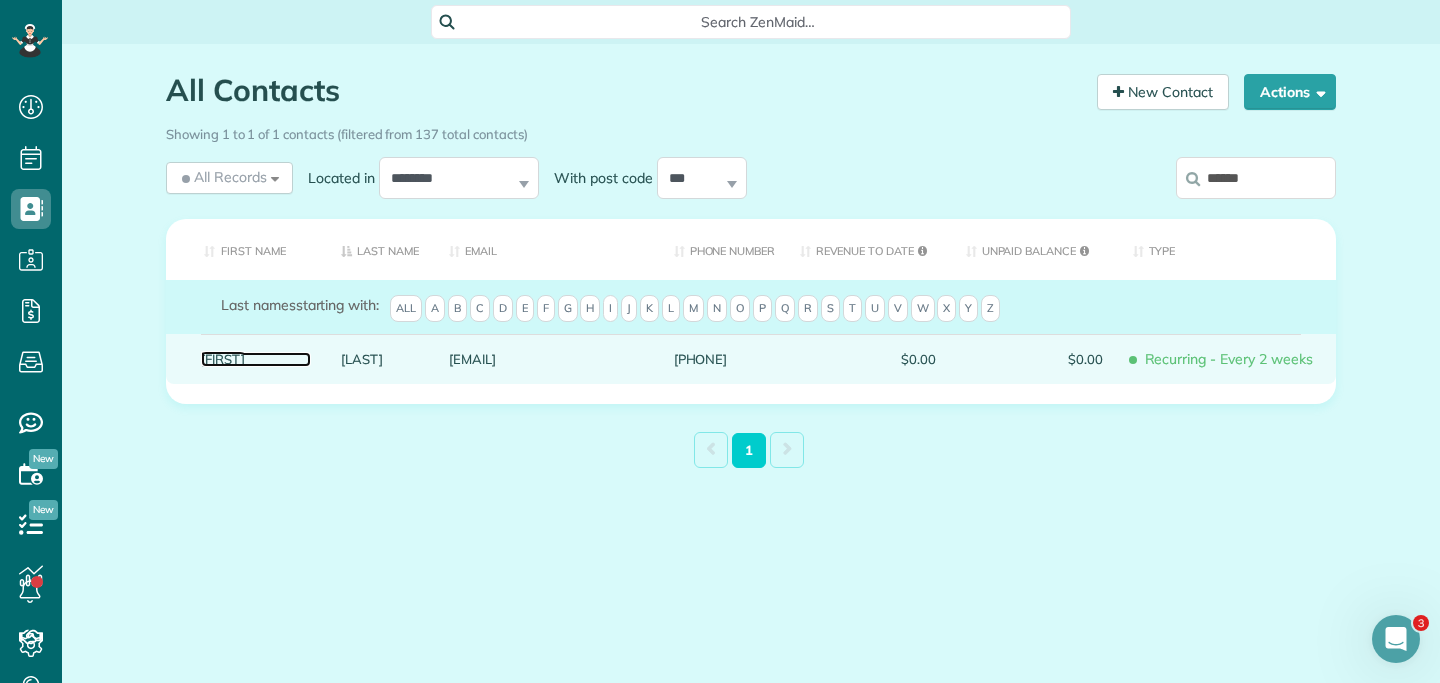 click on "[FIRST]" at bounding box center (256, 359) 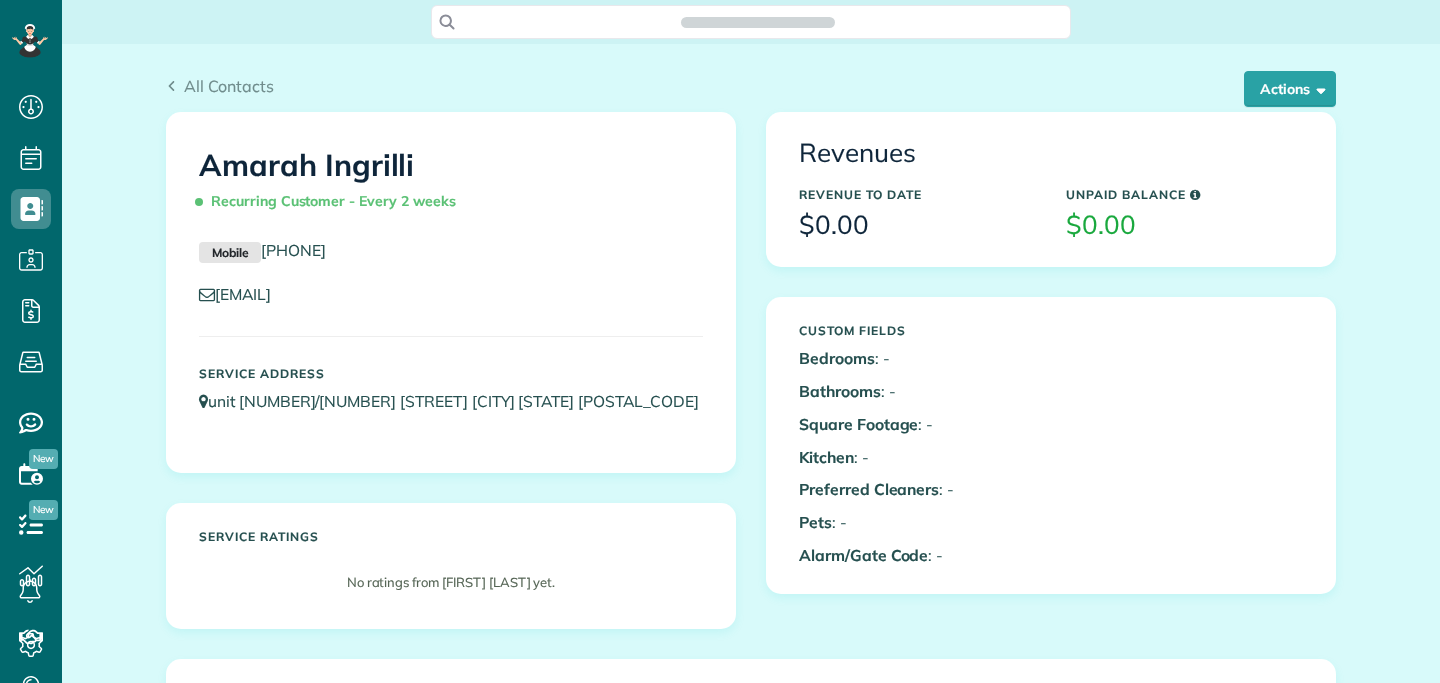 scroll, scrollTop: 0, scrollLeft: 0, axis: both 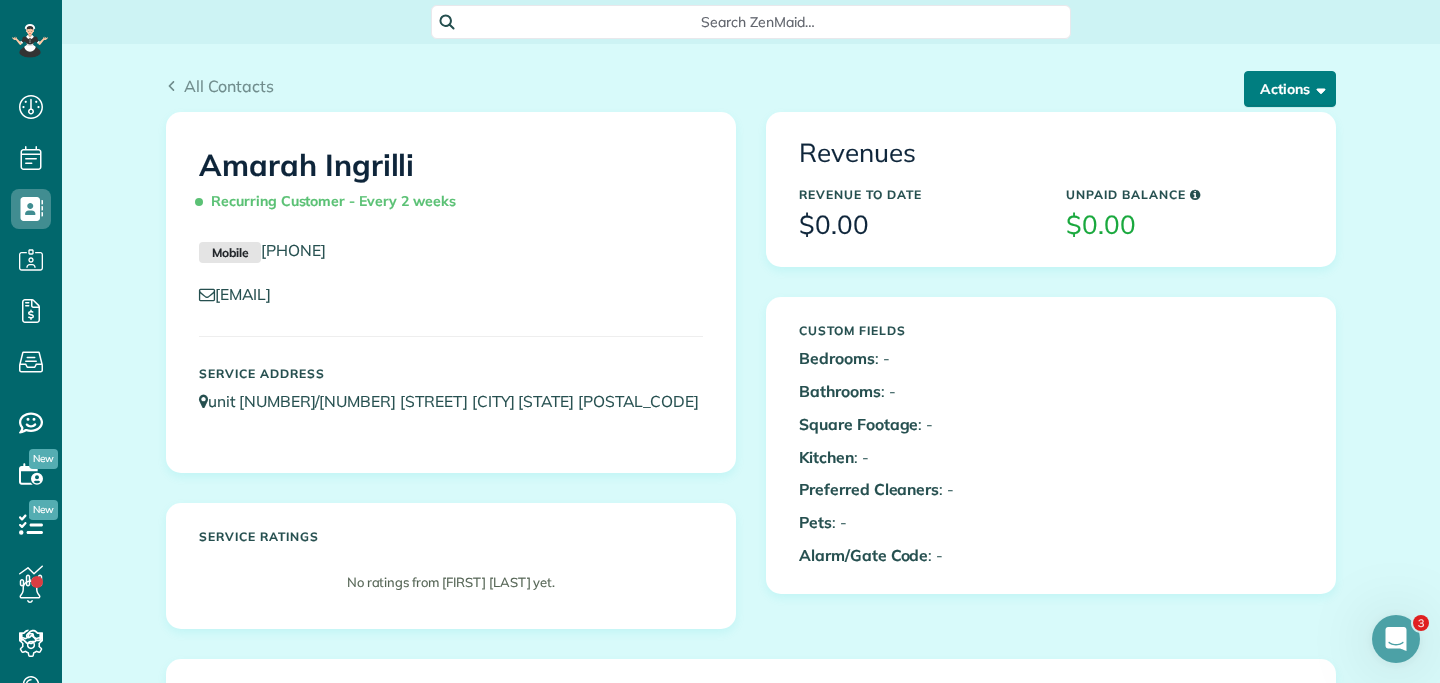 click on "Actions" at bounding box center (1290, 89) 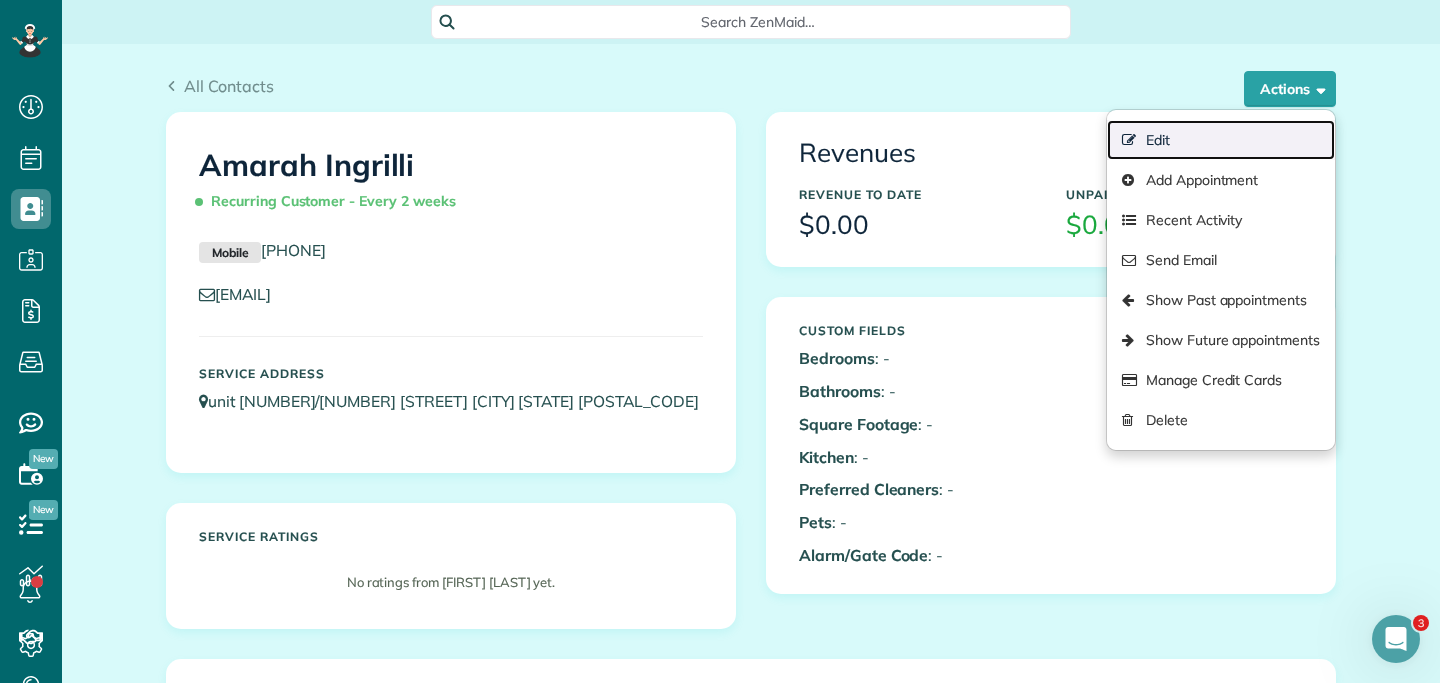 click on "Edit" at bounding box center (1221, 140) 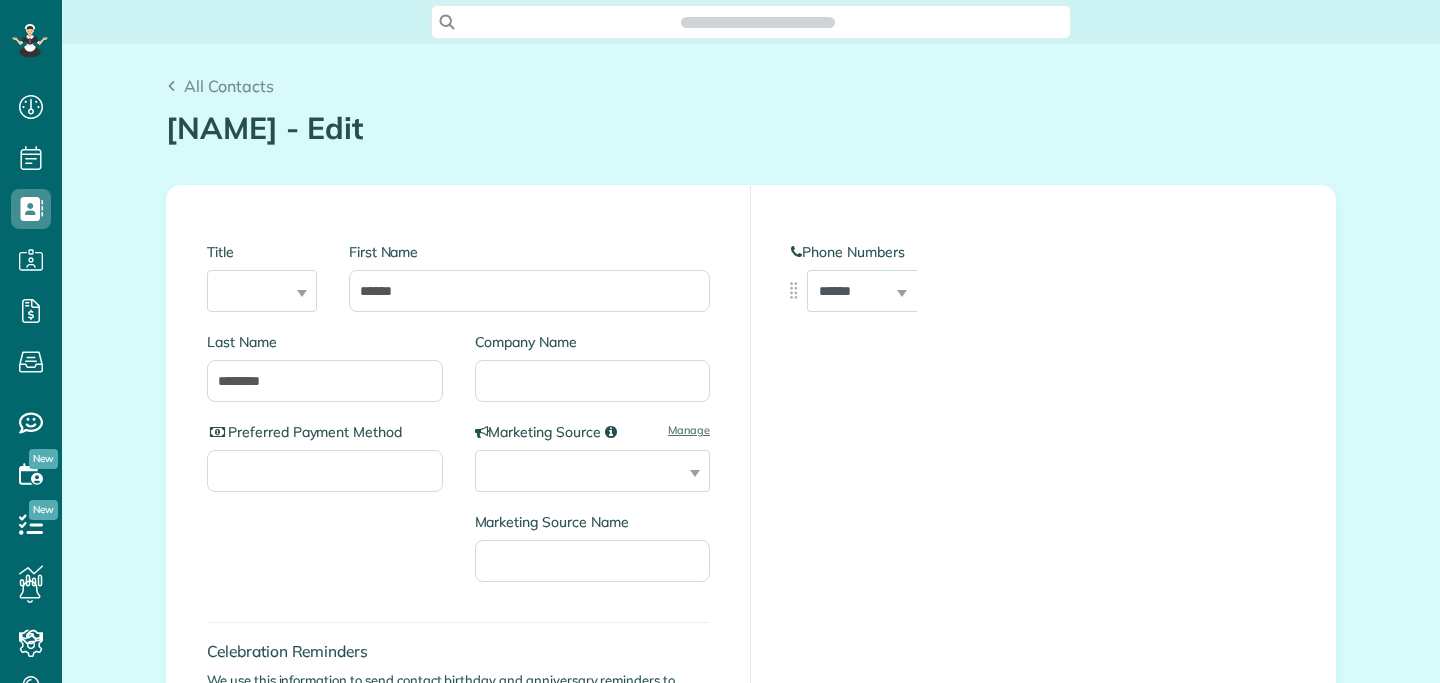 scroll, scrollTop: 0, scrollLeft: 0, axis: both 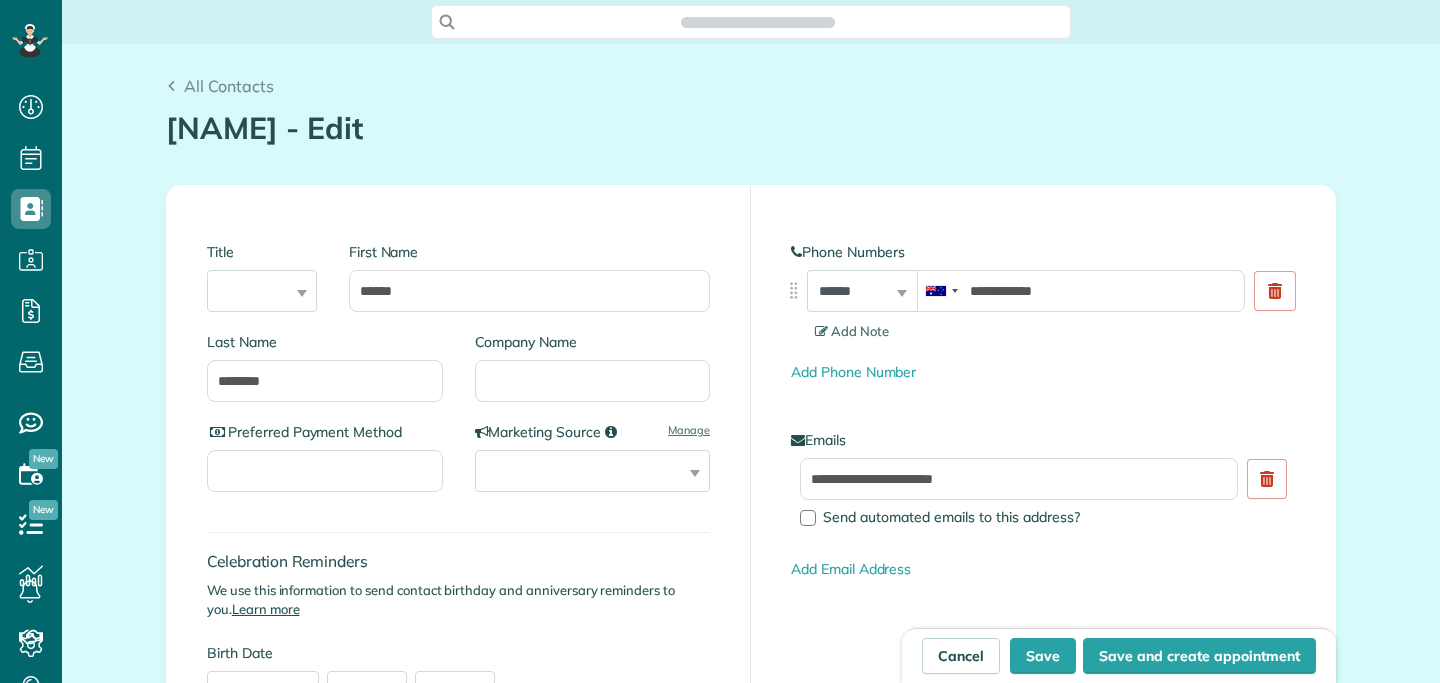 type on "**********" 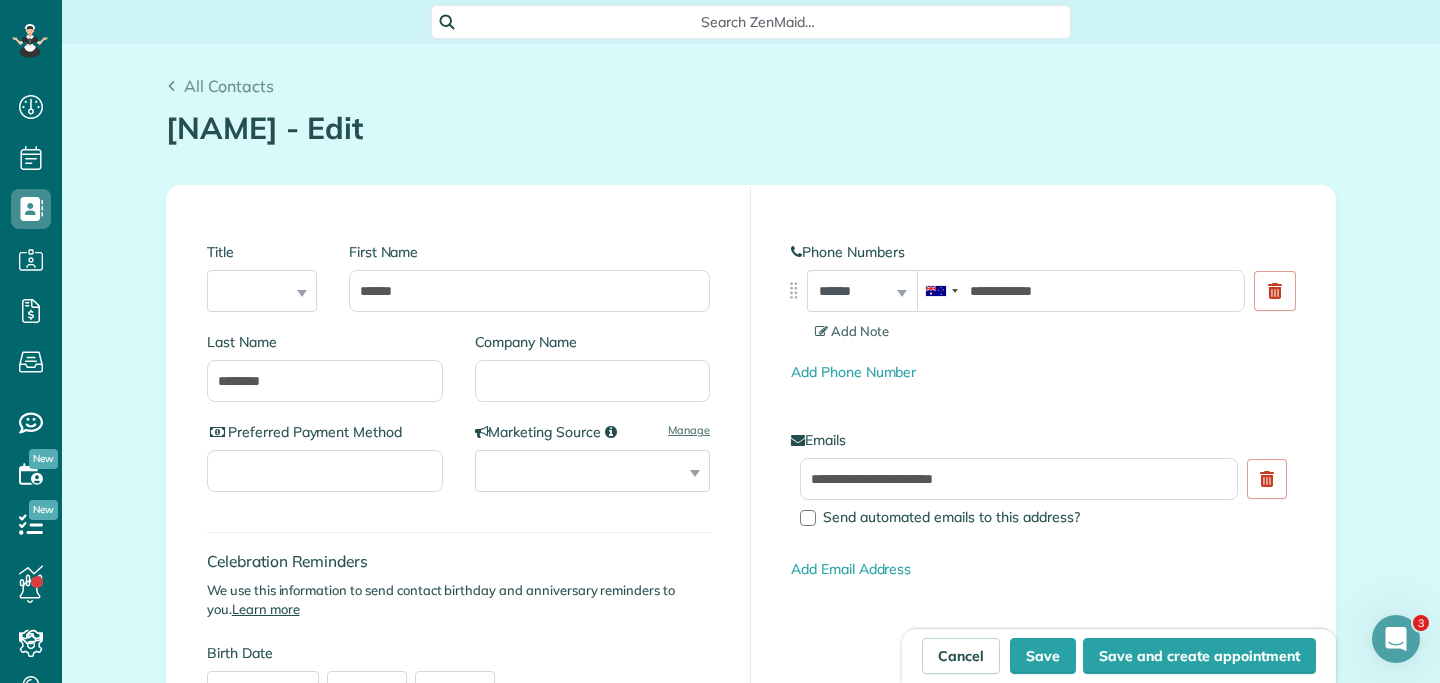scroll, scrollTop: 0, scrollLeft: 0, axis: both 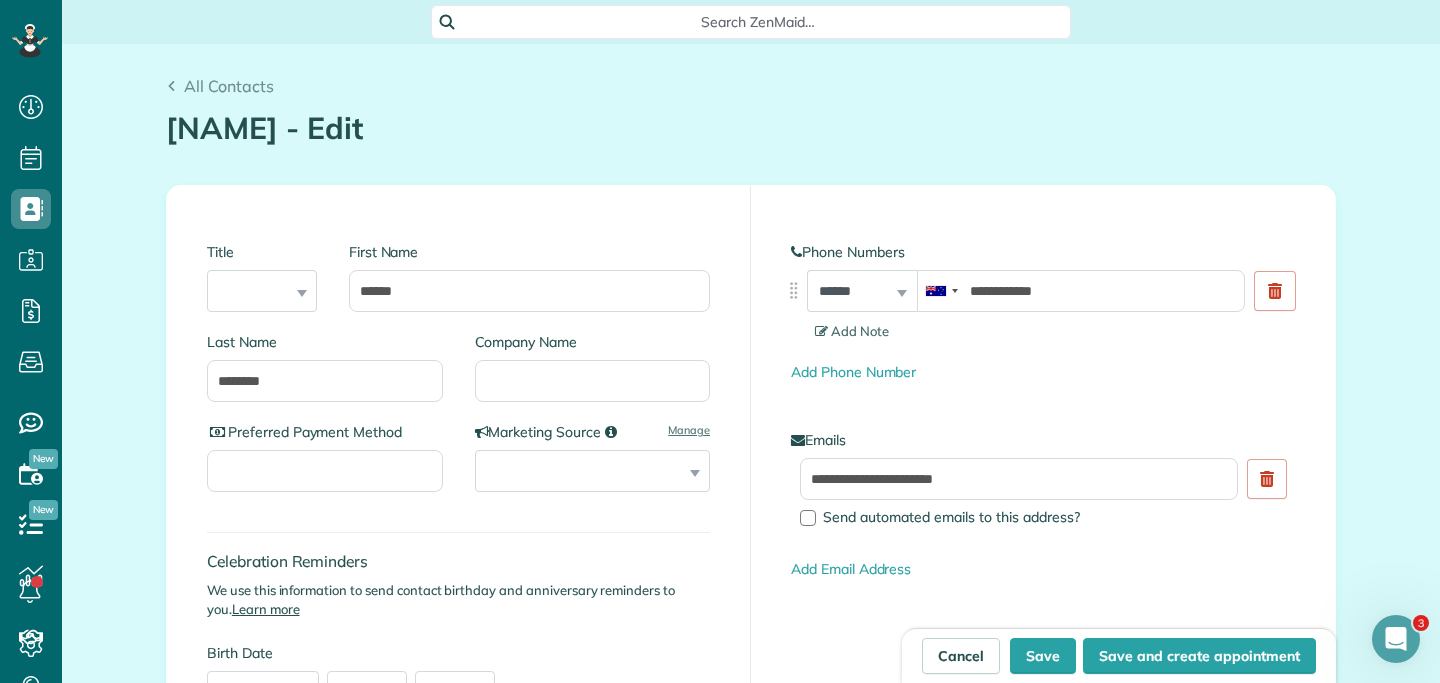 click on "**********" at bounding box center (1043, 312) 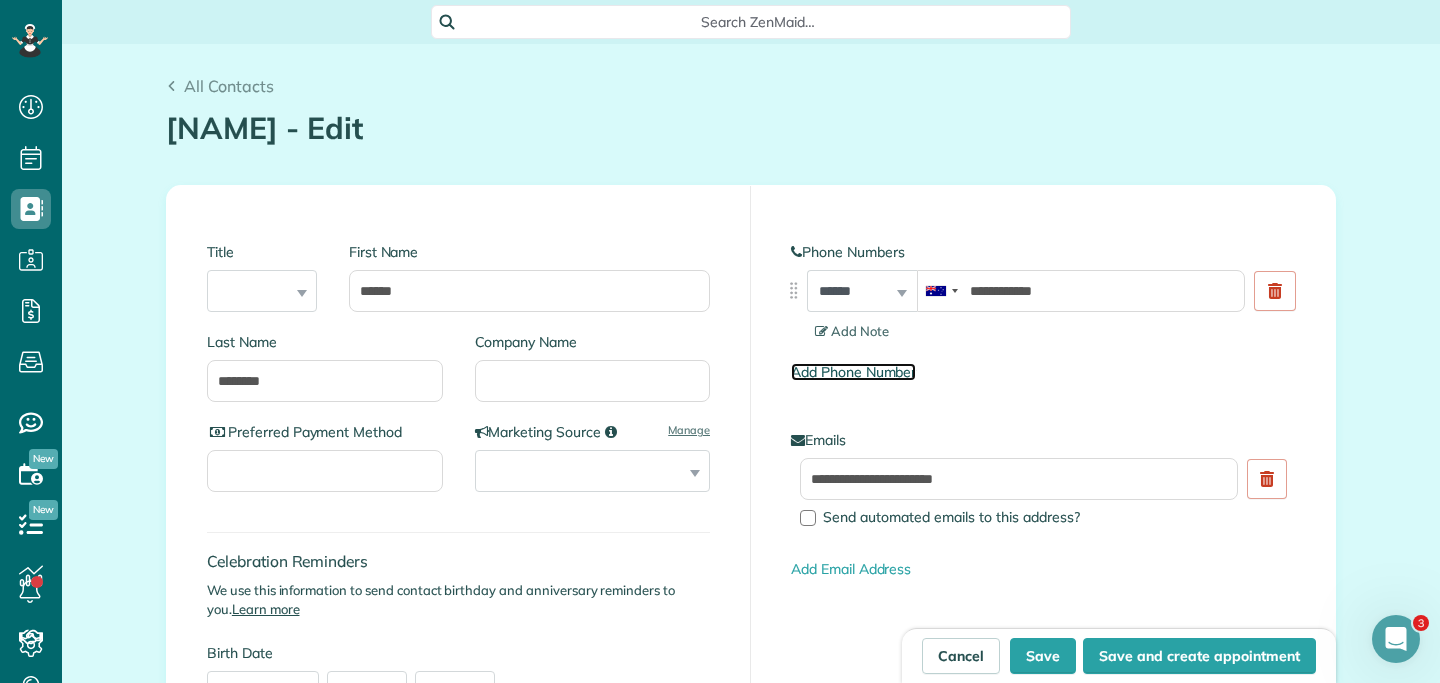 click on "Add Phone Number" at bounding box center (853, 372) 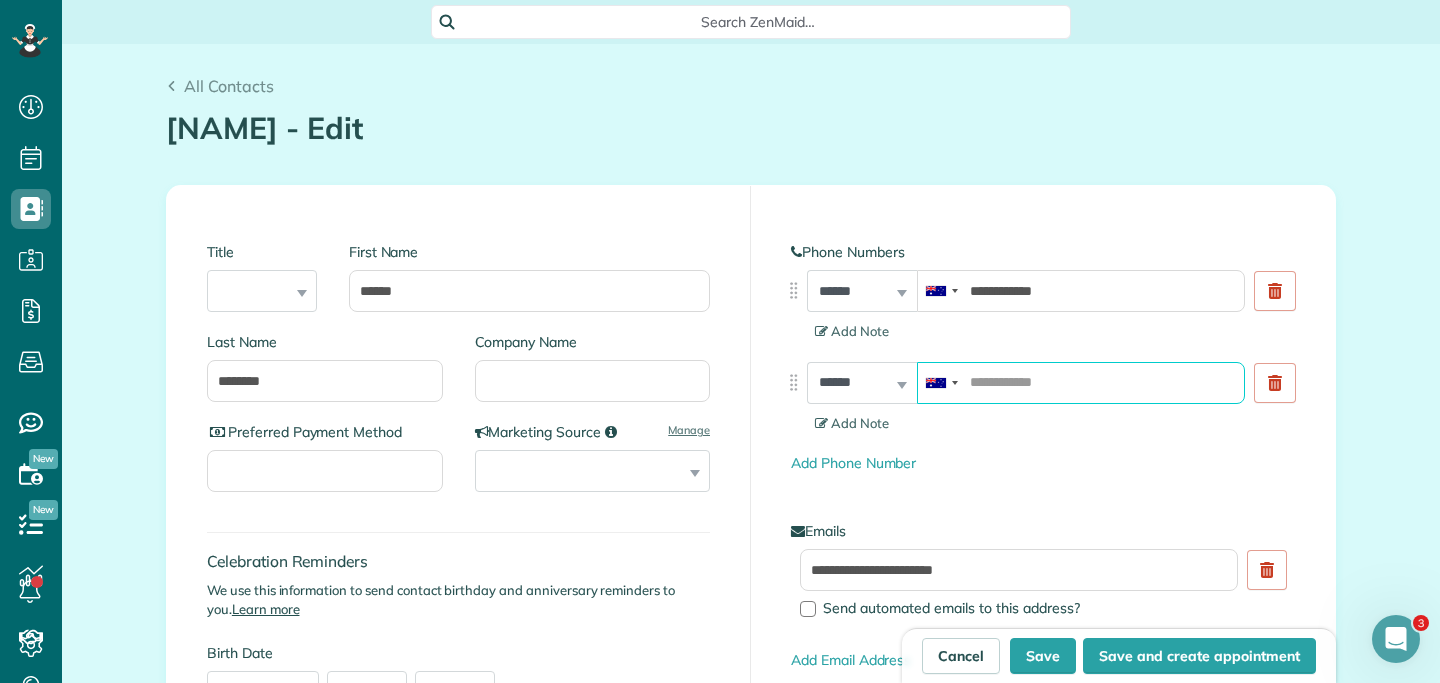 click at bounding box center (1081, 383) 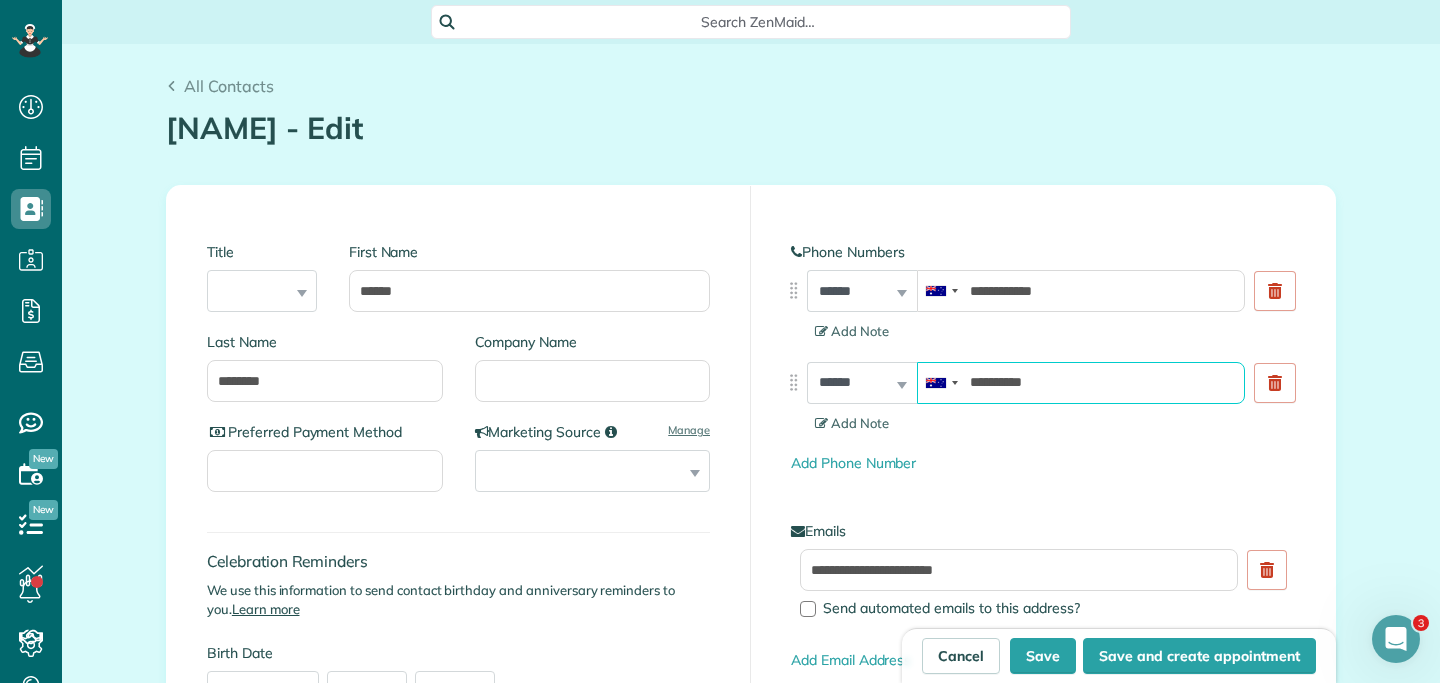 click on "**********" at bounding box center [1081, 383] 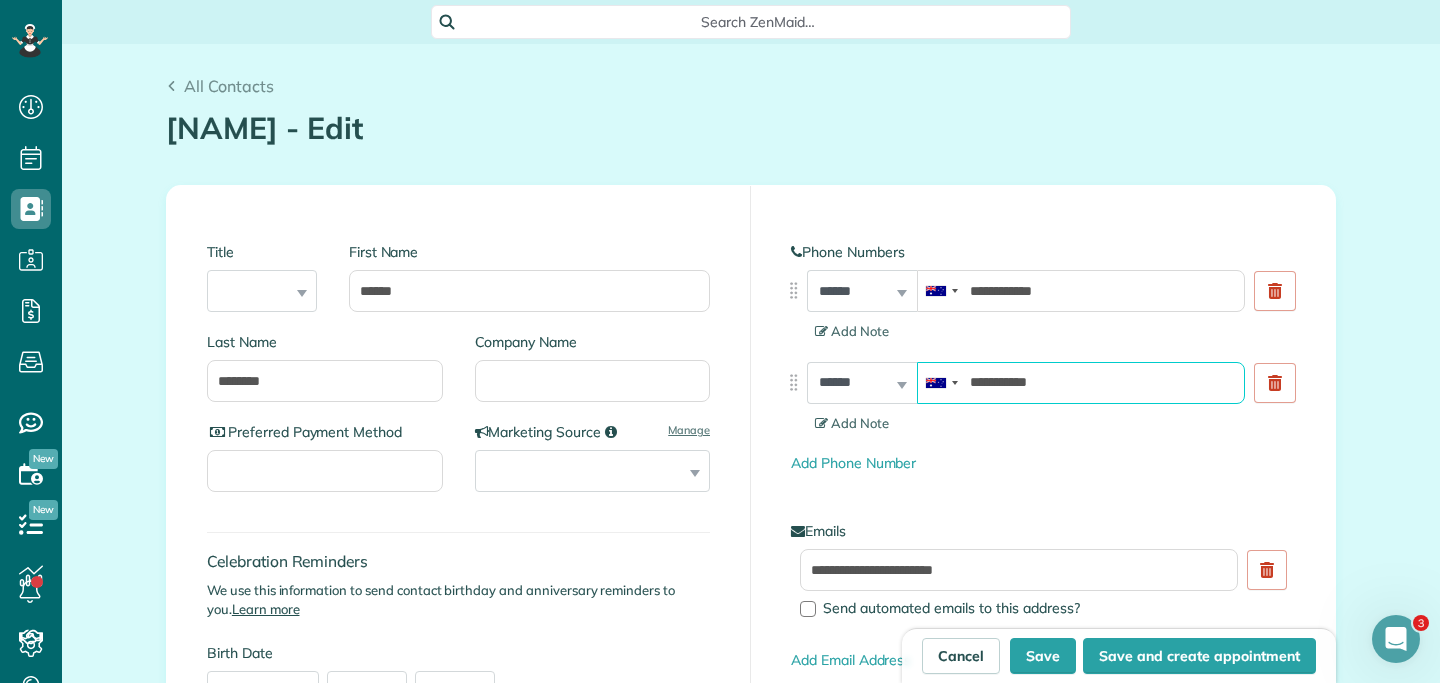 click on "**********" at bounding box center (1081, 383) 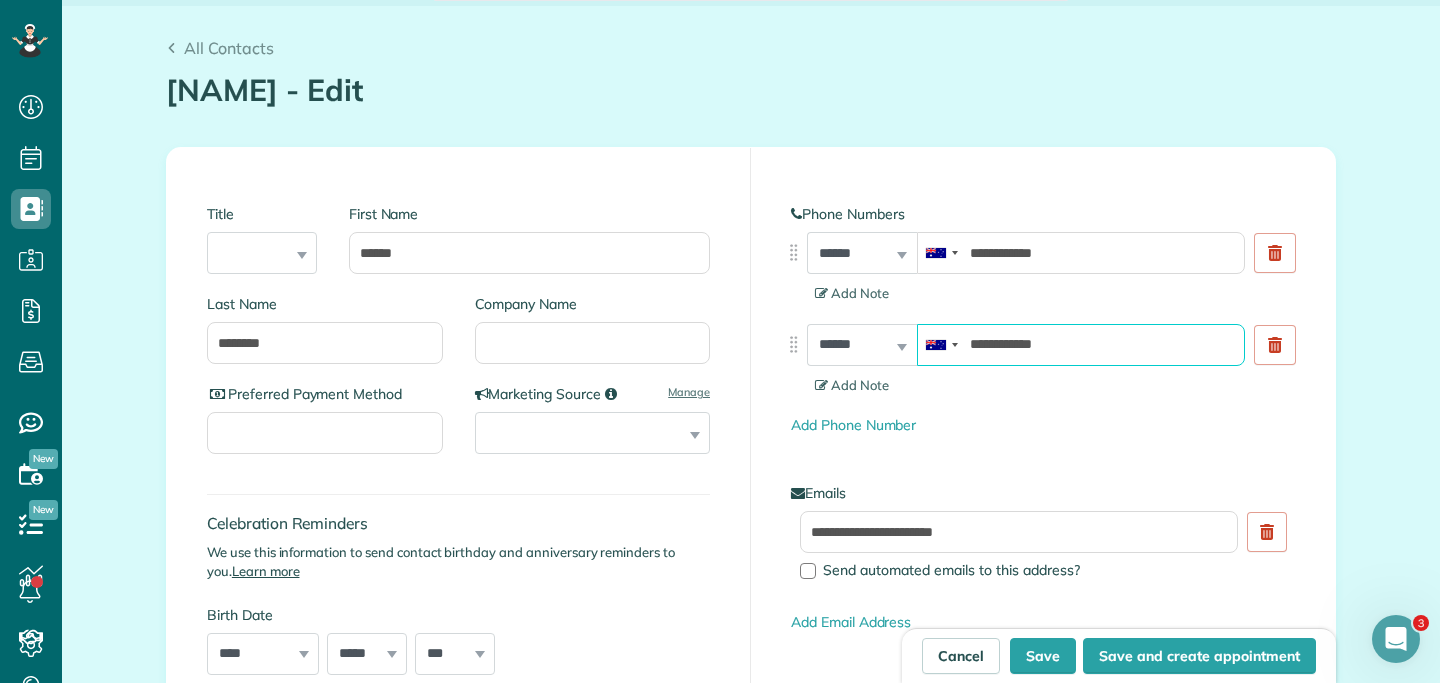 scroll, scrollTop: 59, scrollLeft: 0, axis: vertical 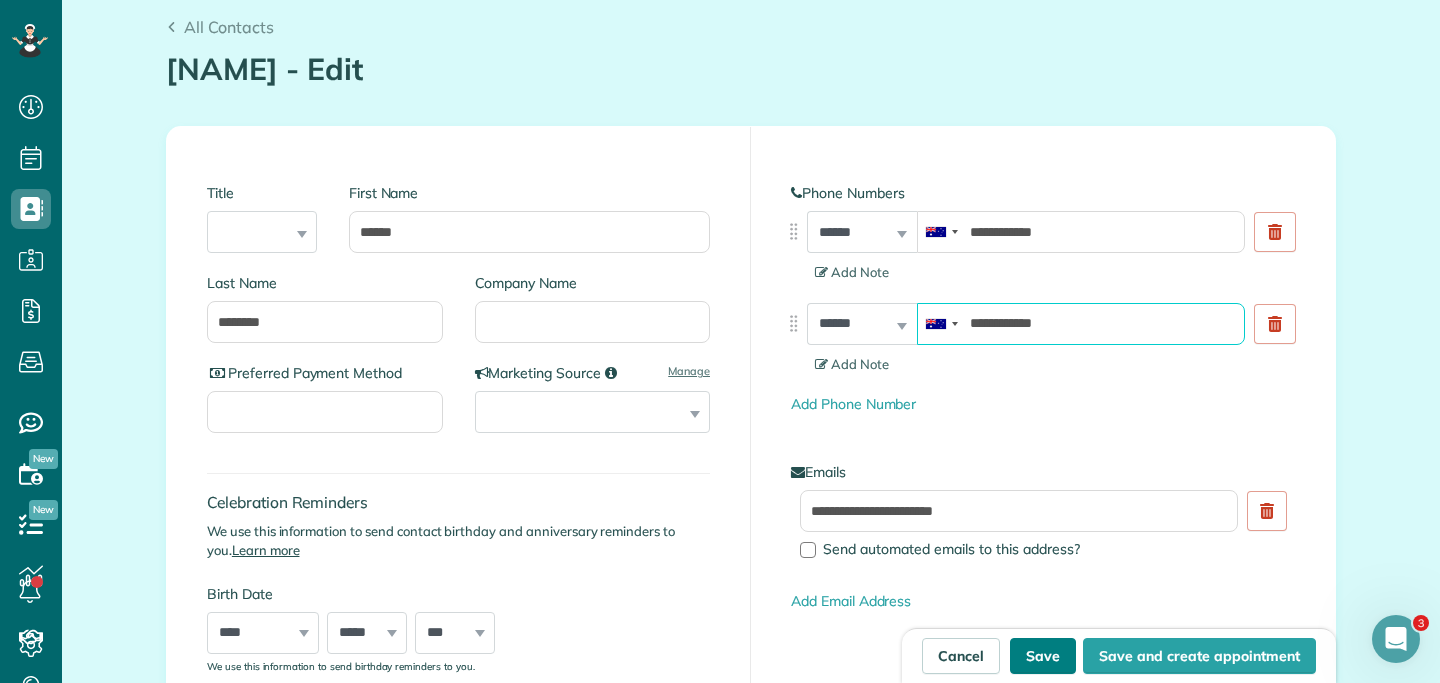type on "**********" 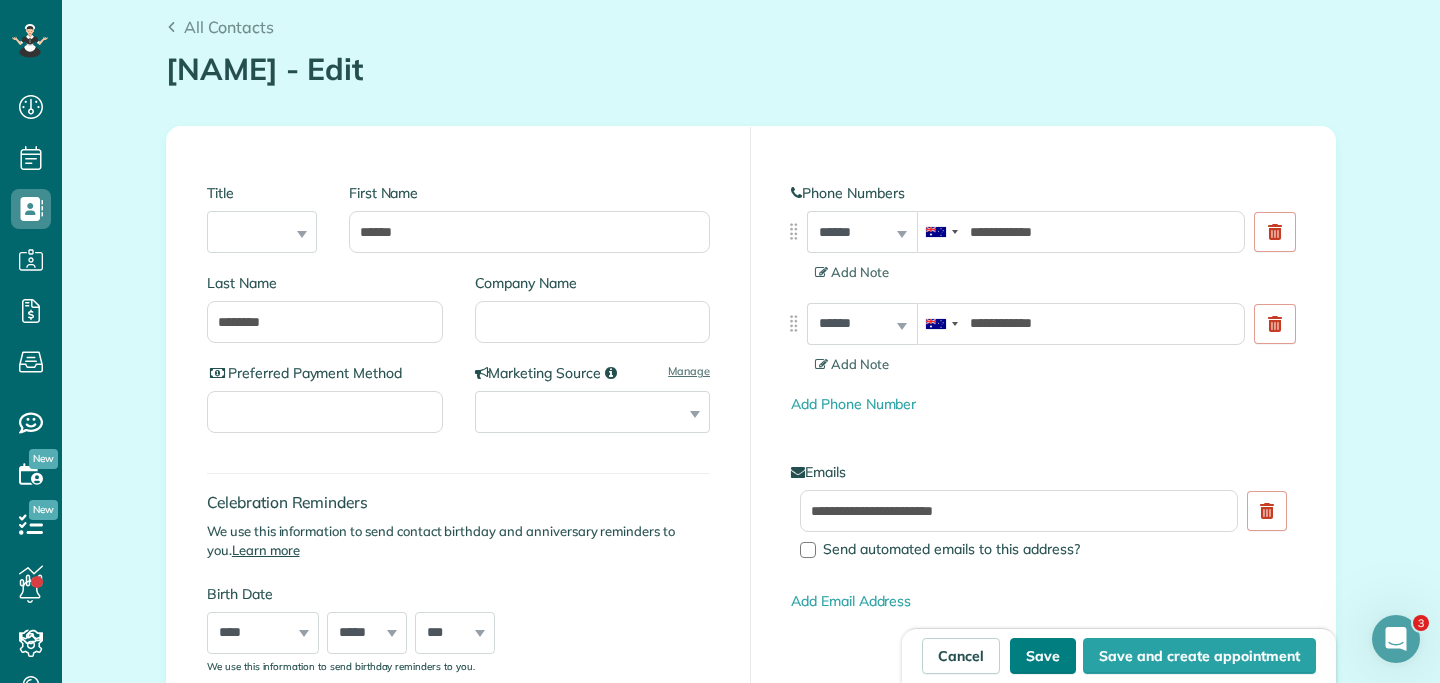 click on "Save" at bounding box center [1043, 656] 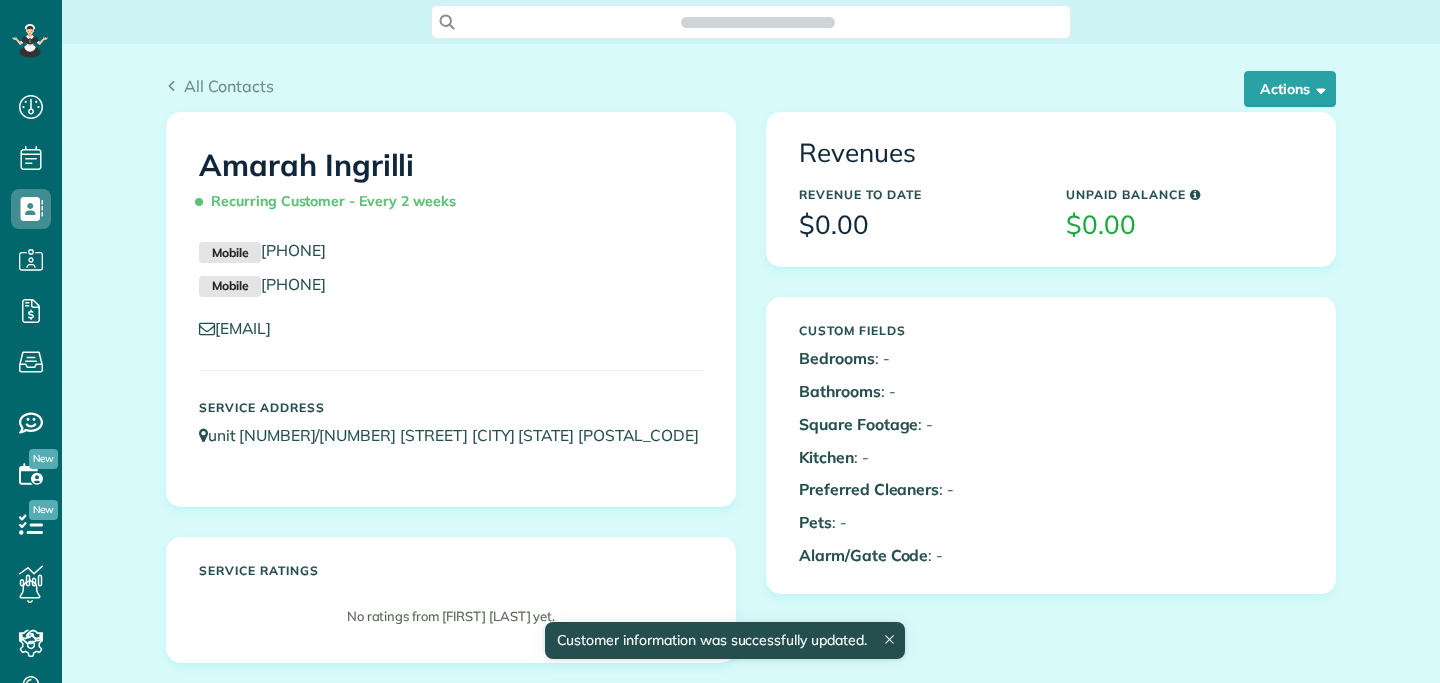 scroll, scrollTop: 0, scrollLeft: 0, axis: both 